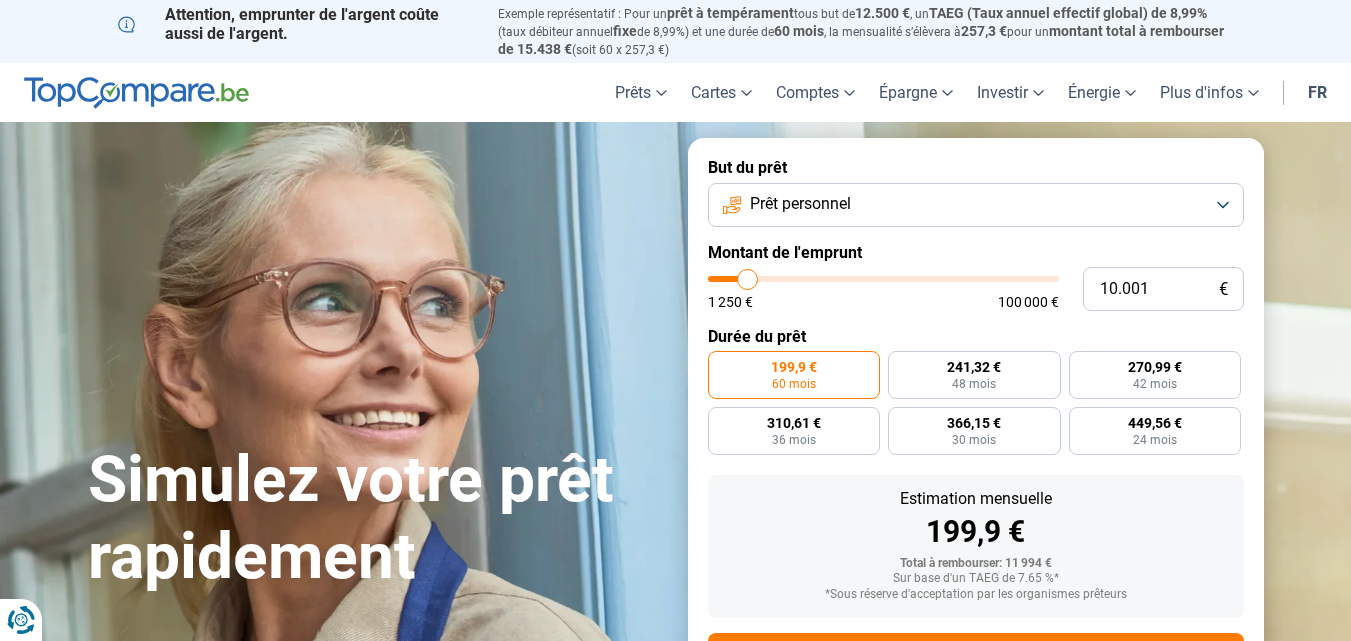 scroll, scrollTop: 0, scrollLeft: 0, axis: both 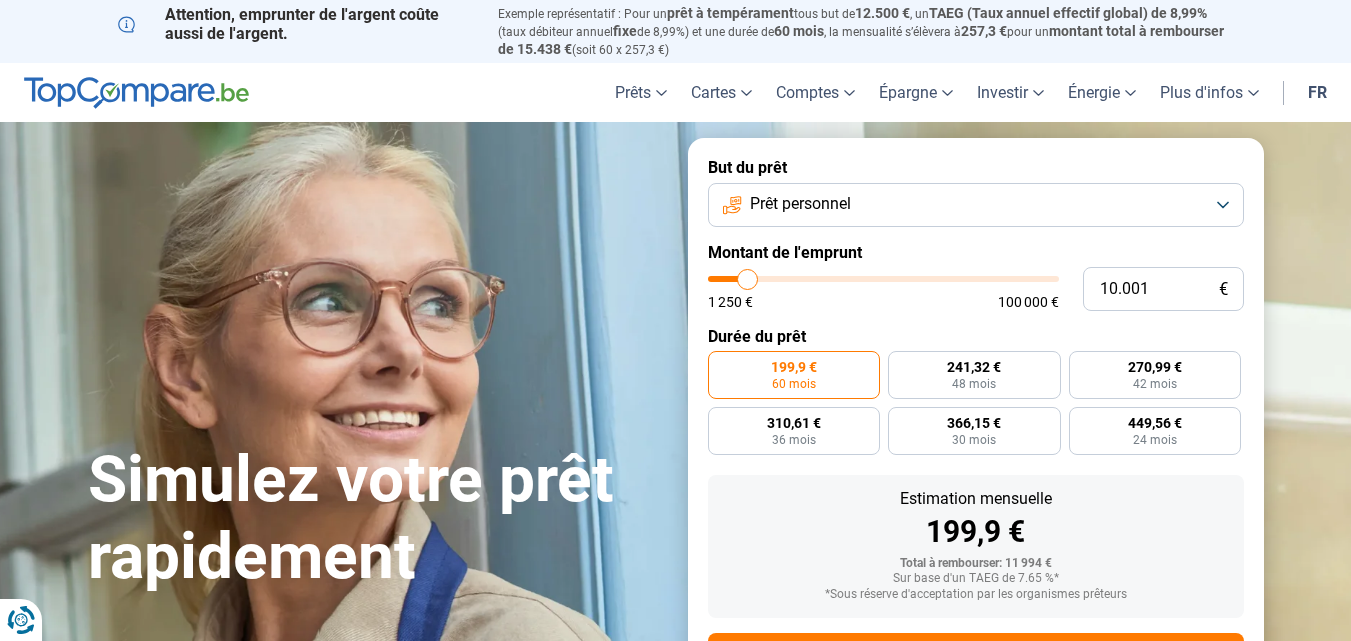 type on "8.500" 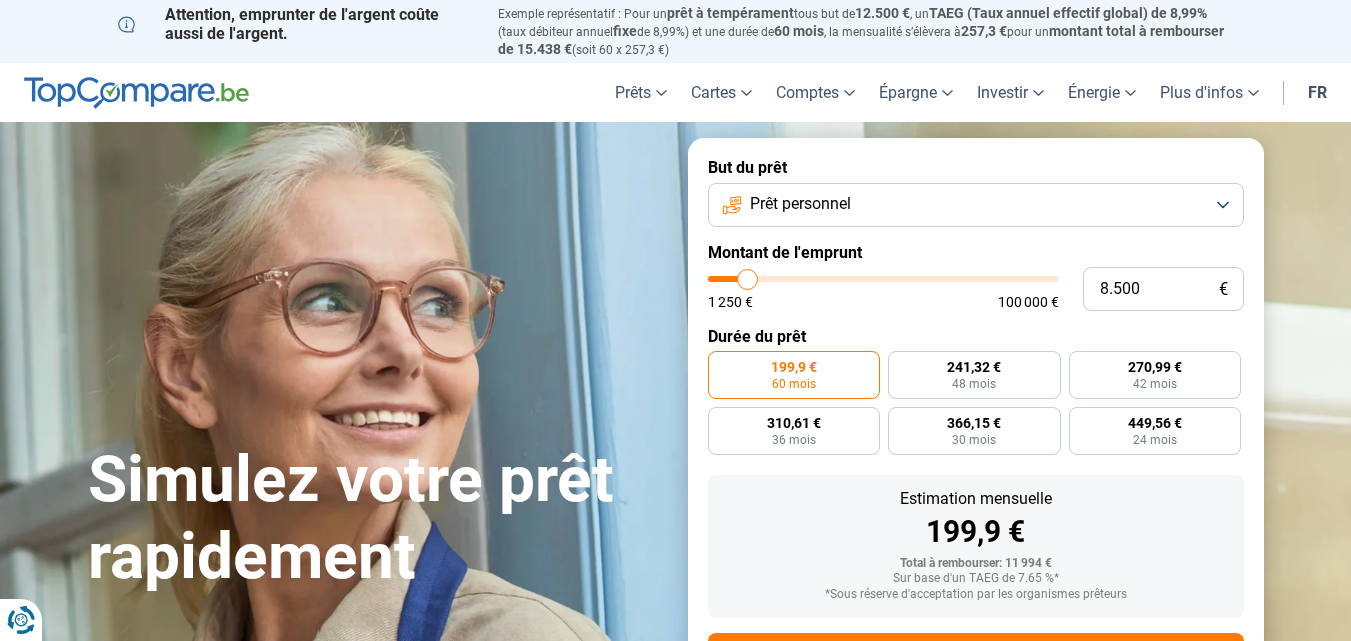 type on "8500" 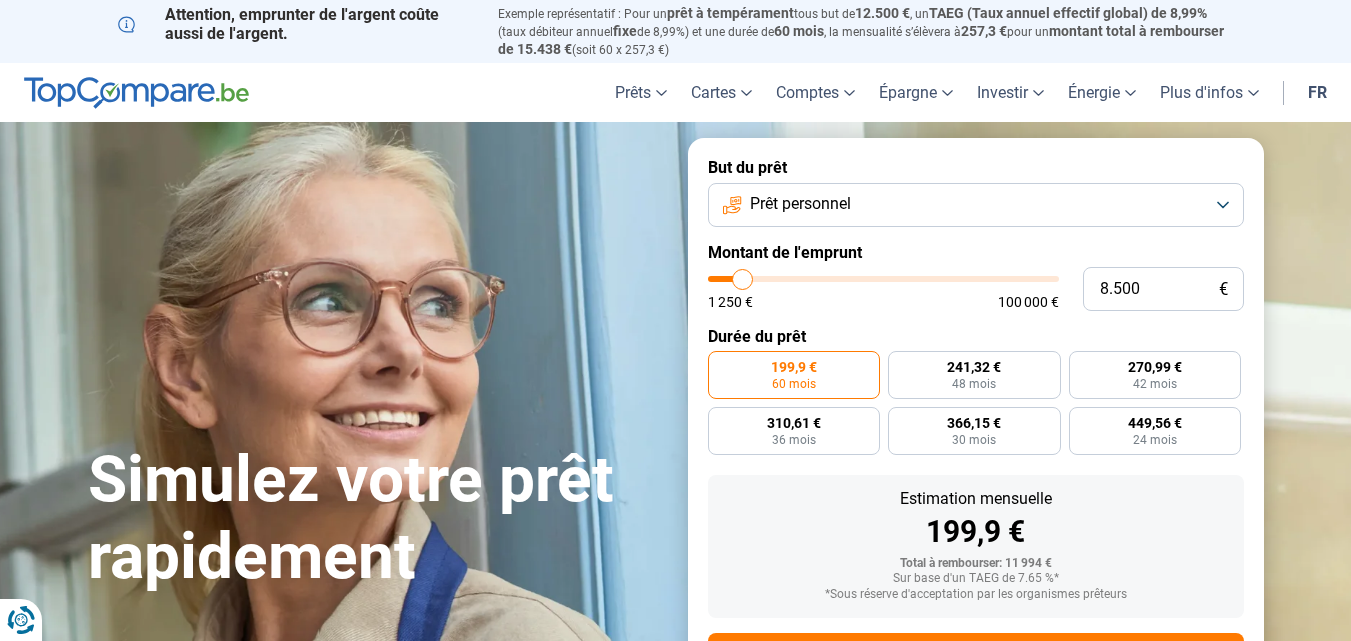 type on "9.000" 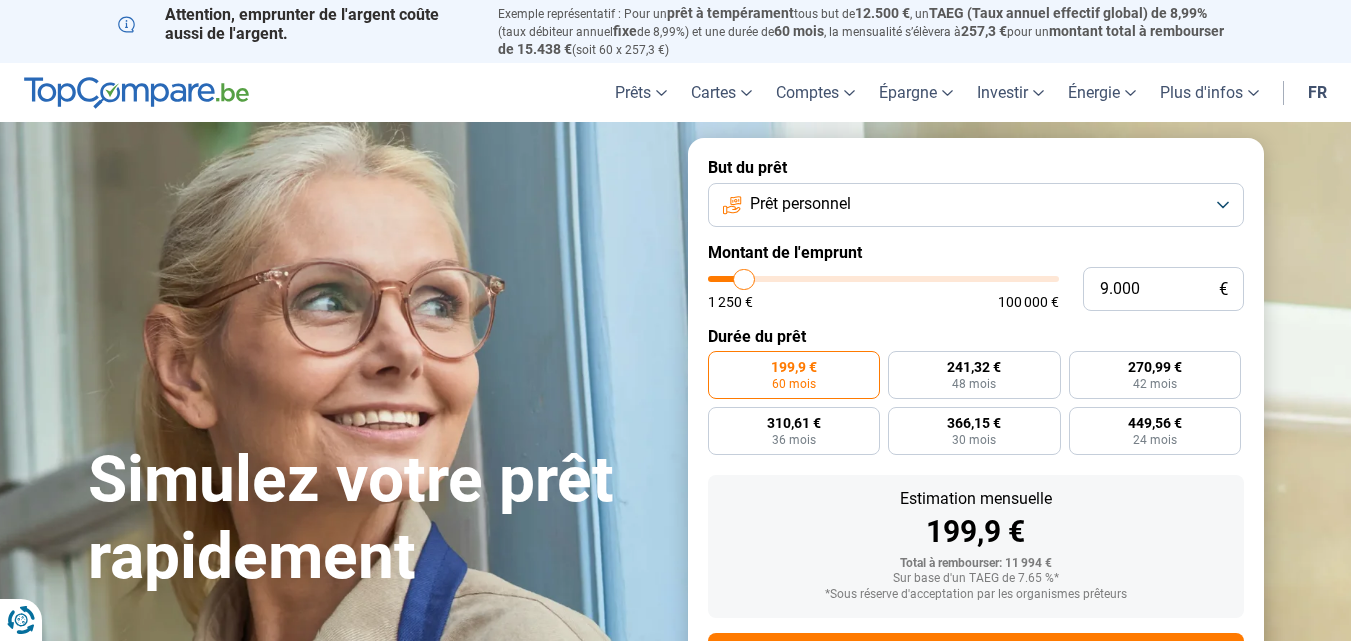 type on "9.750" 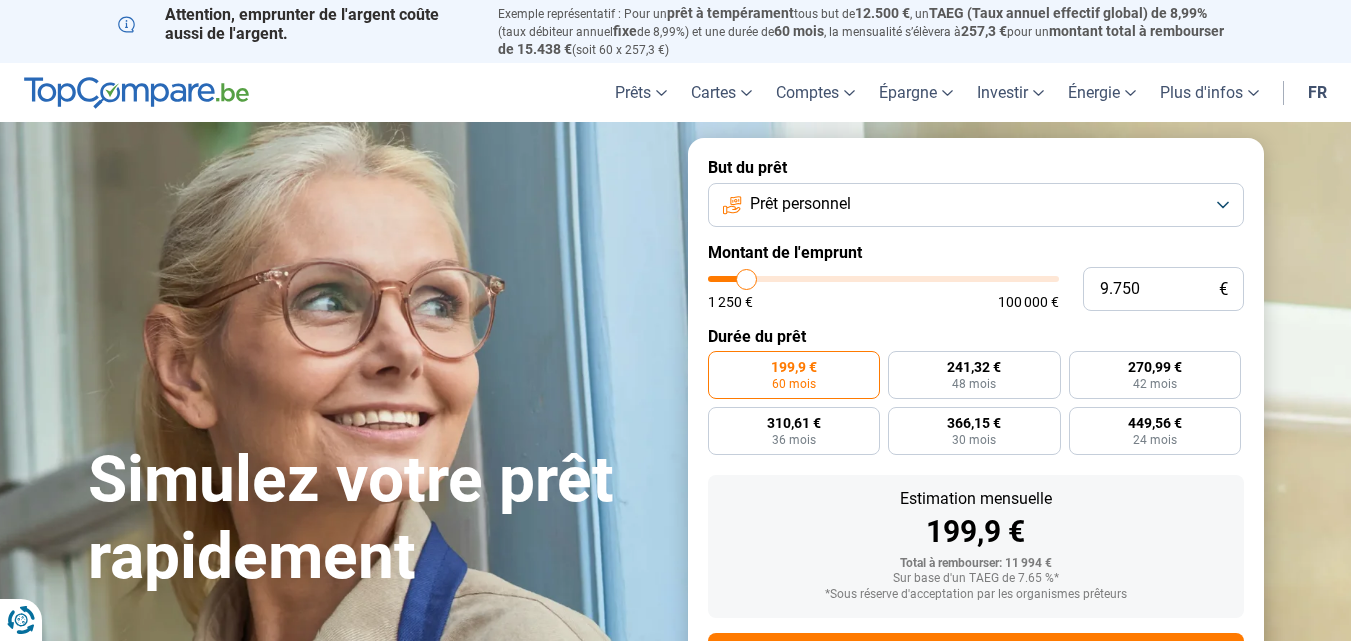 type on "10.000" 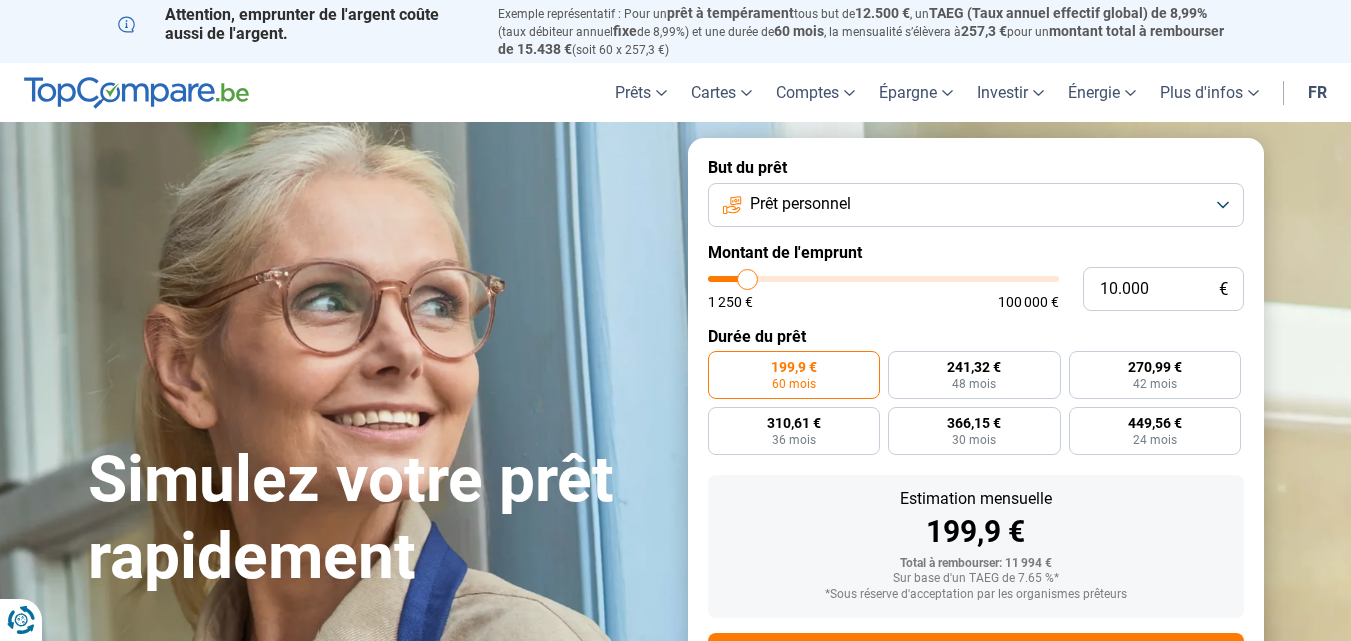 type on "10.500" 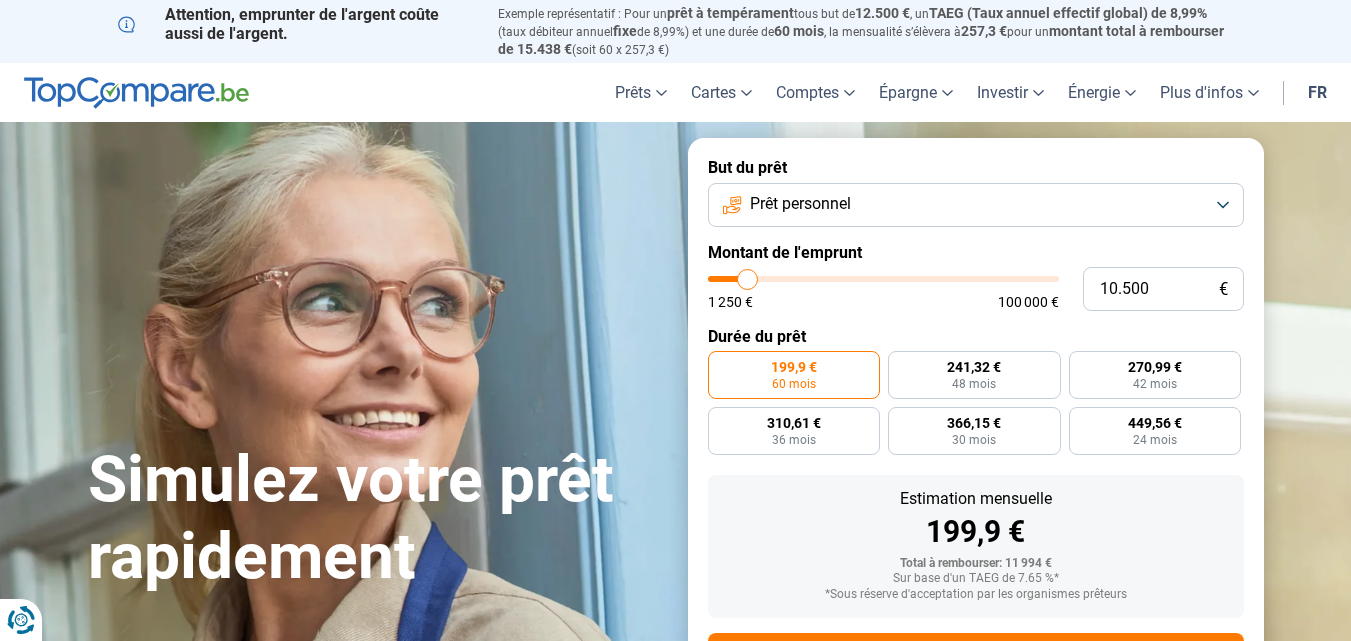 type on "10500" 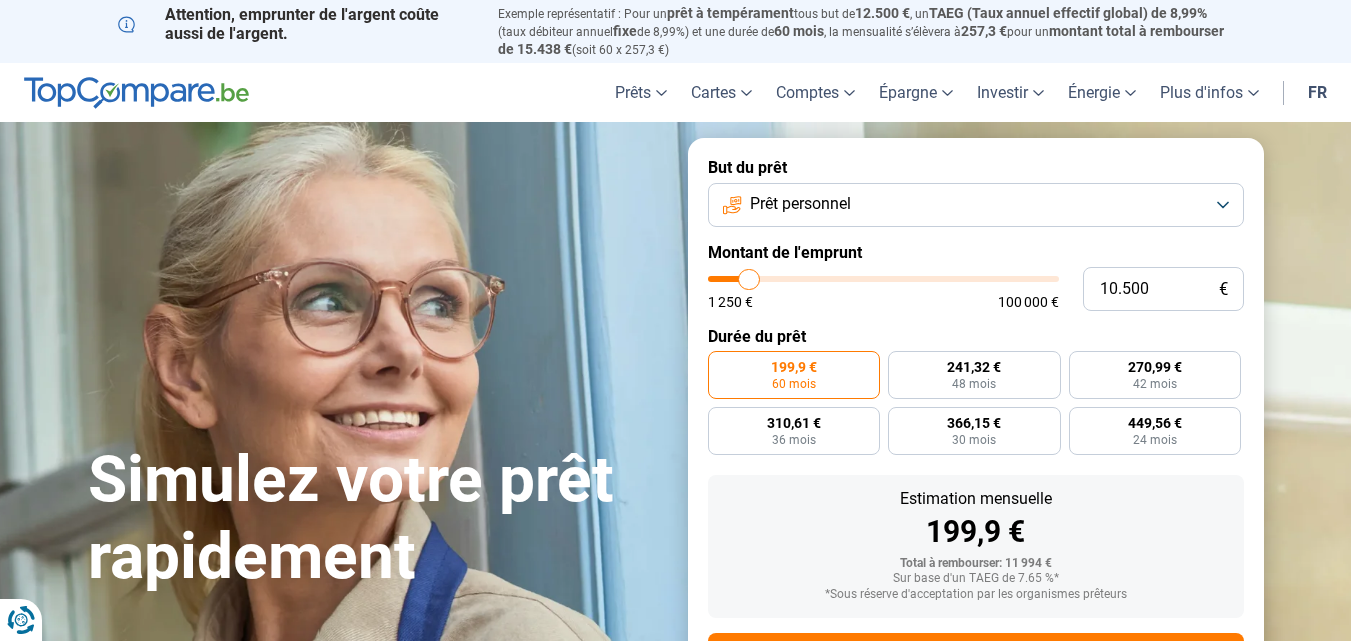 type on "11.000" 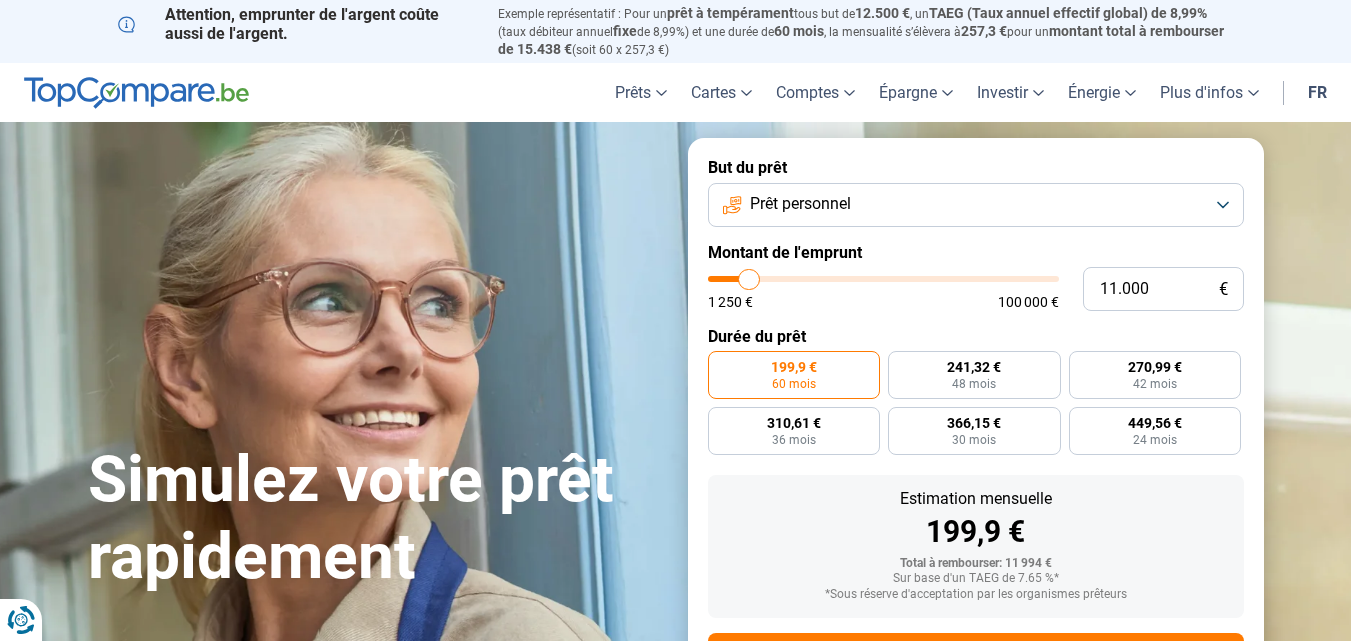 type on "11000" 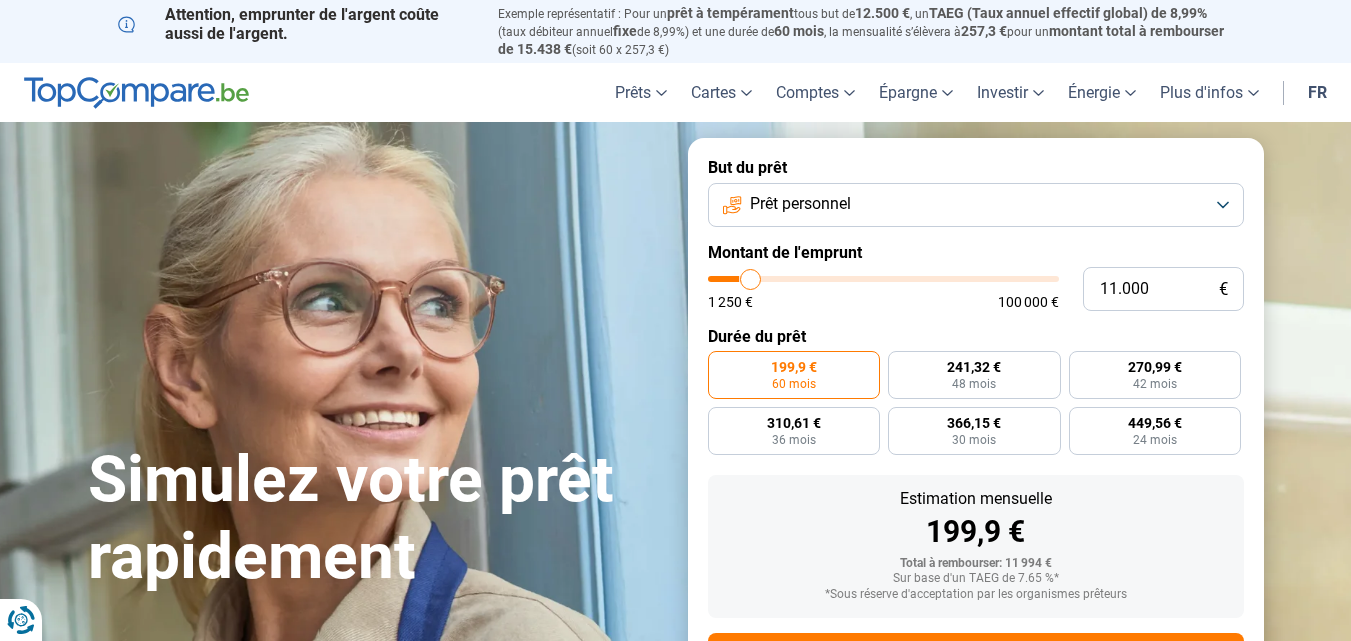 type on "11.250" 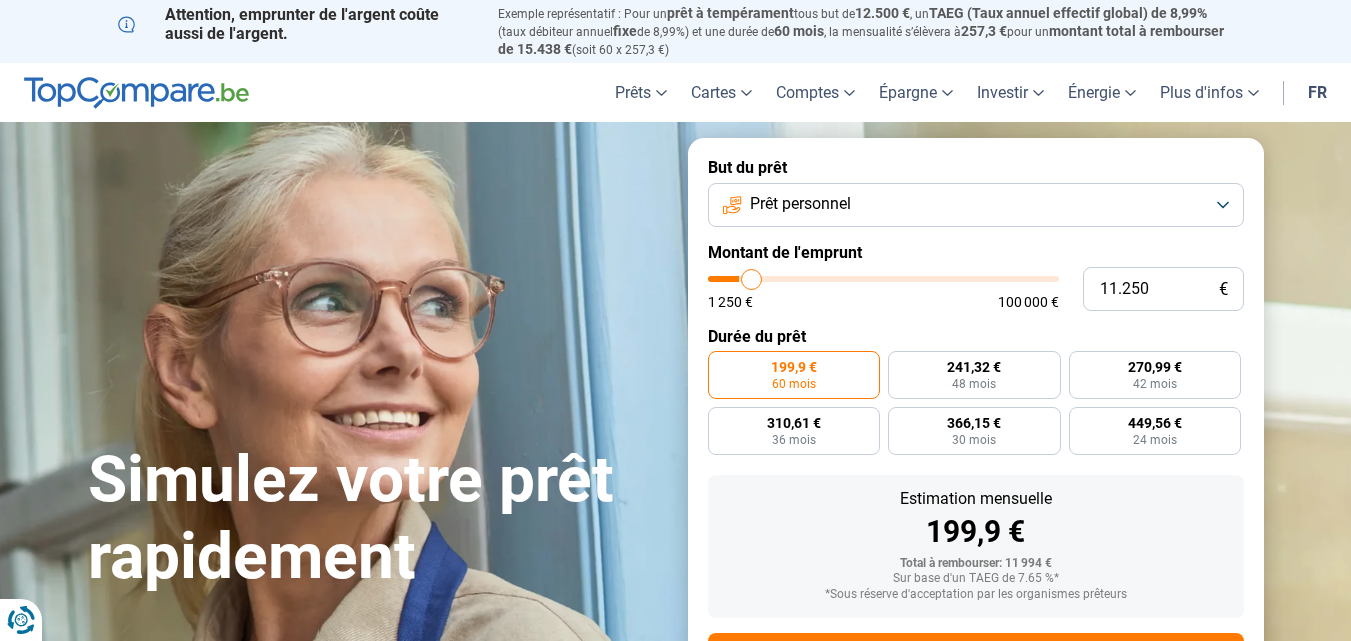 type on "12.000" 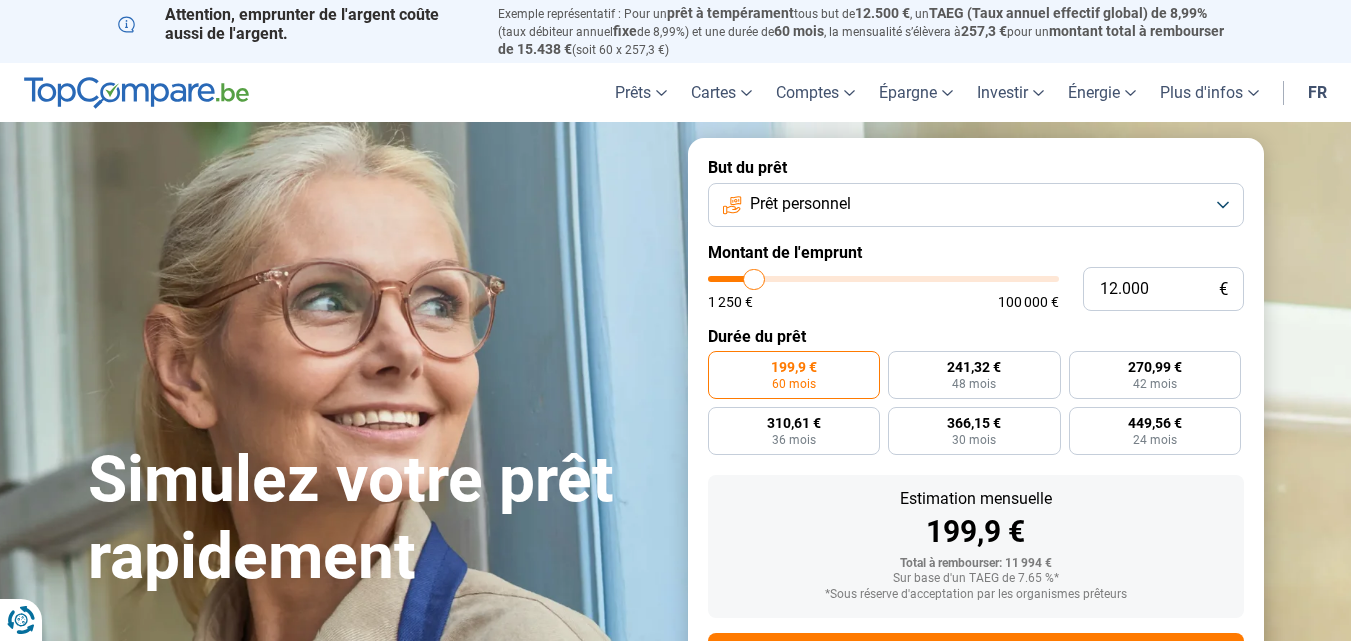 type on "13.000" 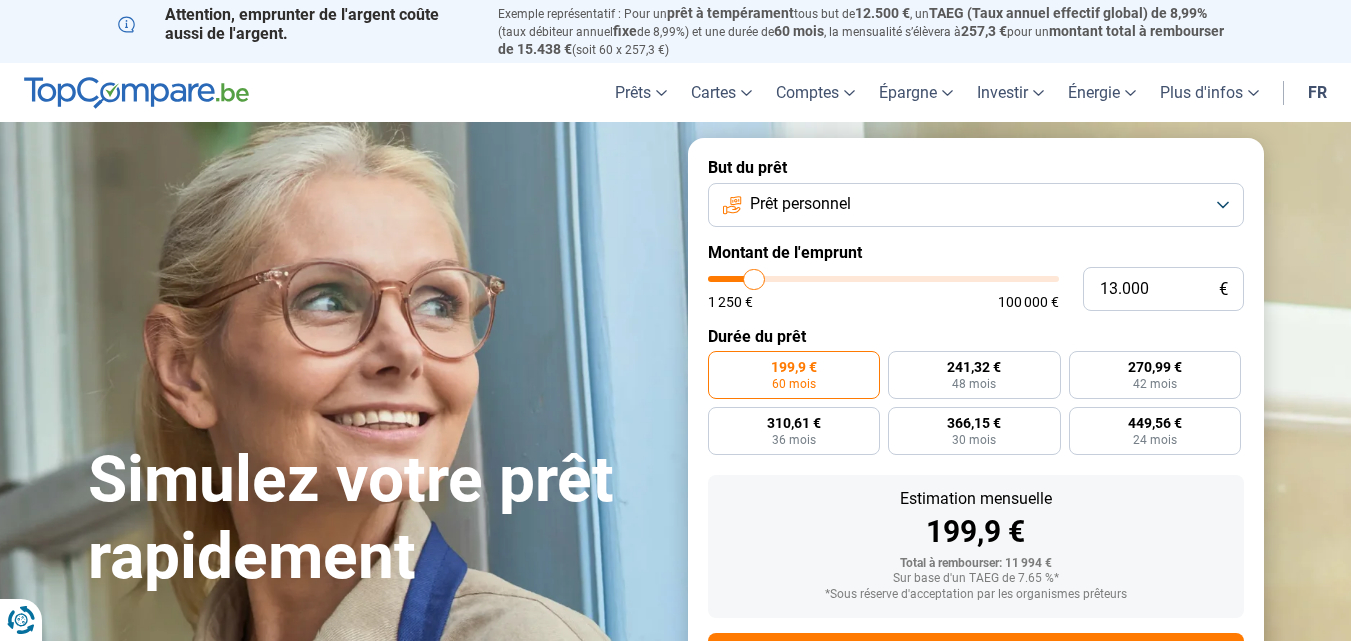 type on "13000" 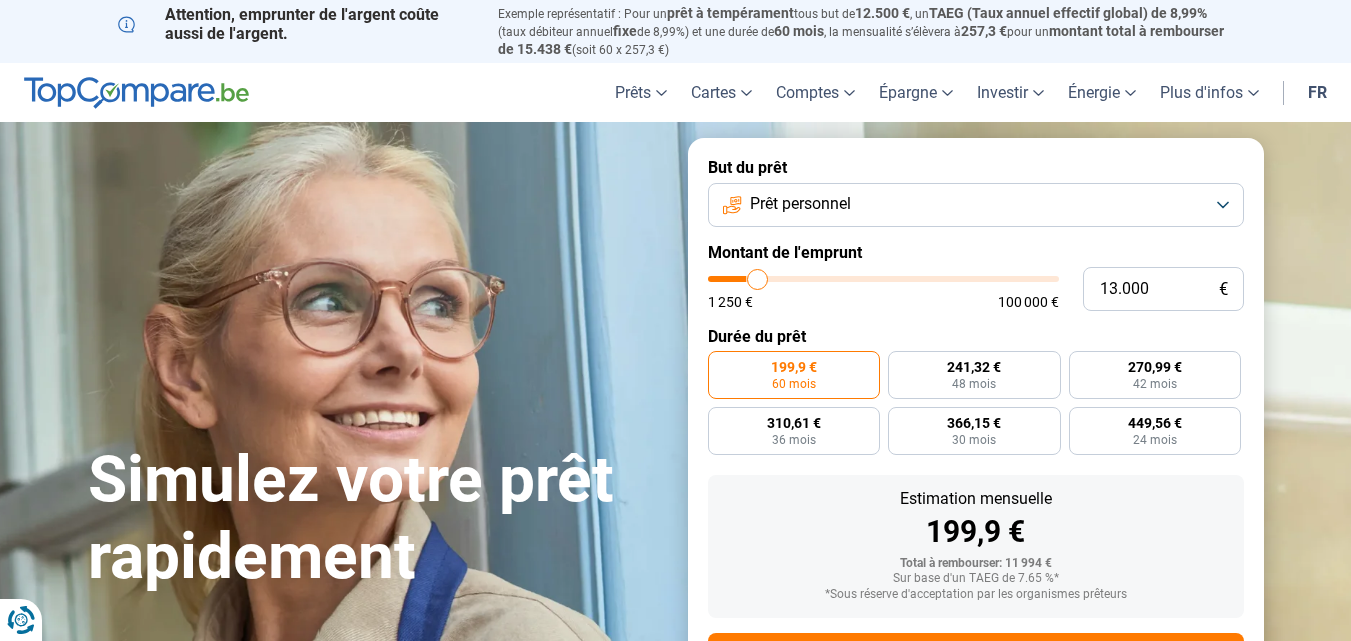 type on "13.500" 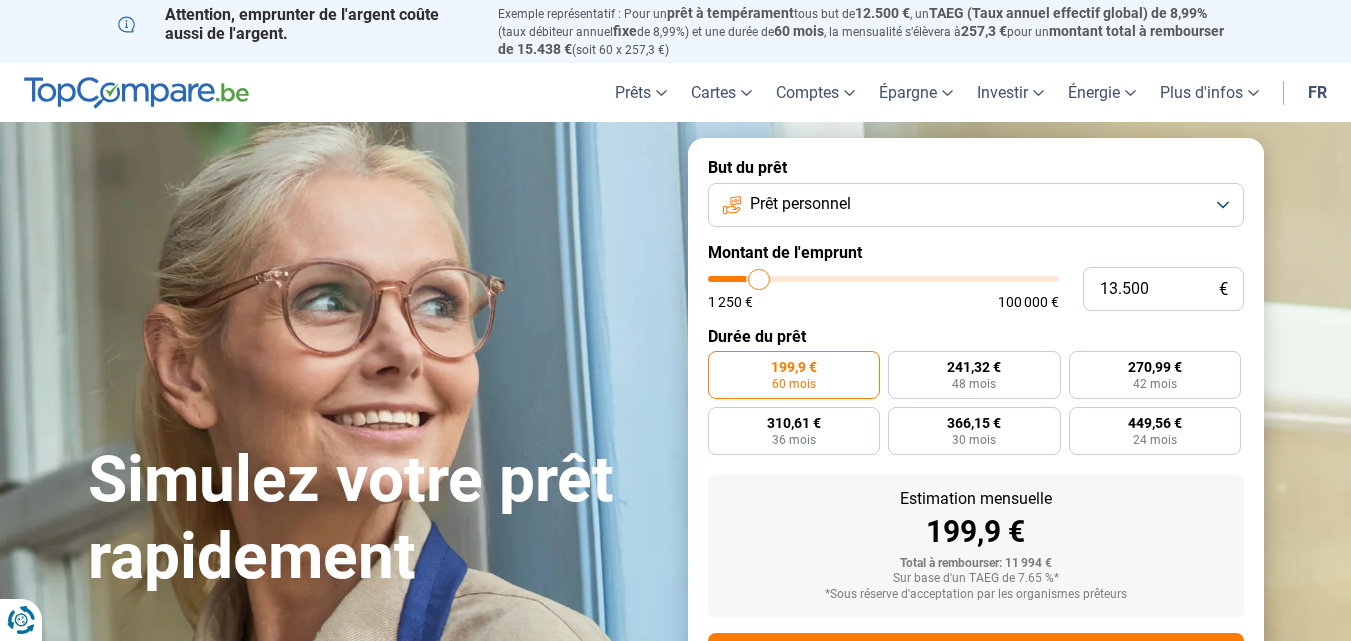 type on "14.500" 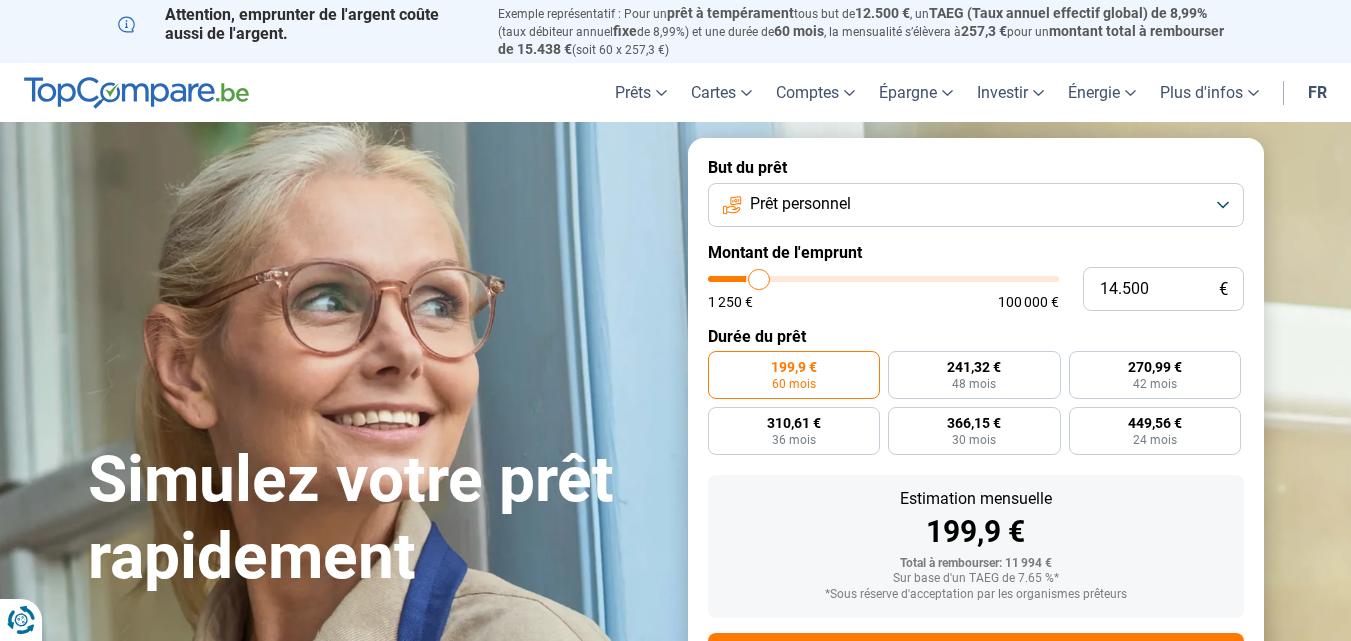 type on "14500" 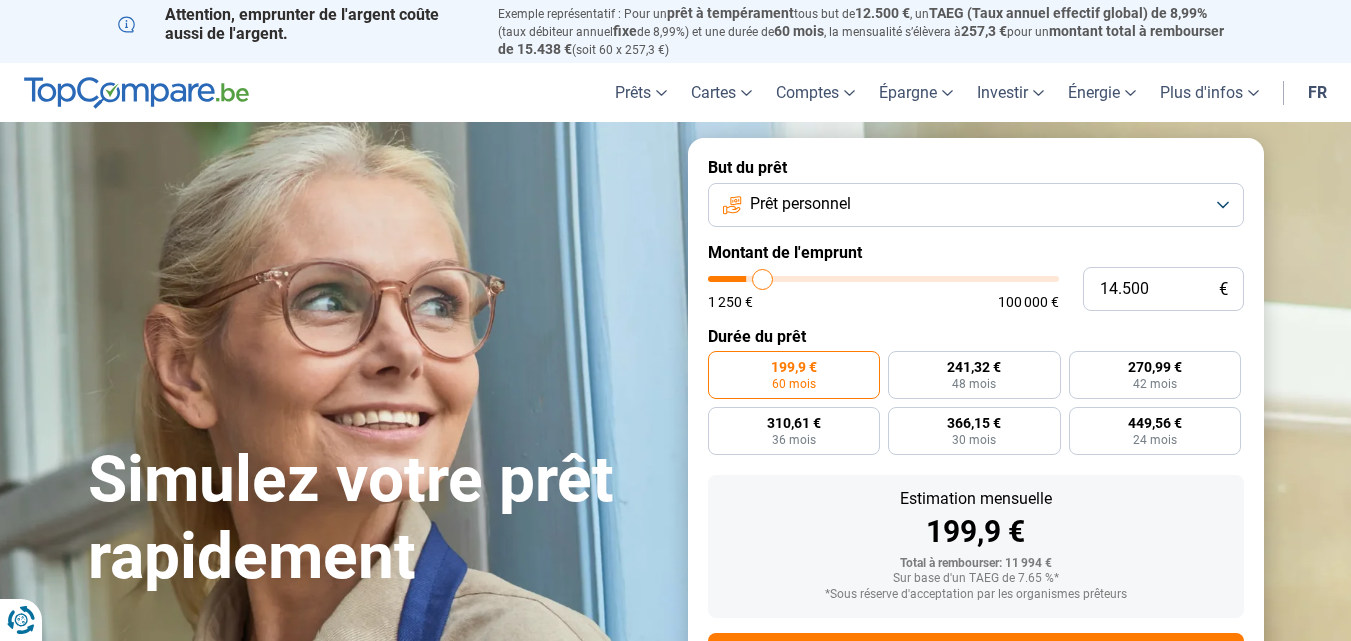 type on "15.000" 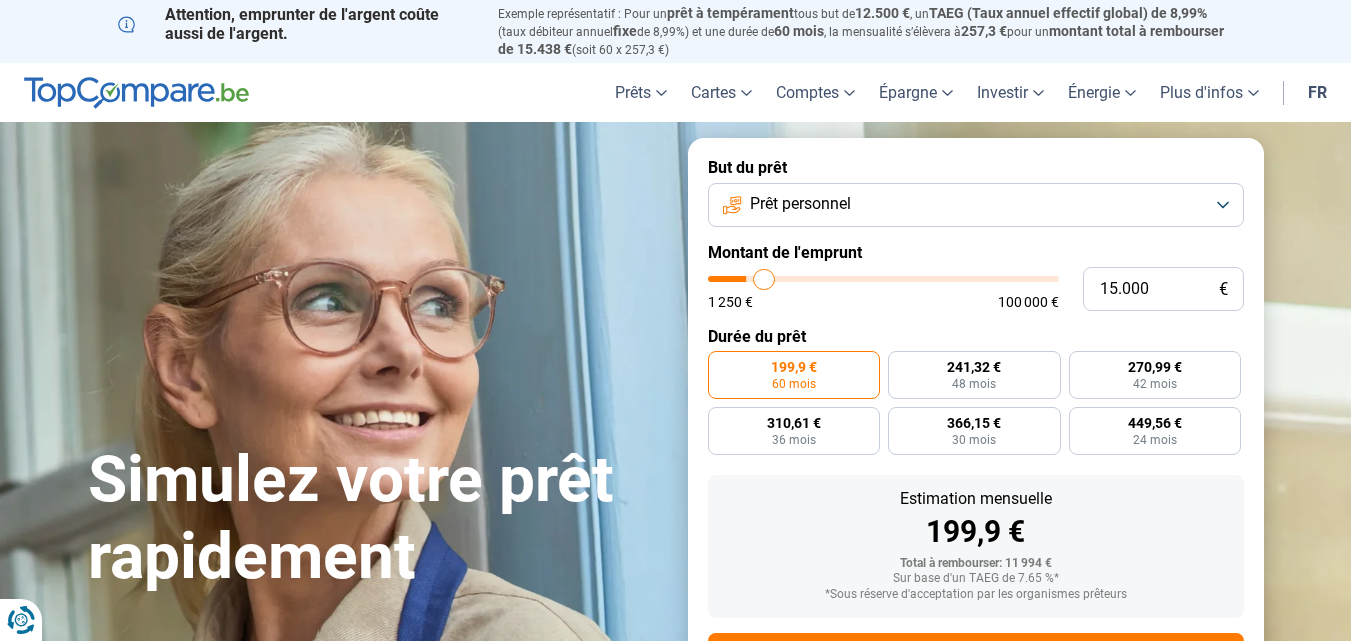 type on "16.000" 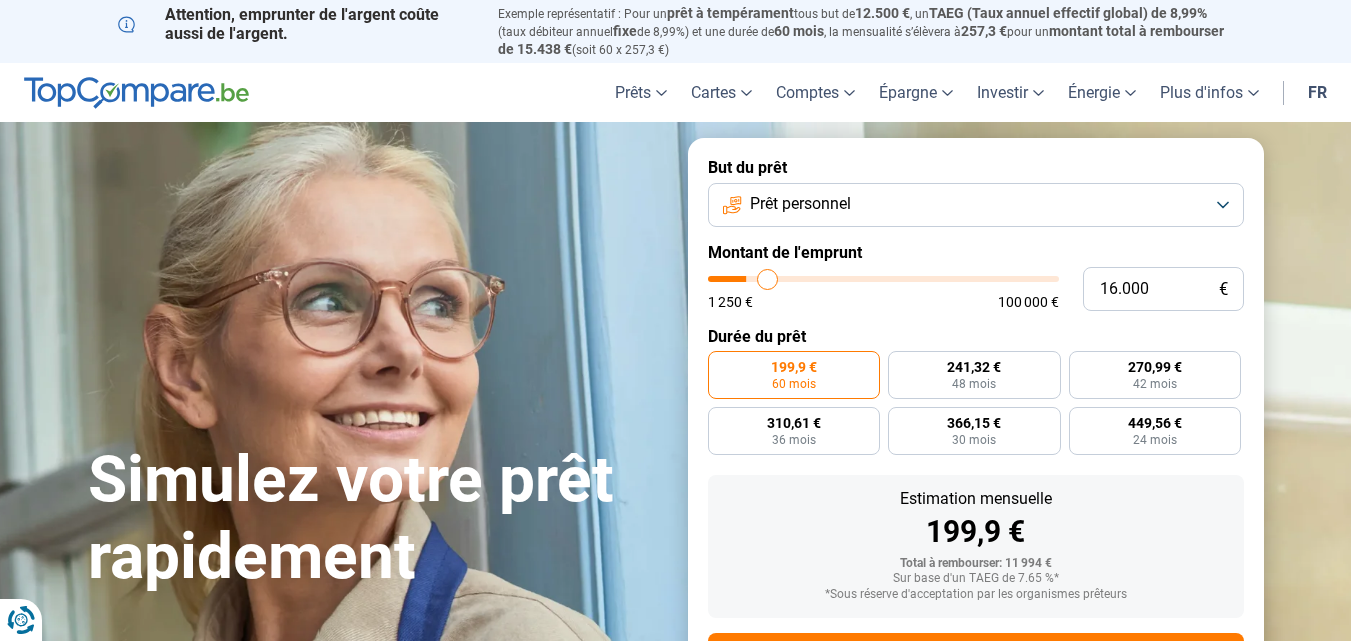 type on "16.250" 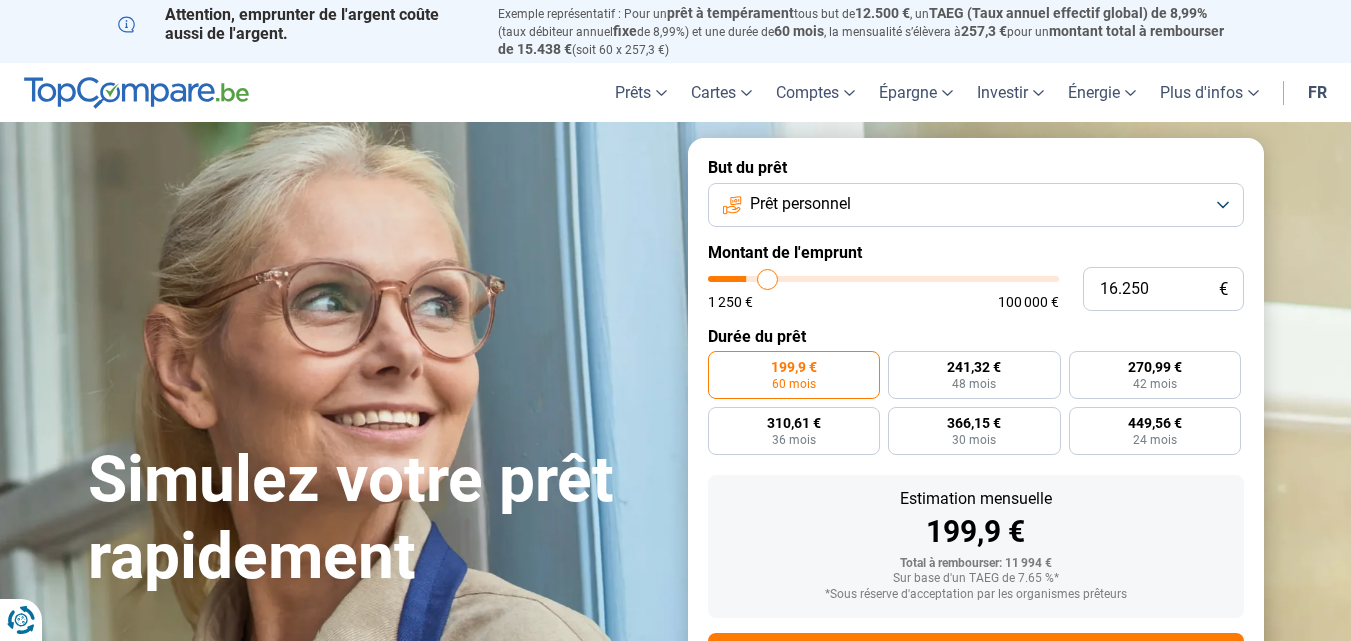 type on "16250" 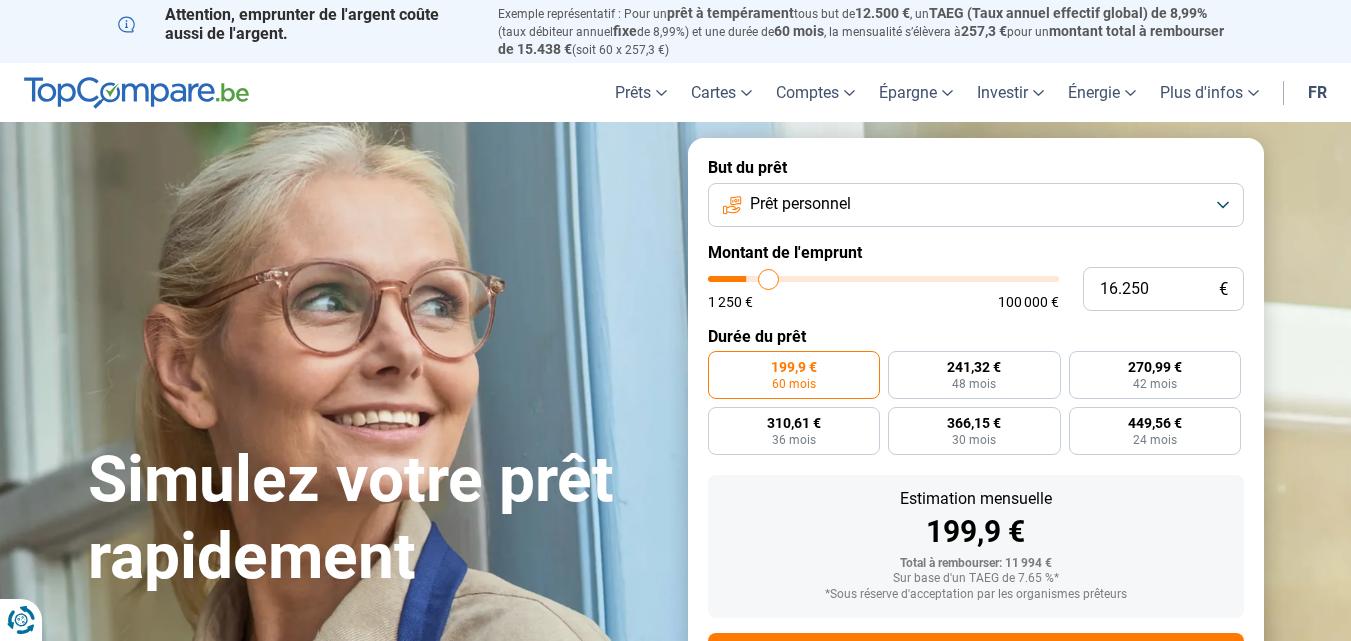 type on "17.750" 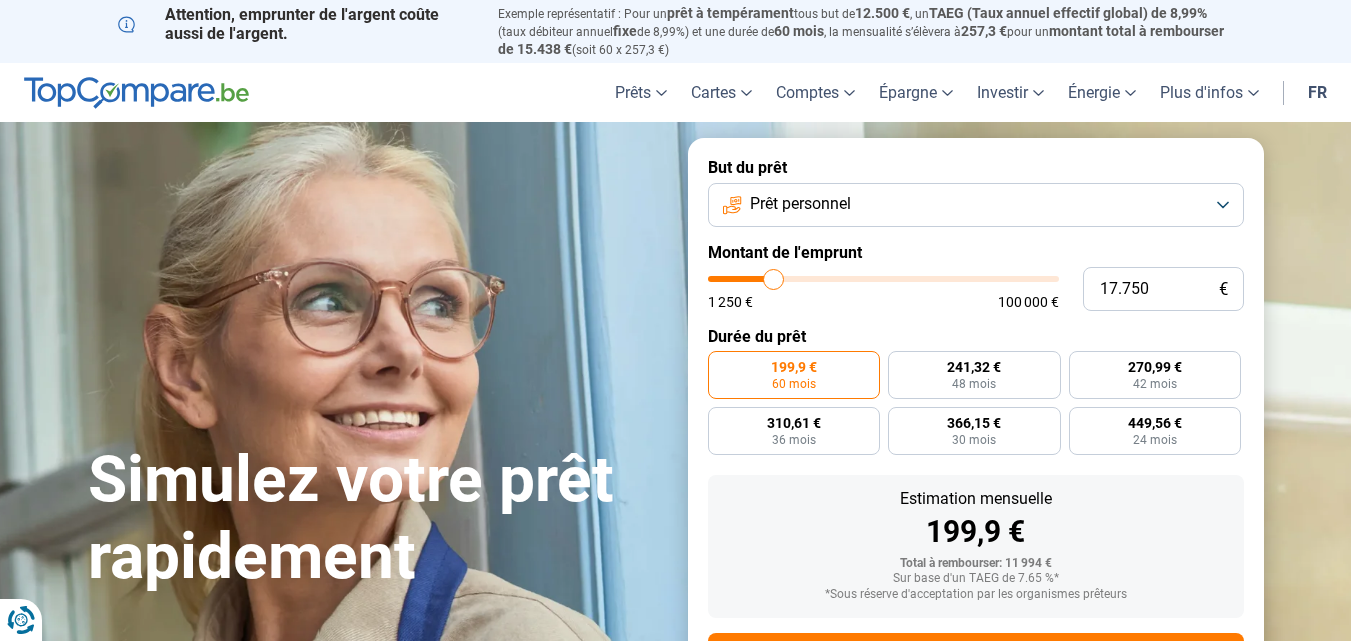 type on "18.000" 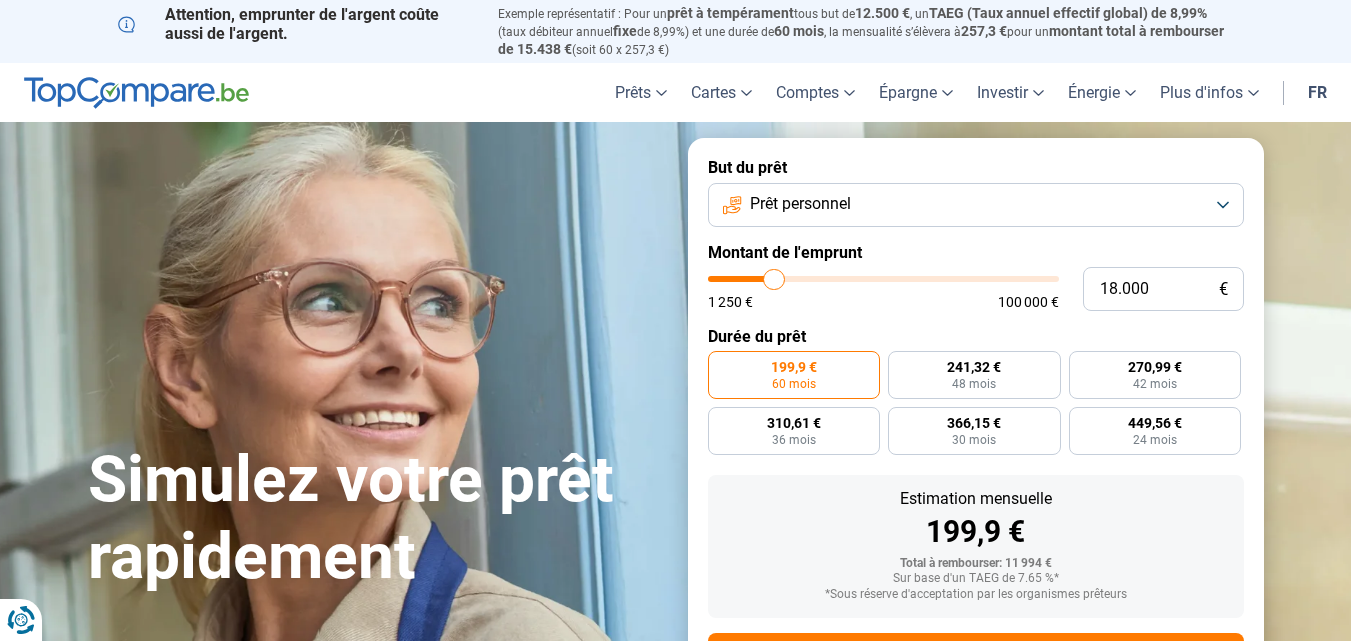 type on "18.500" 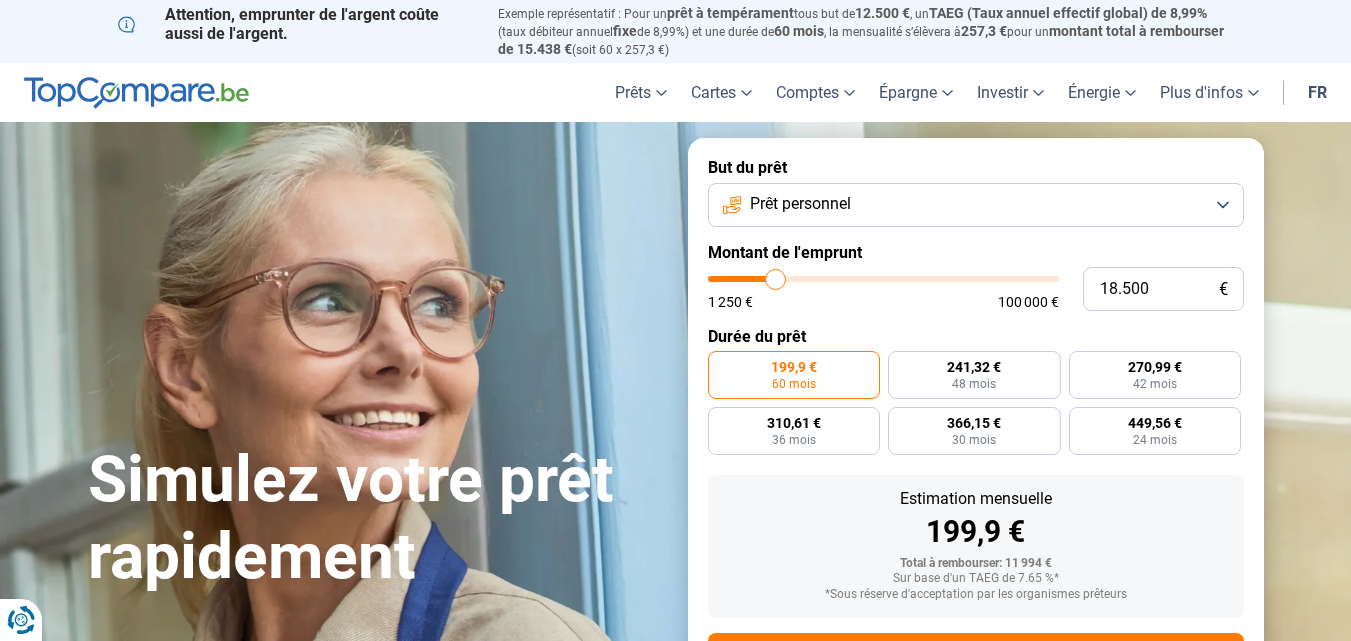 type on "19.750" 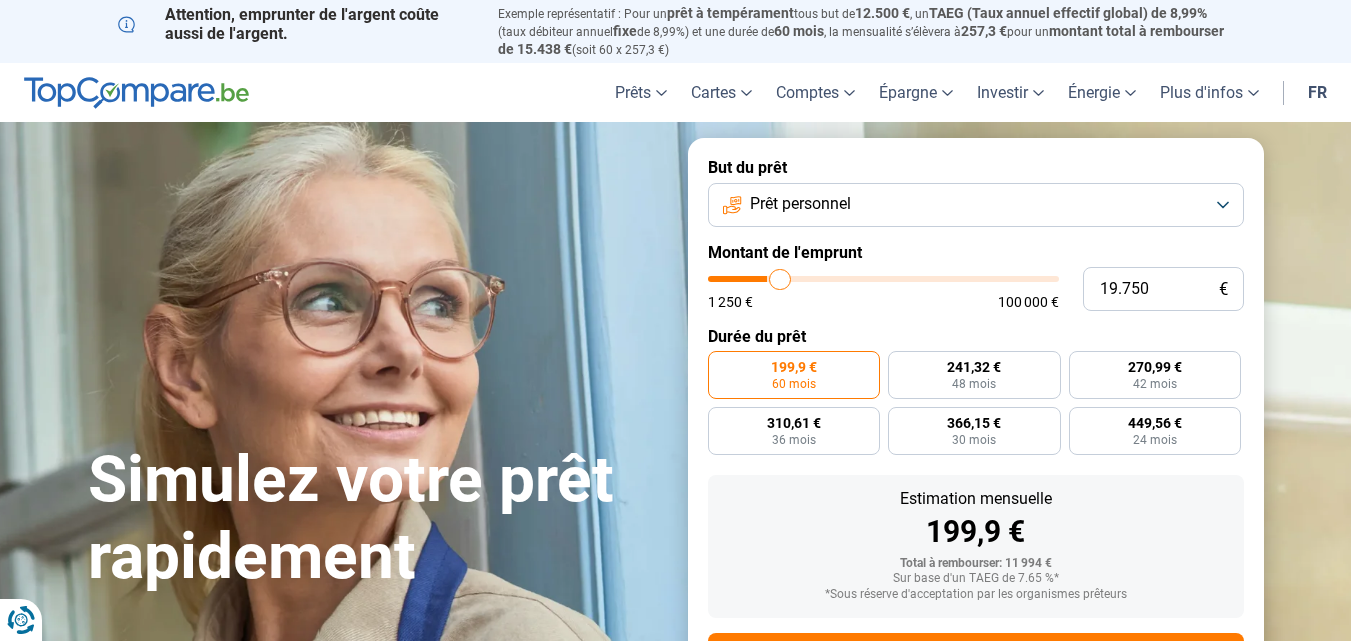type on "20.500" 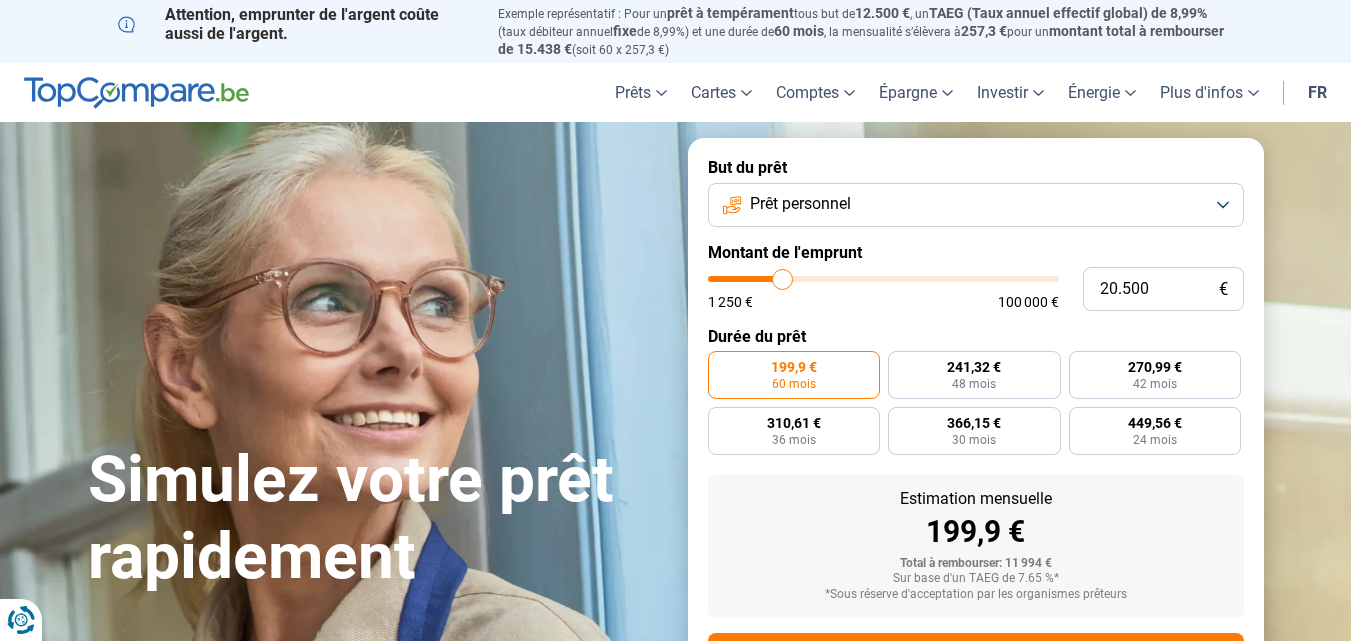 type on "20.750" 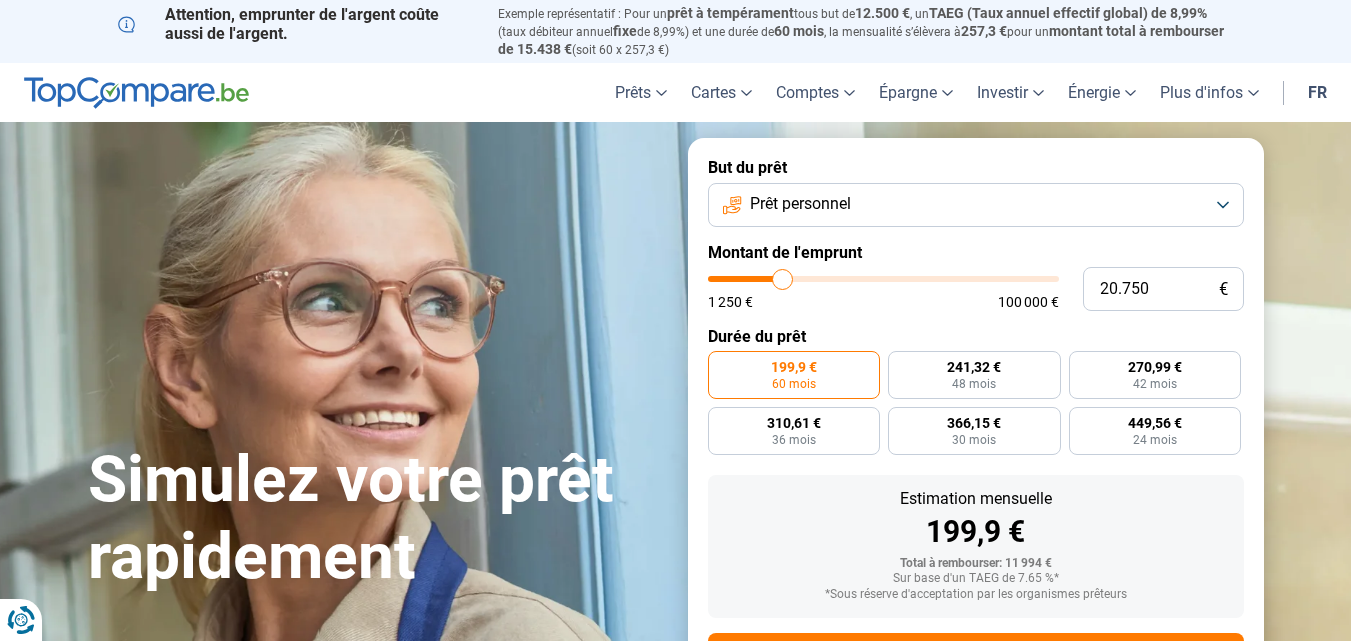 type on "20750" 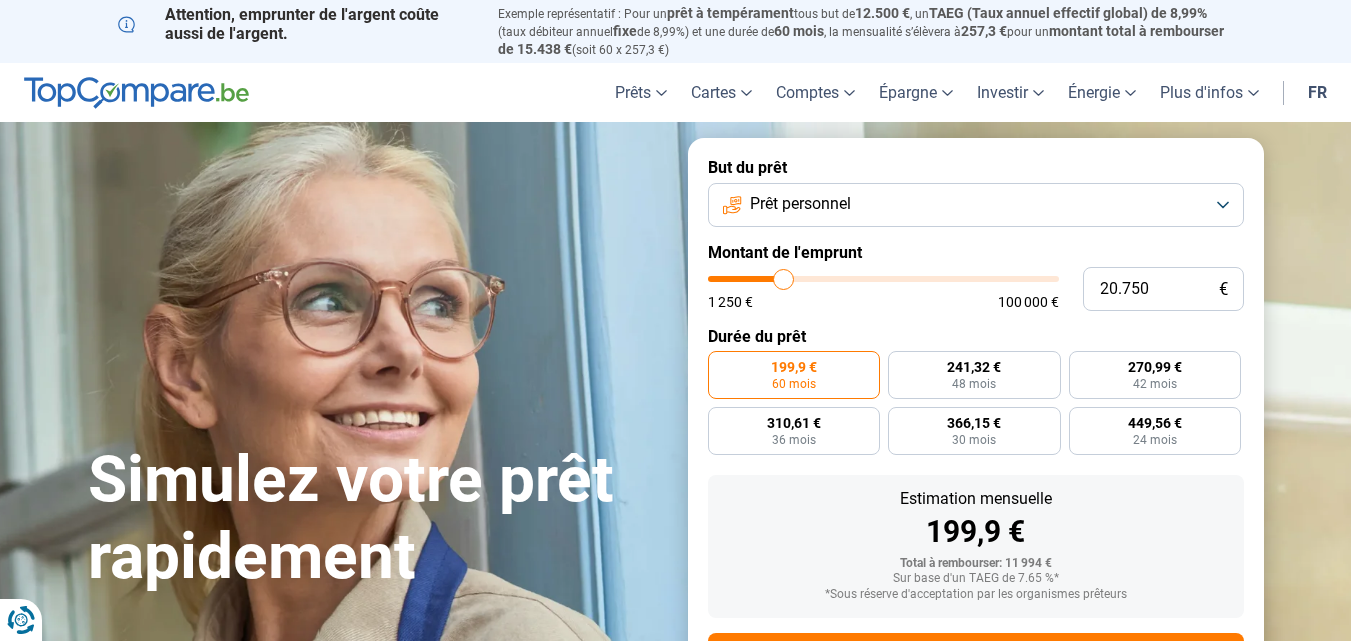 type on "21.250" 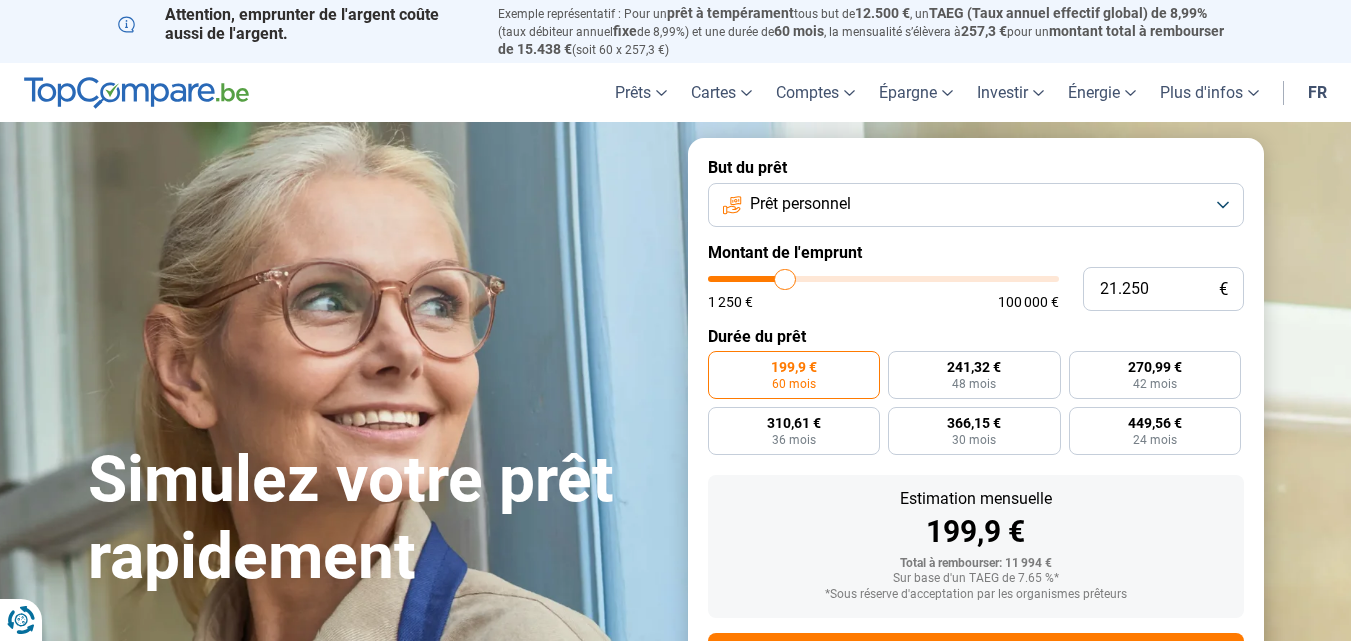 type on "21.500" 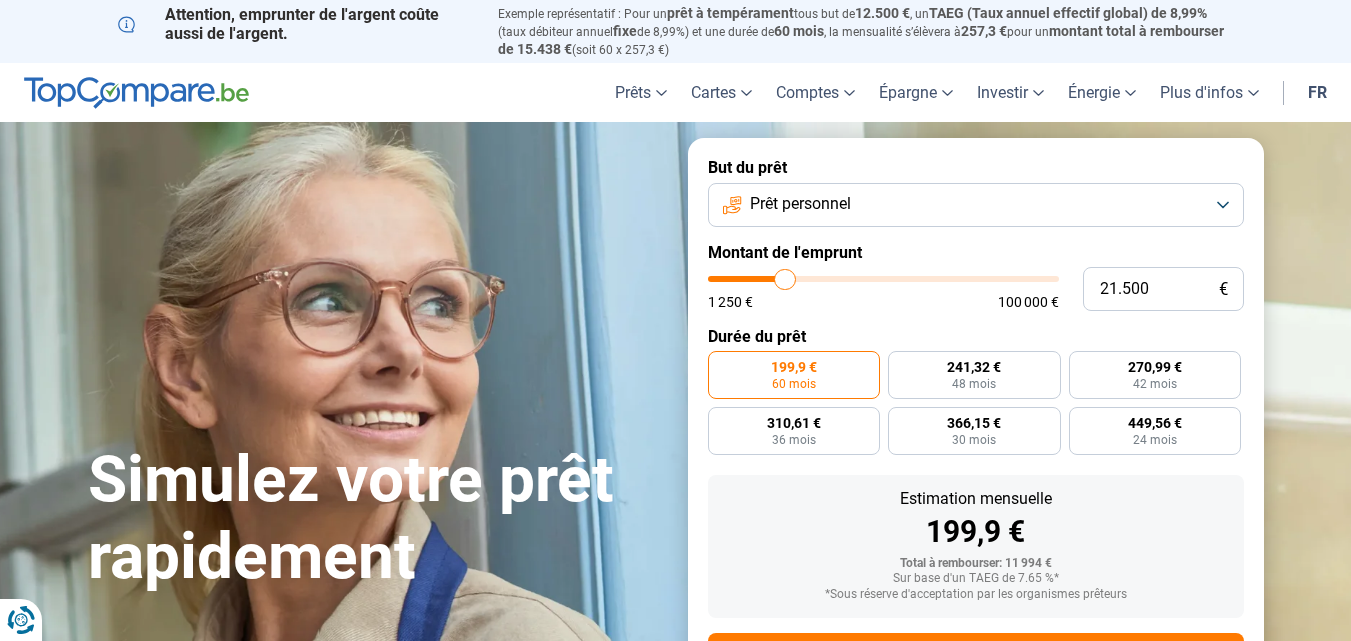 type on "21500" 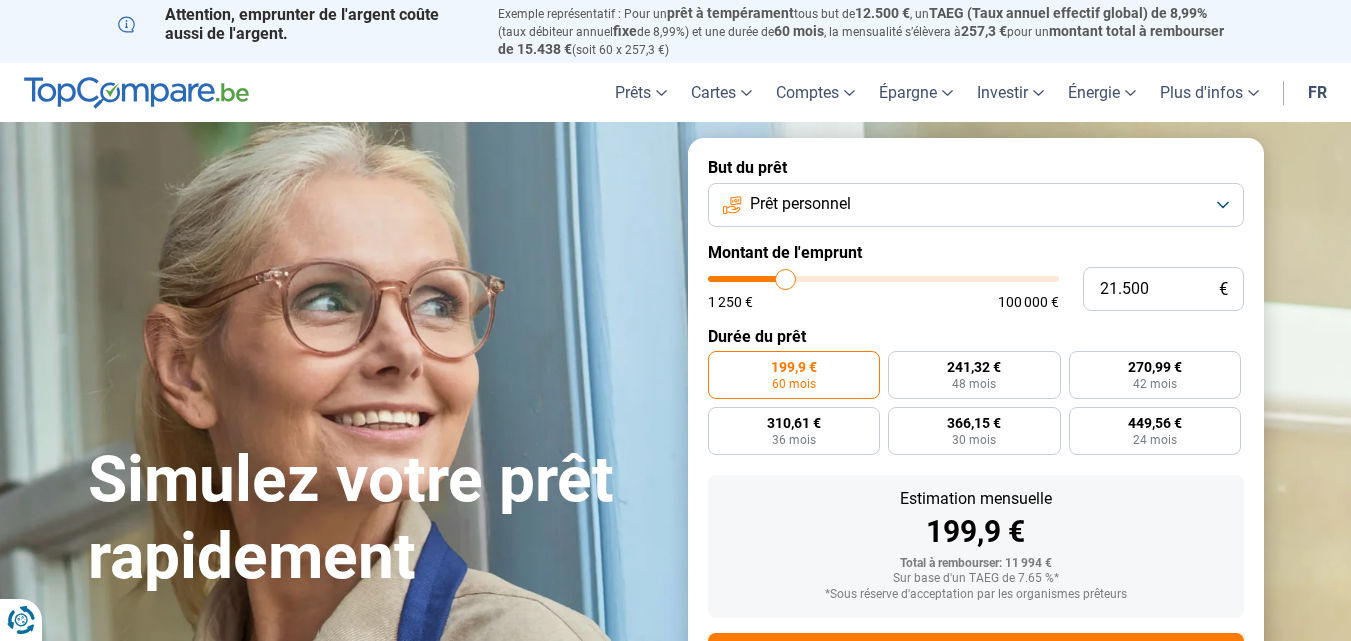type on "22.000" 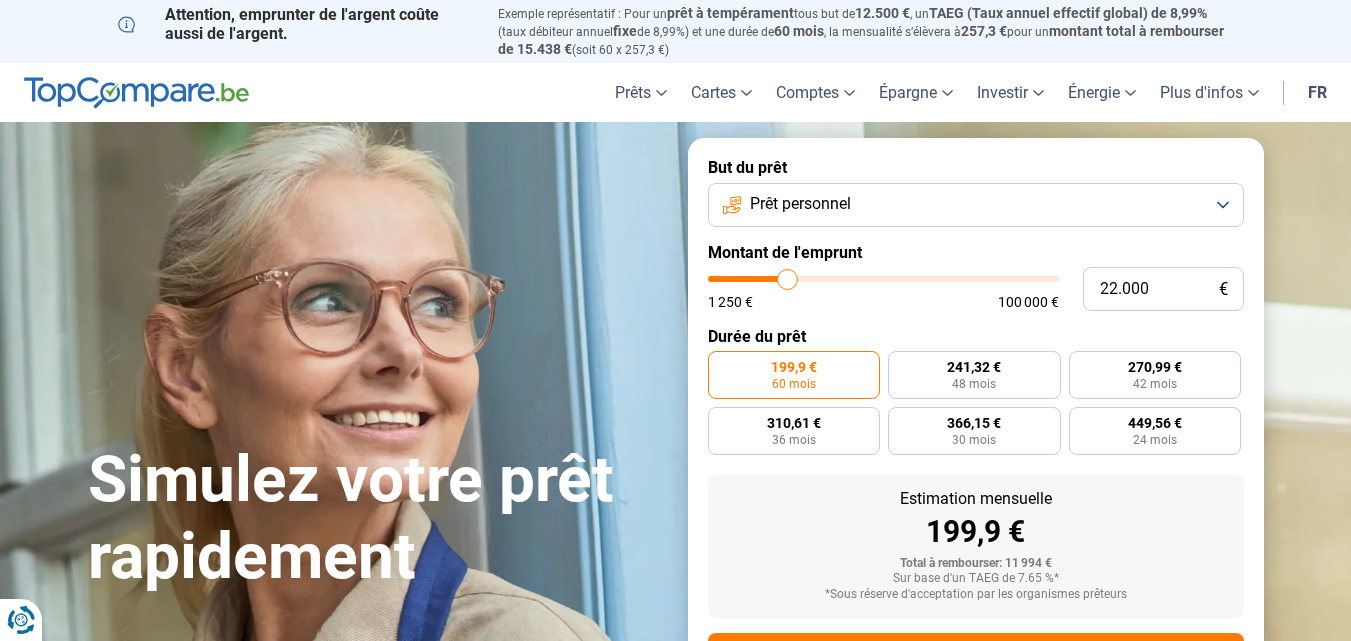 type on "22.250" 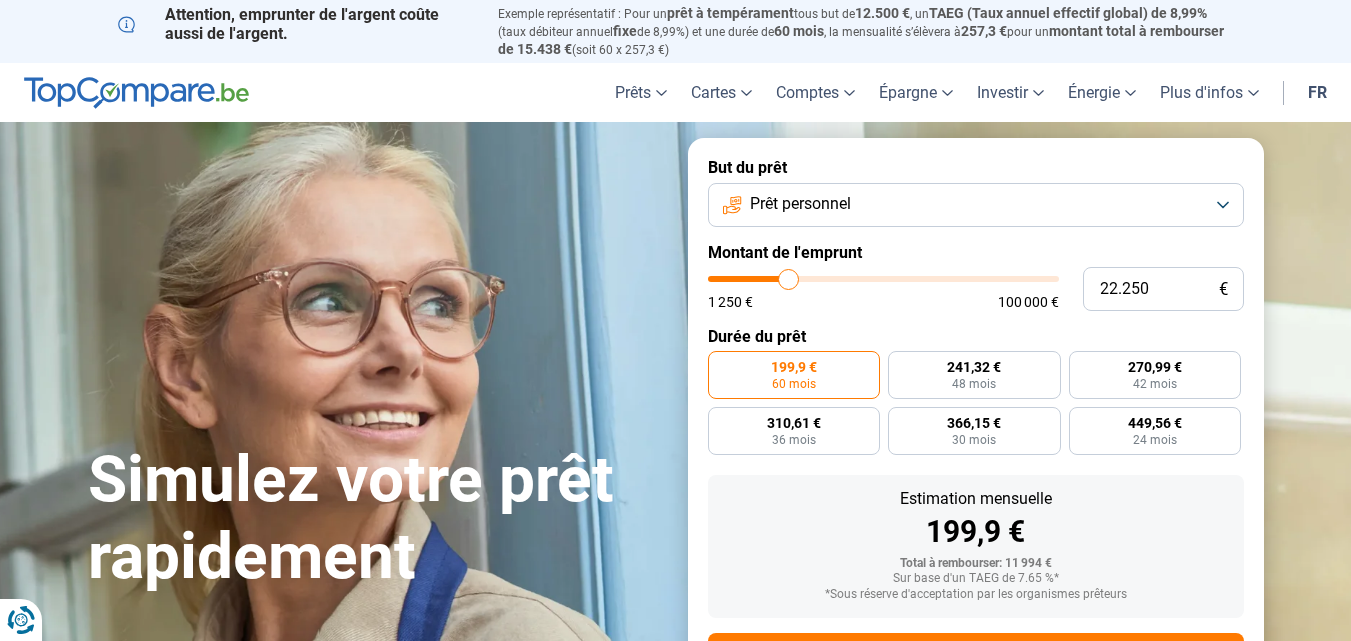type on "21.750" 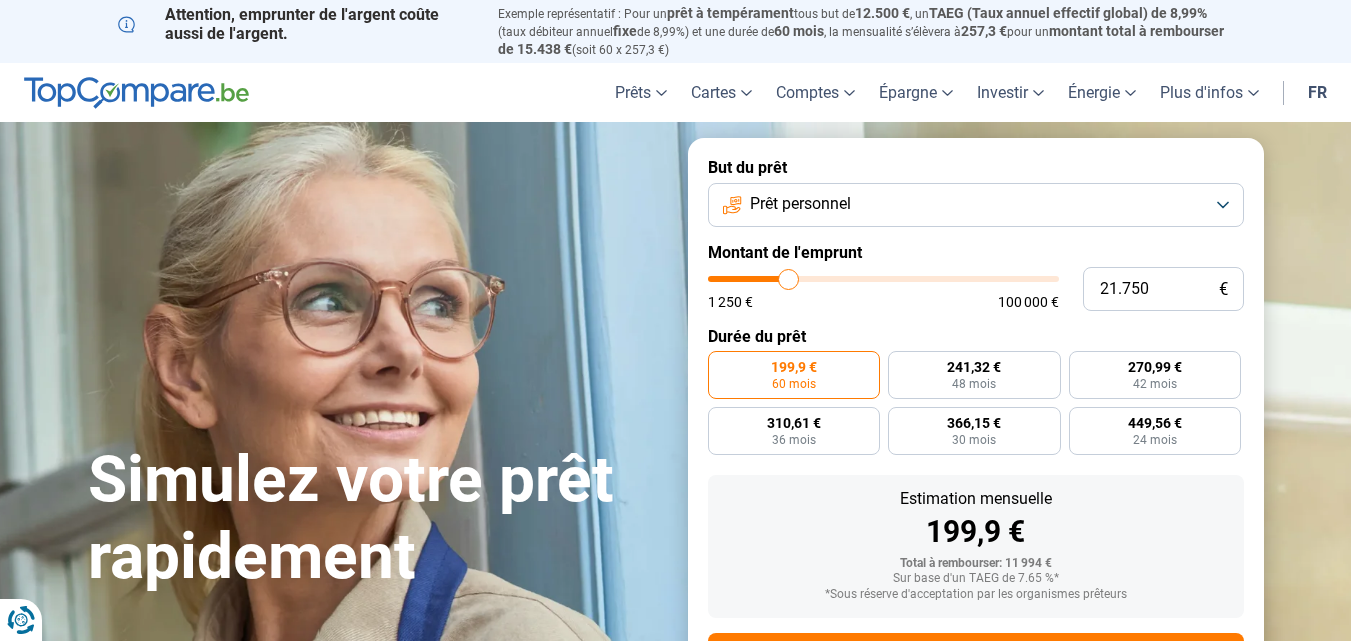 type on "21750" 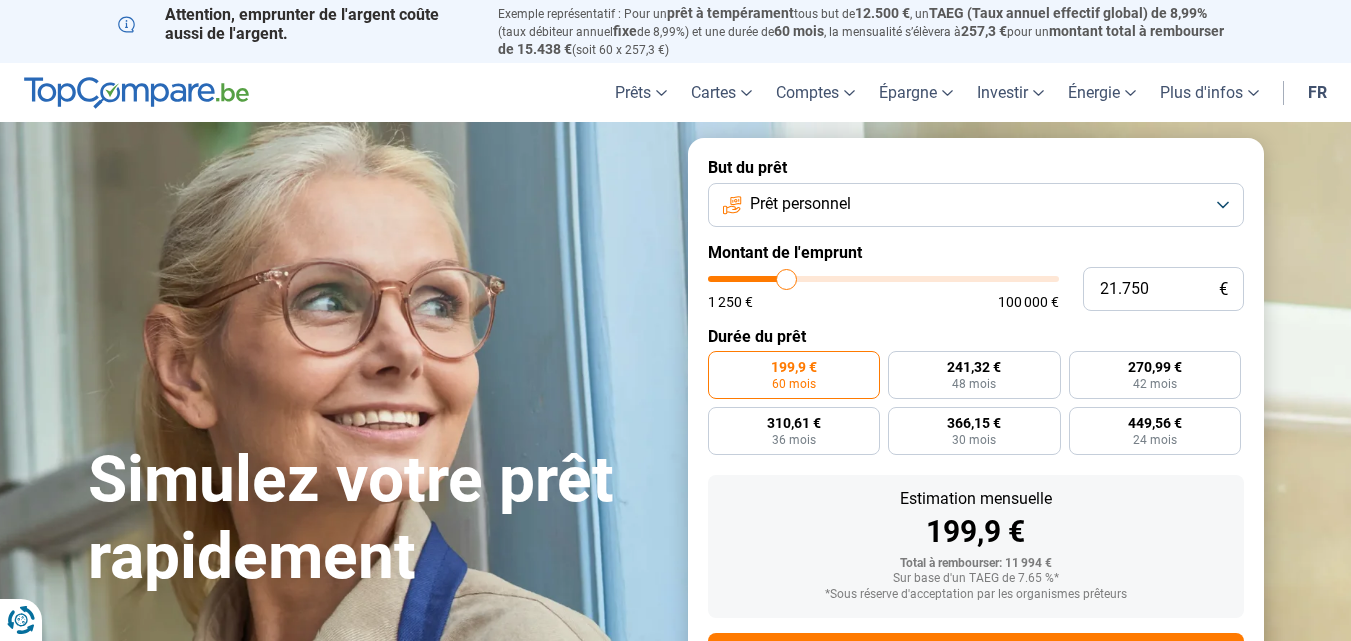 type on "21.500" 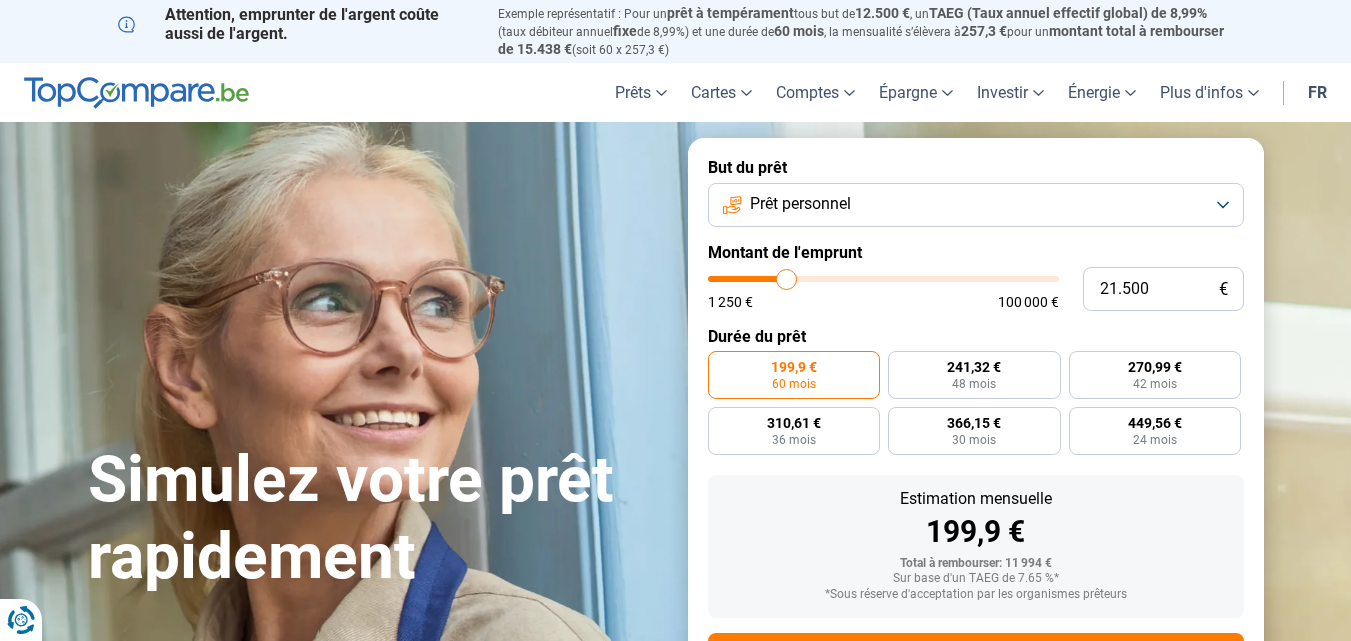type on "21500" 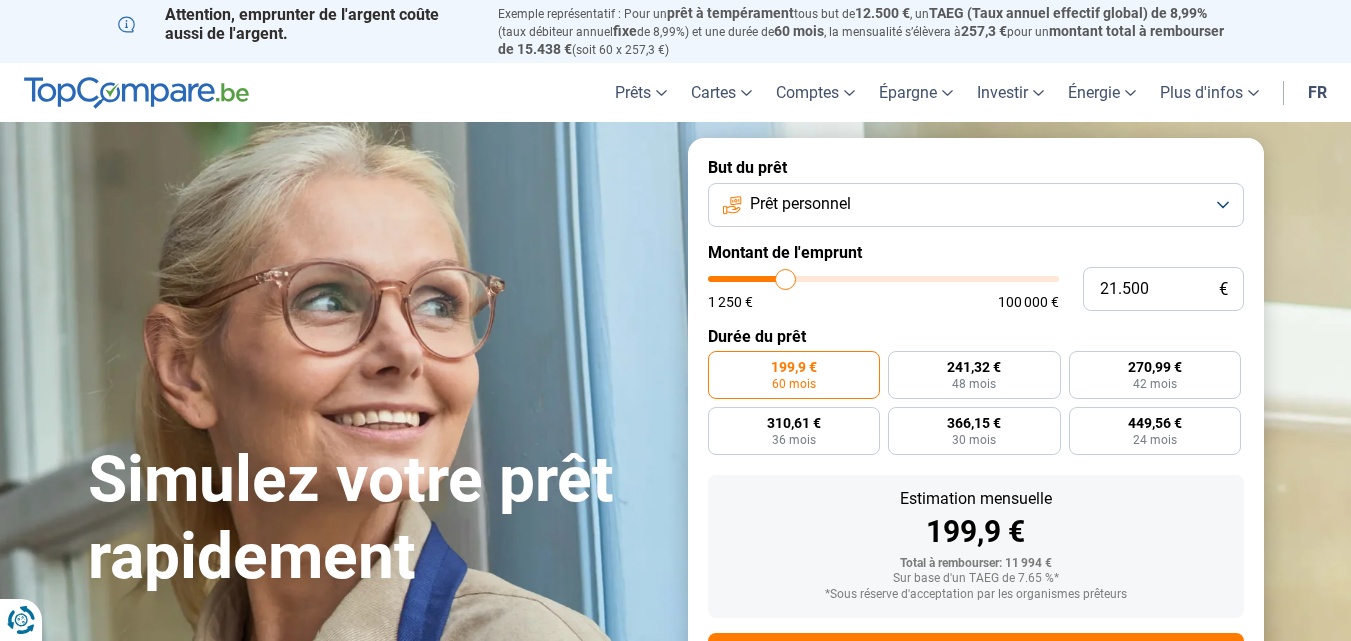 type on "20.750" 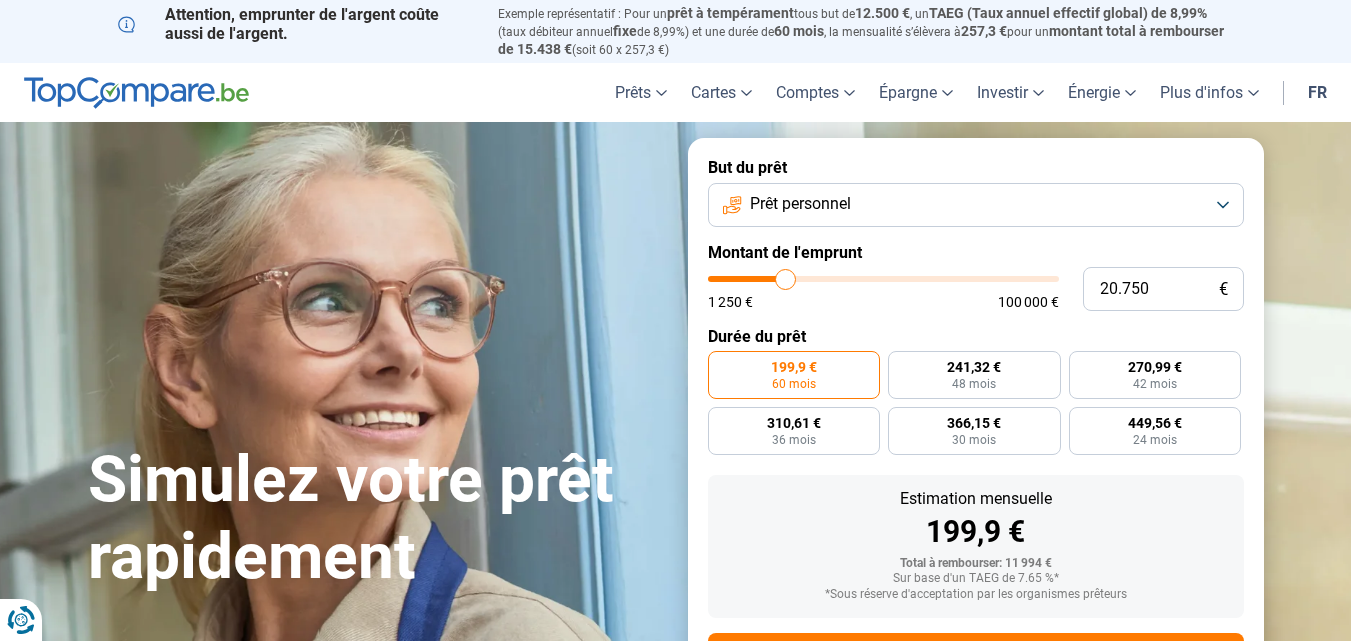 type on "20750" 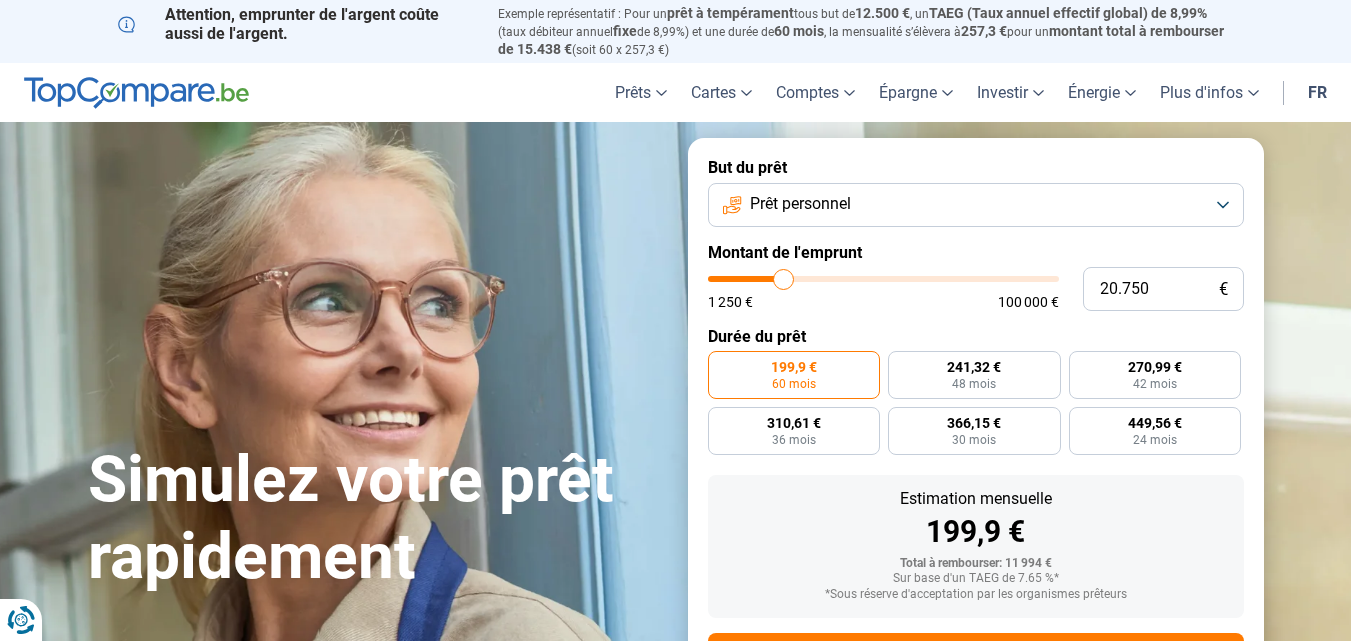 type on "20.250" 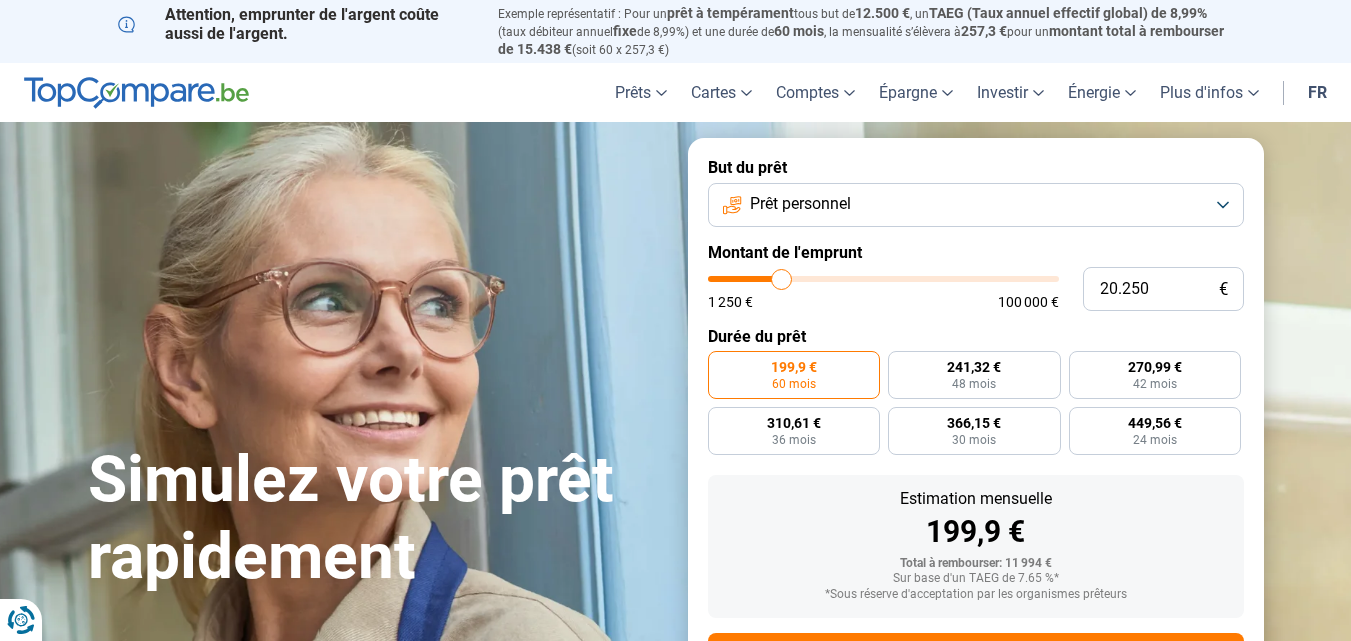 type on "20.000" 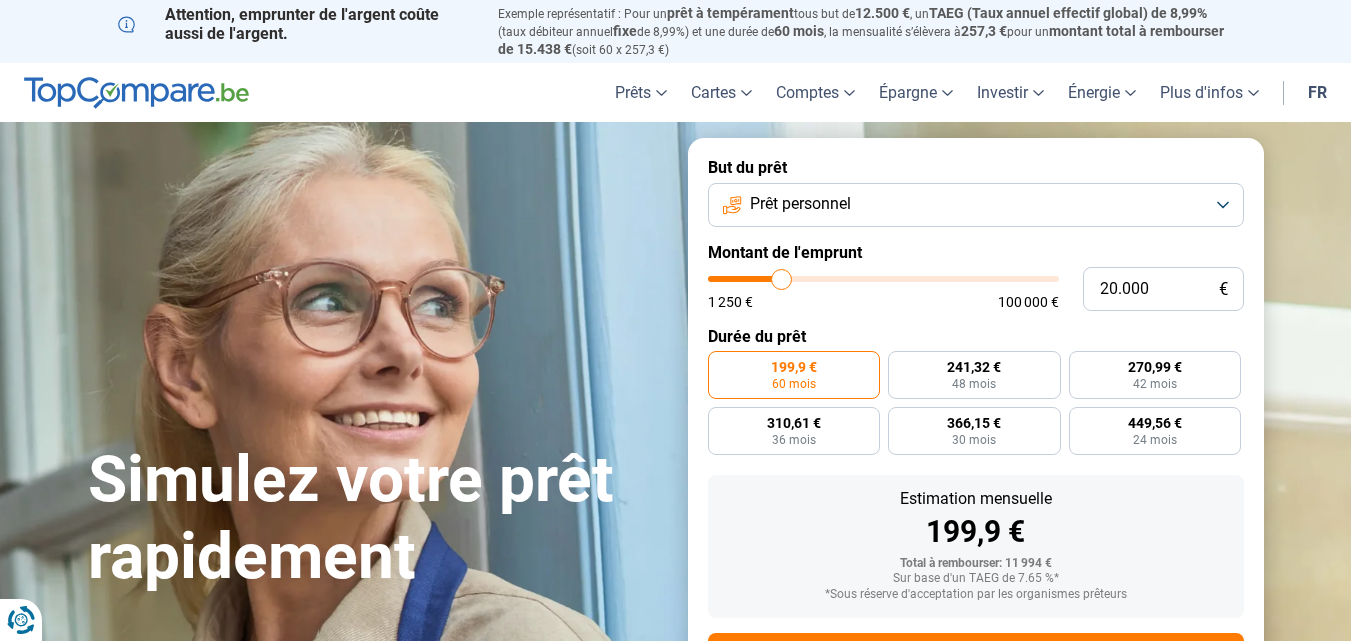 type on "20000" 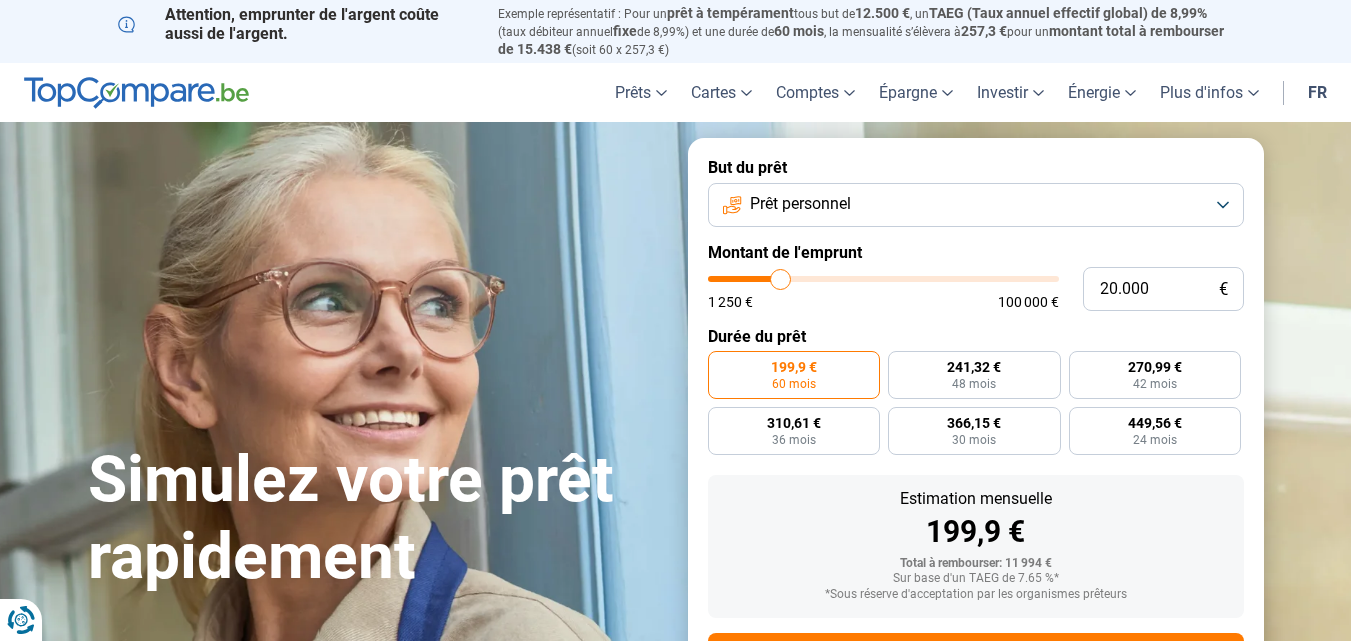 type on "17.500" 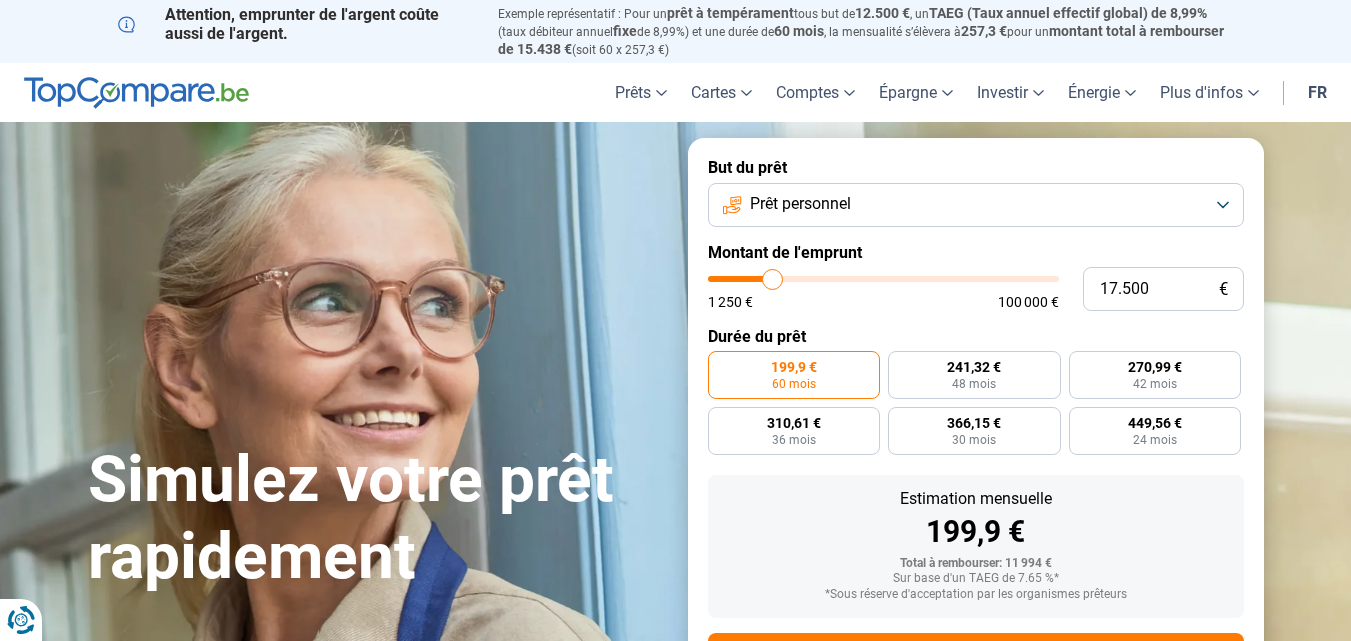 type on "17.250" 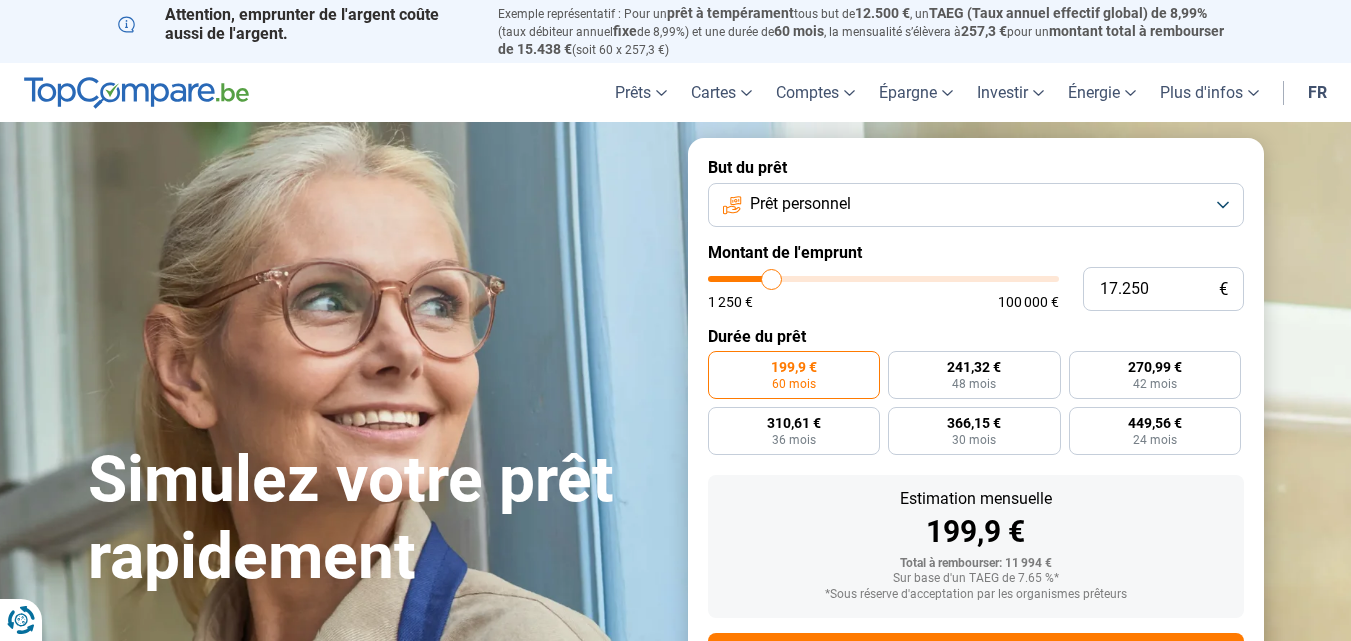 type on "17.000" 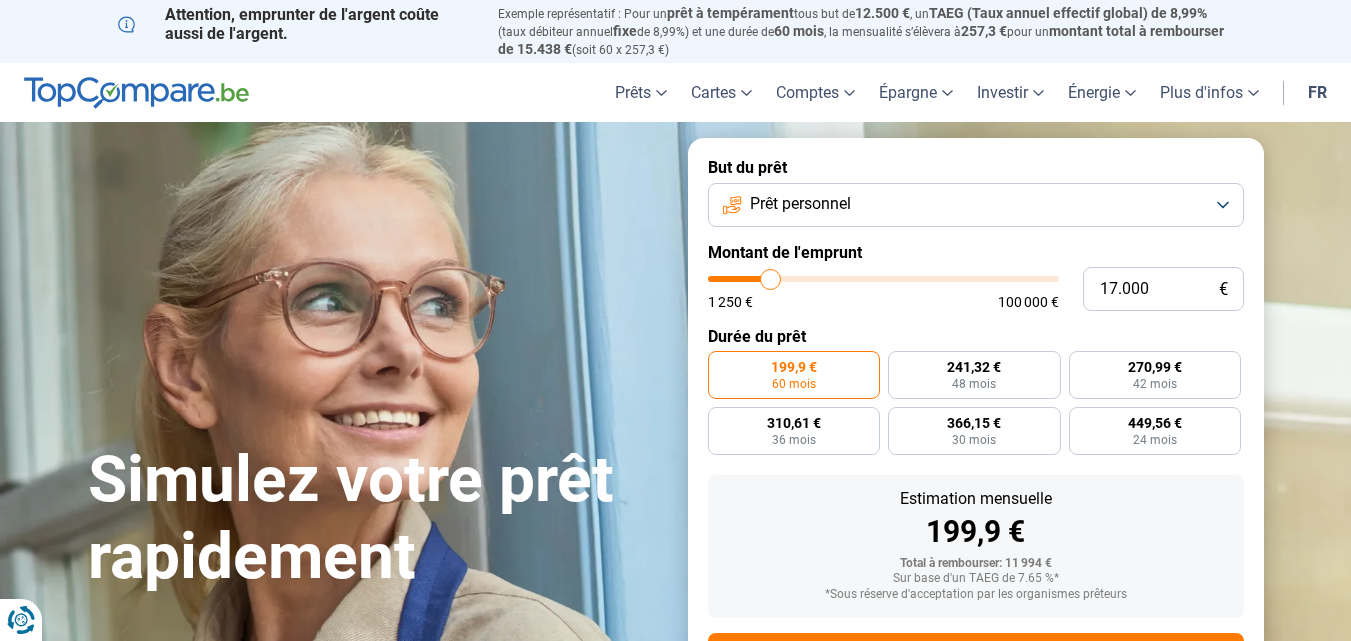 type on "16.000" 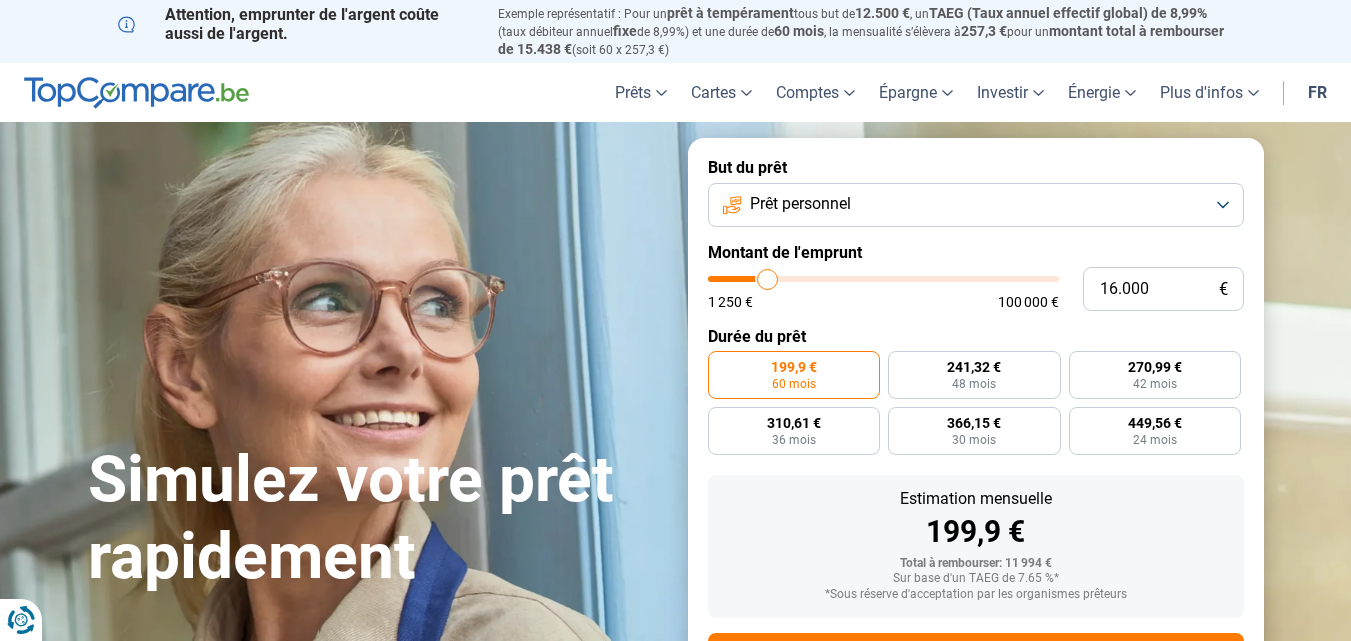 type on "14.500" 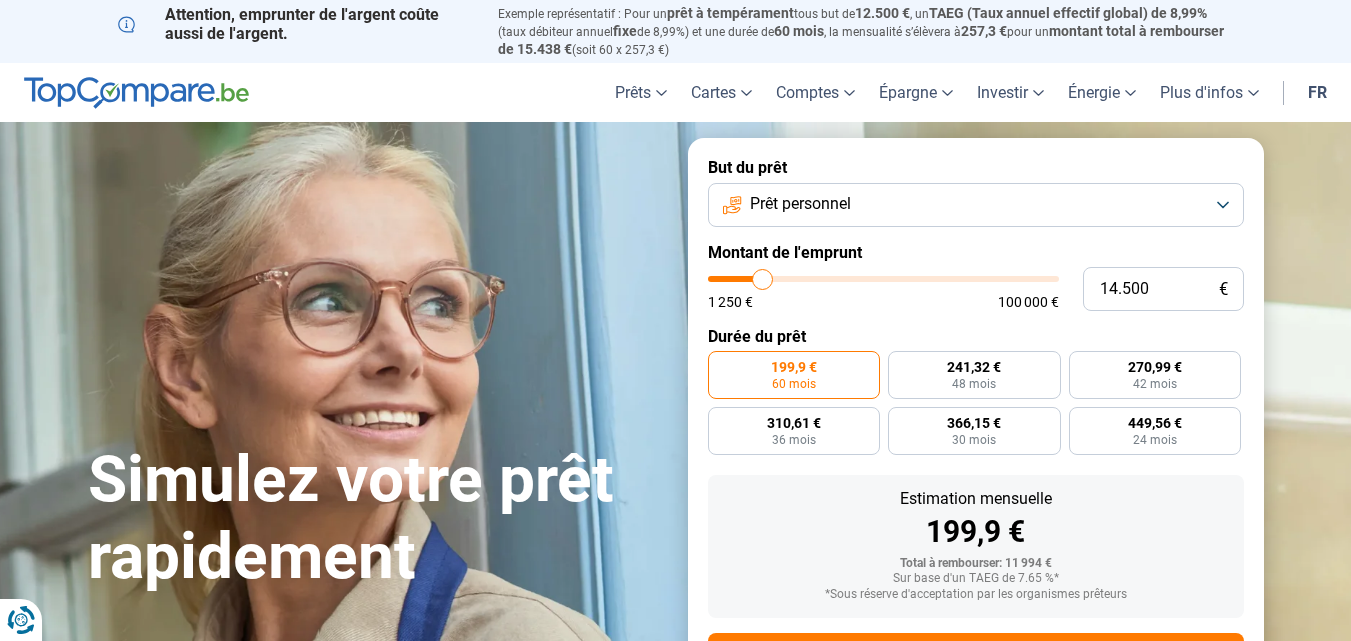 type on "14.000" 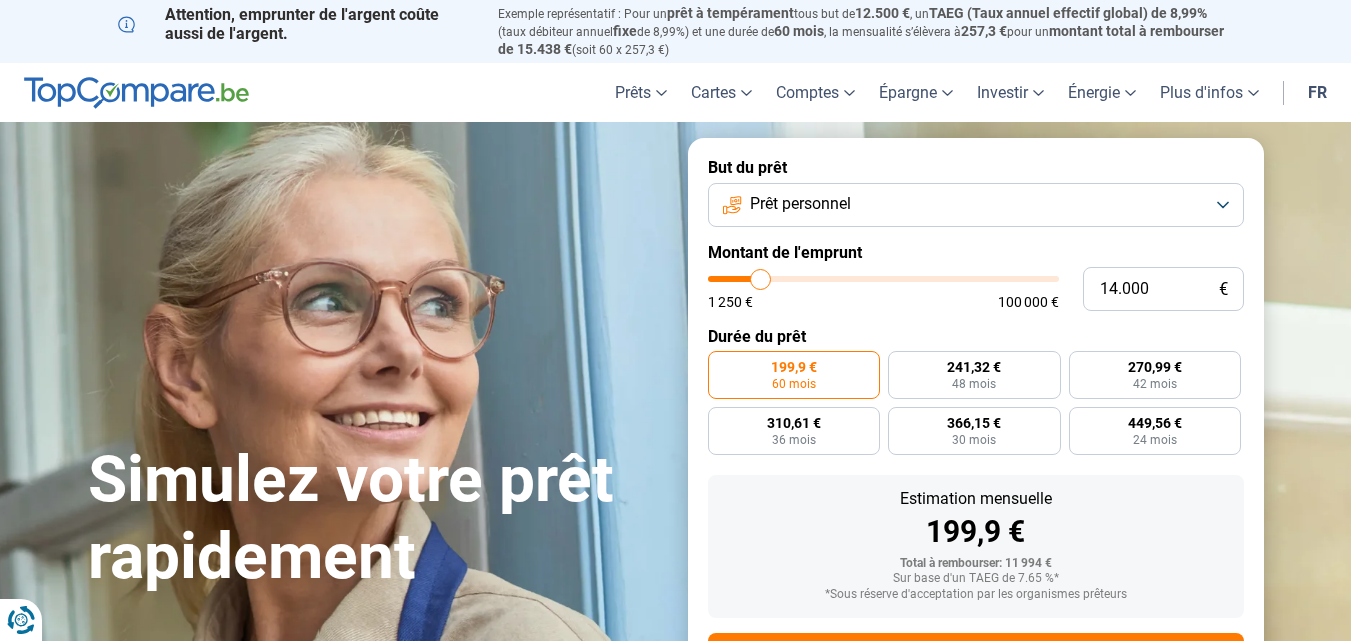 type on "13.500" 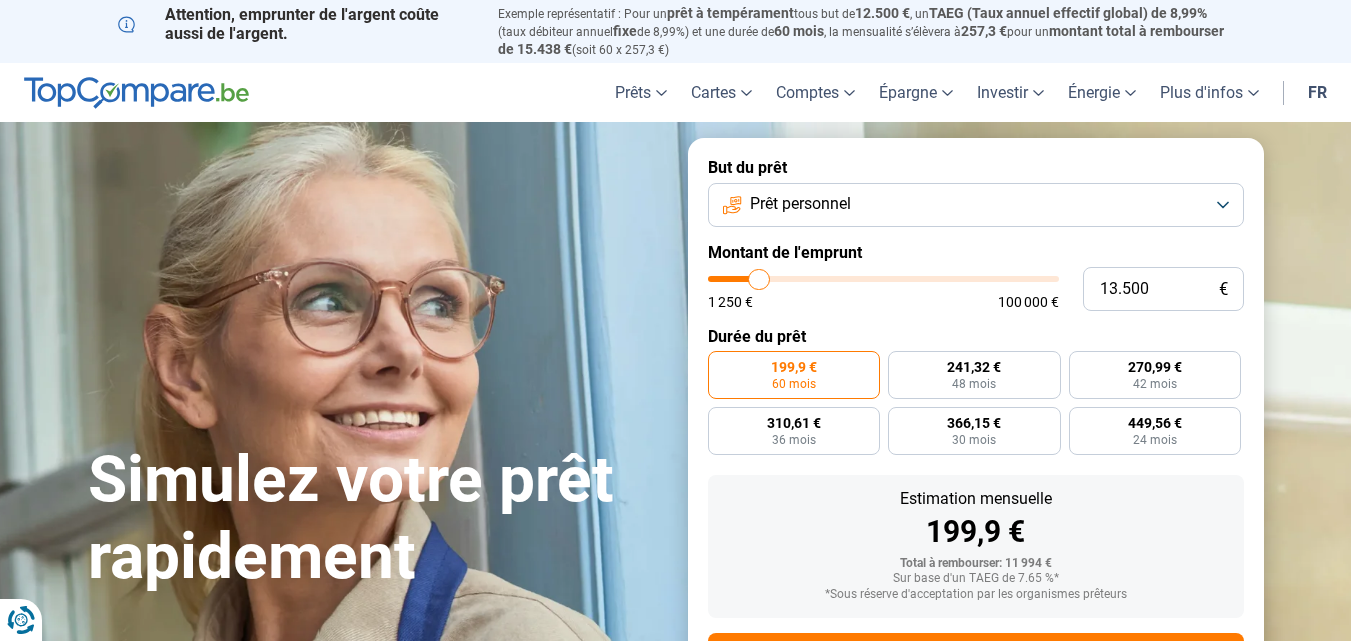 type on "12.750" 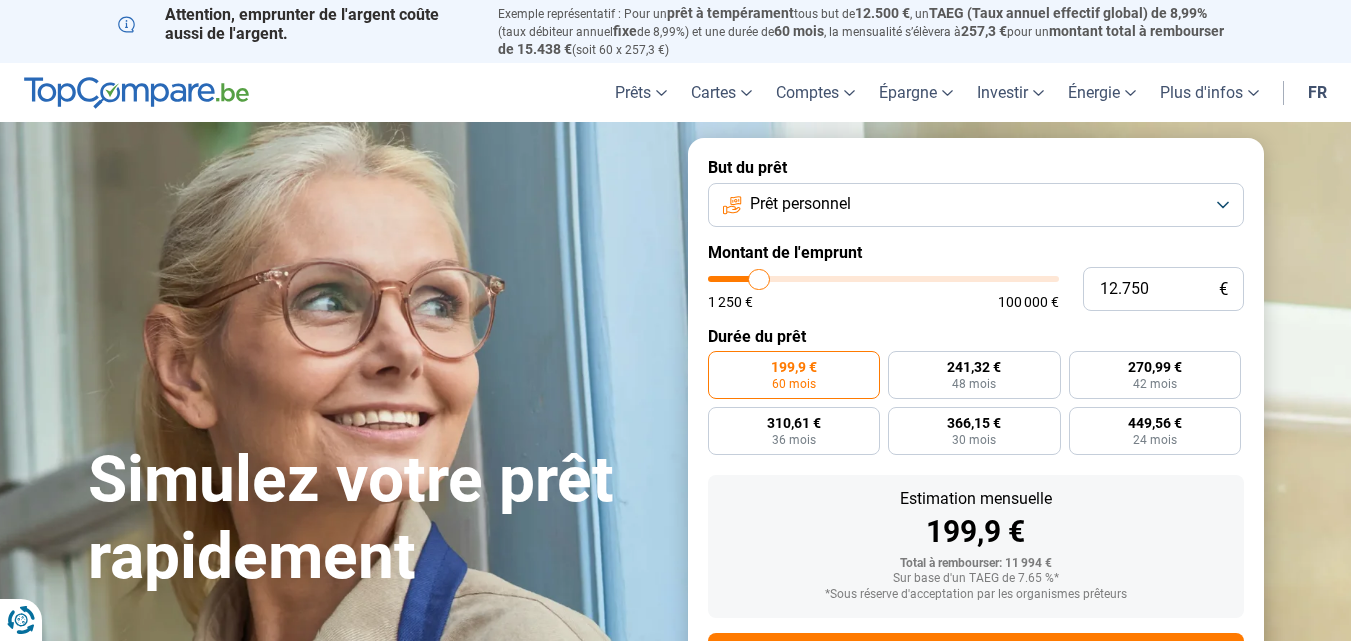 type on "12750" 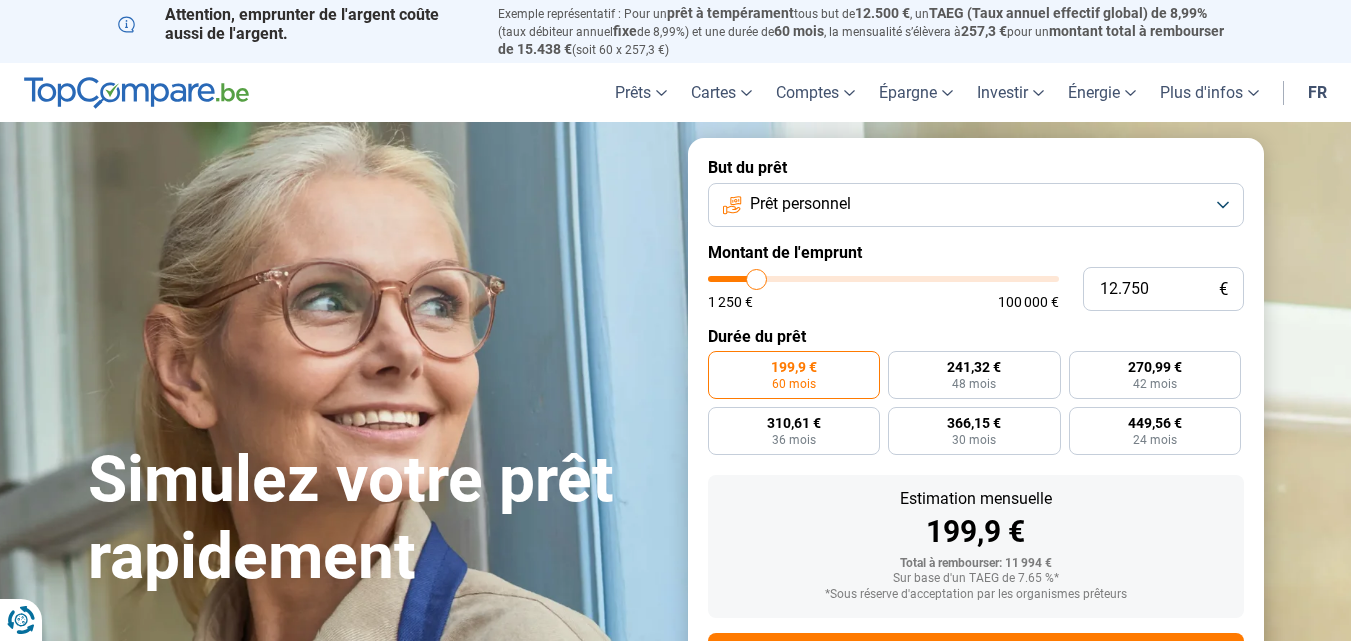 type on "12.500" 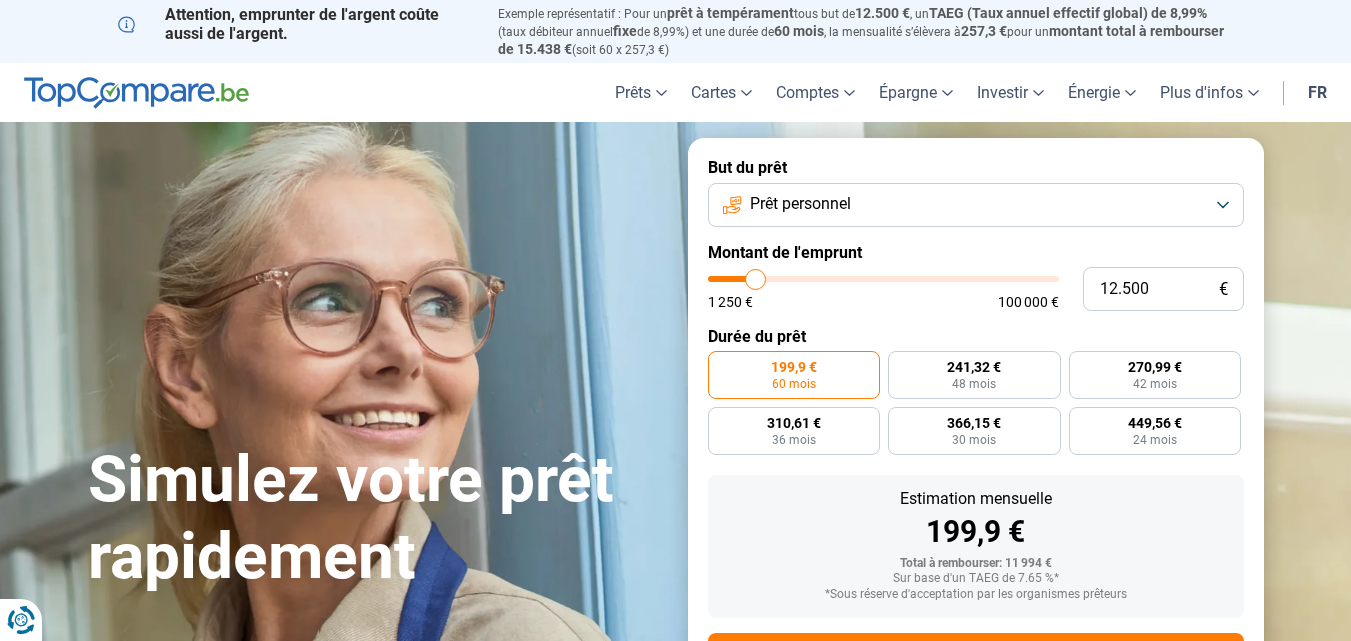 type on "11.500" 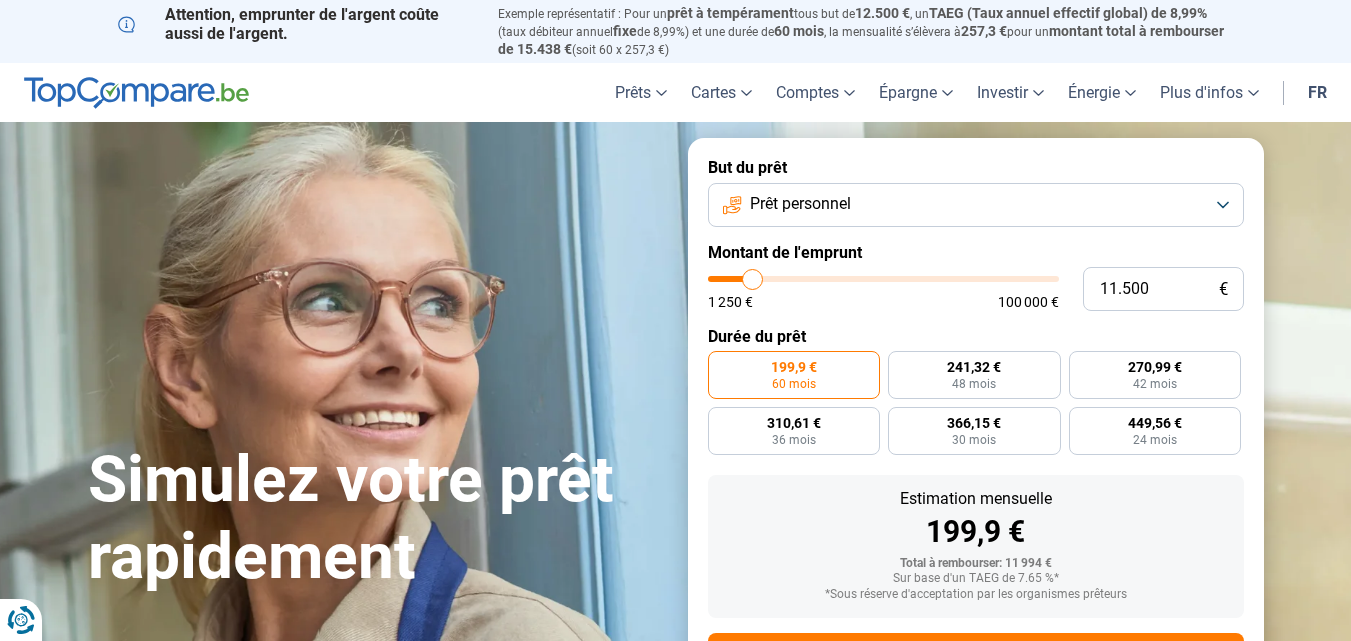 type on "10.500" 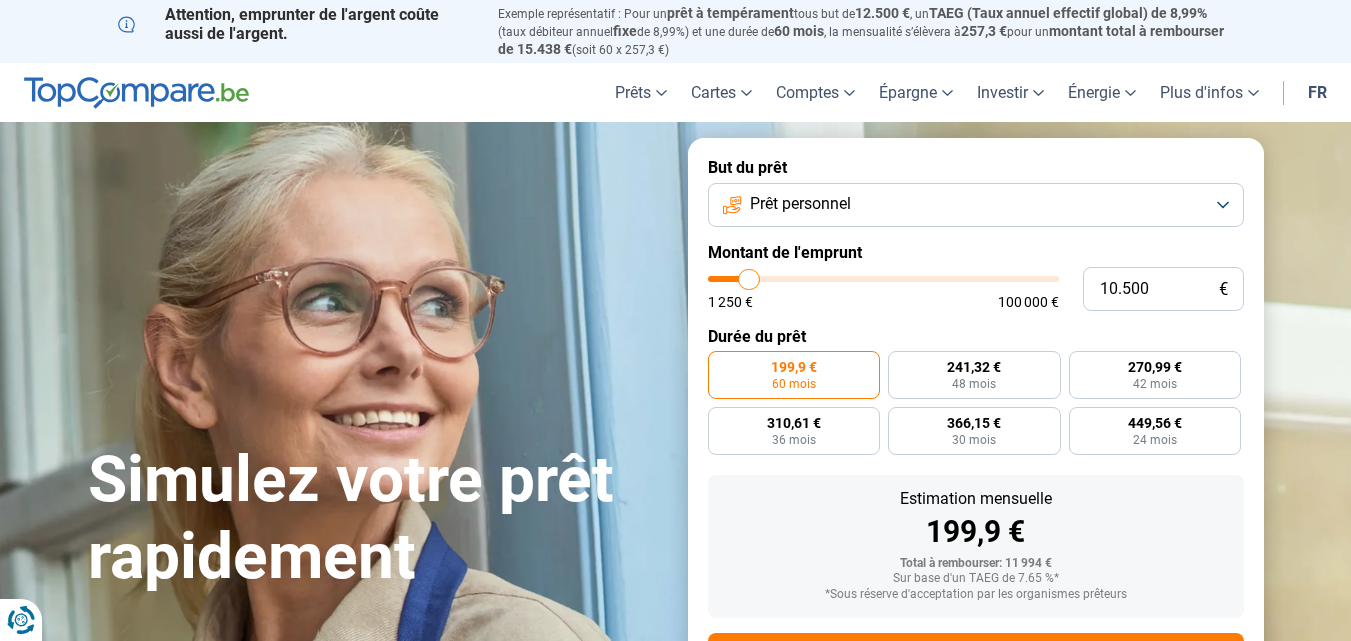 type on "10.000" 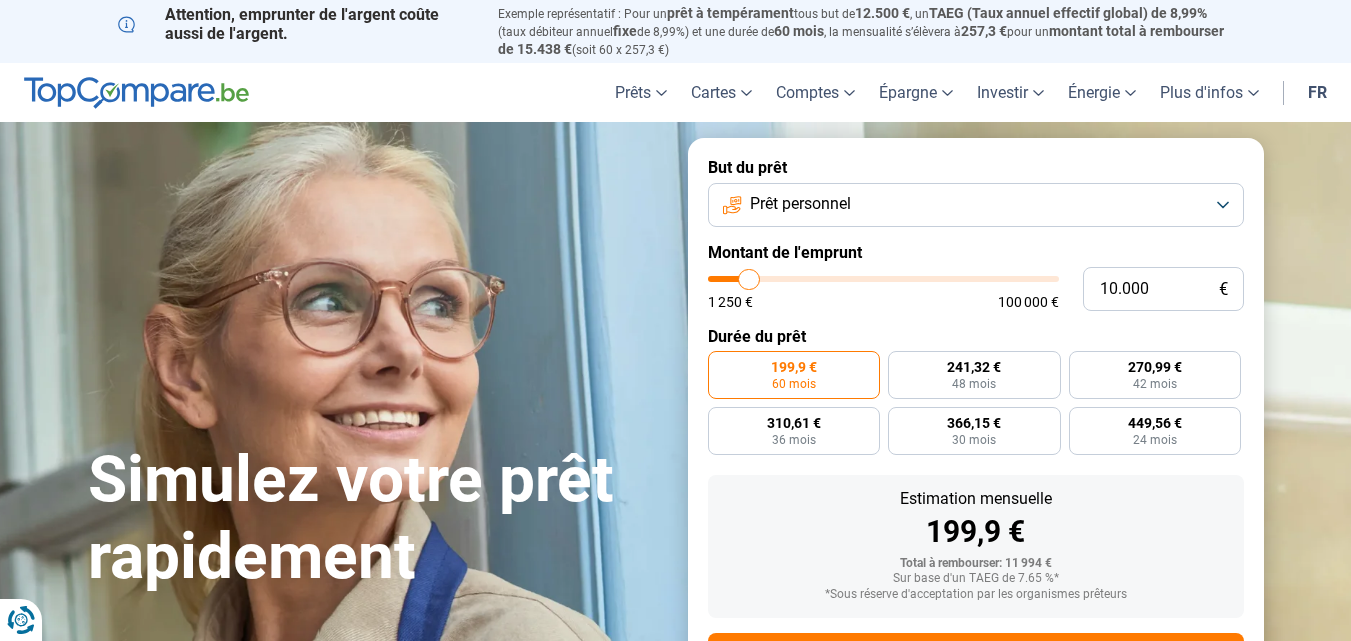 type on "10000" 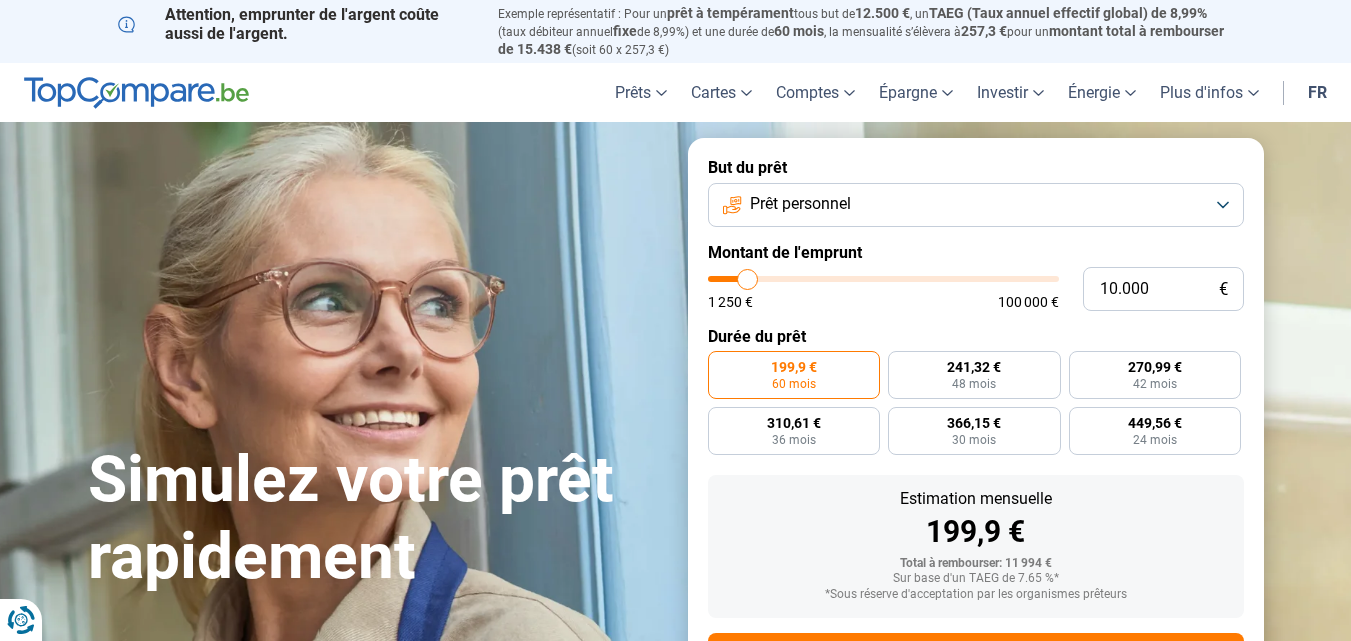 type on "9.750" 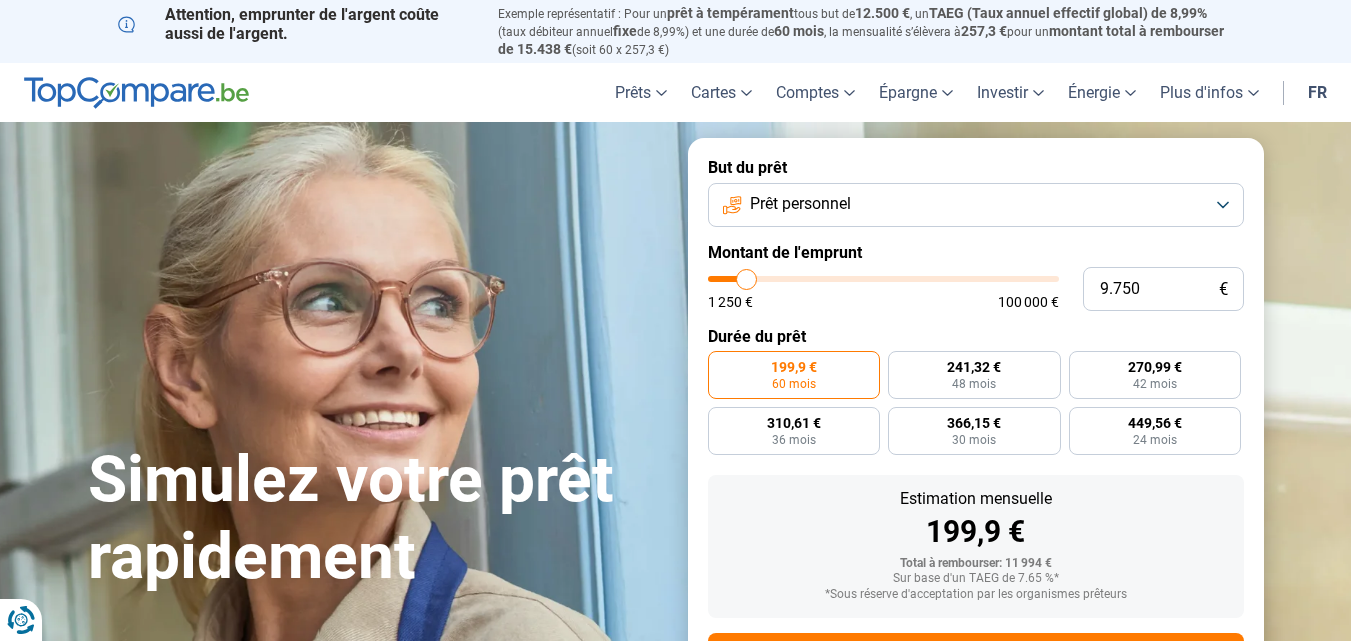 type on "9.000" 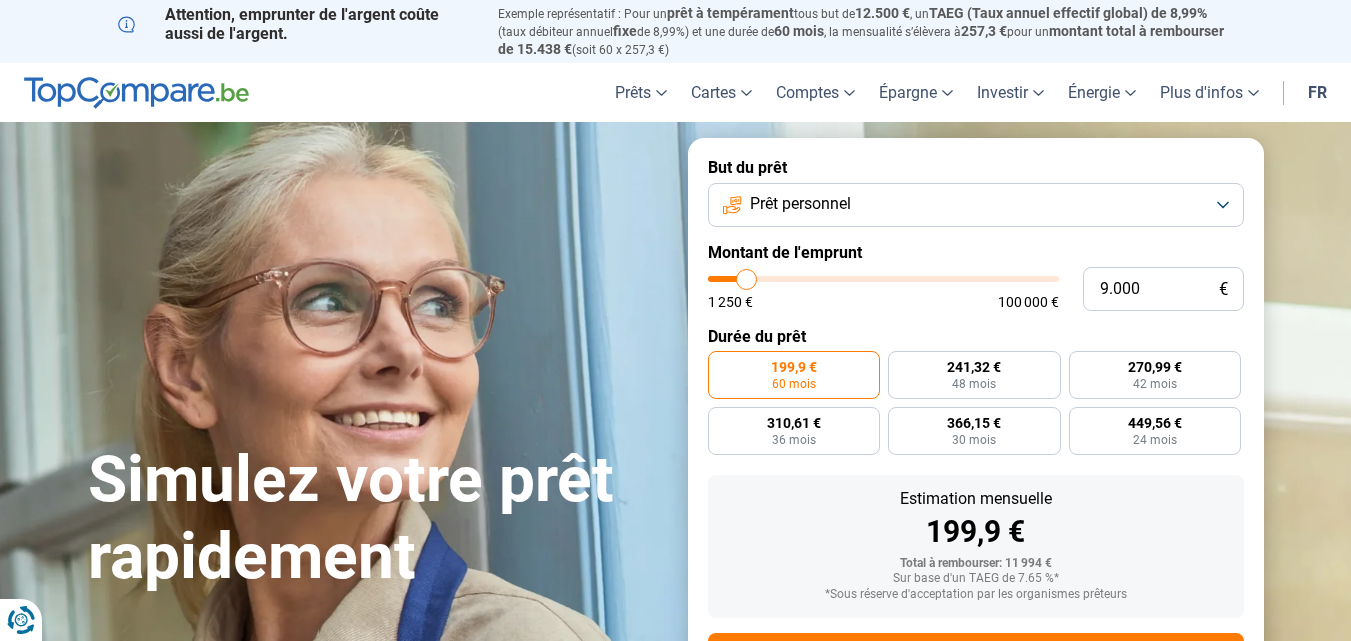 type on "9000" 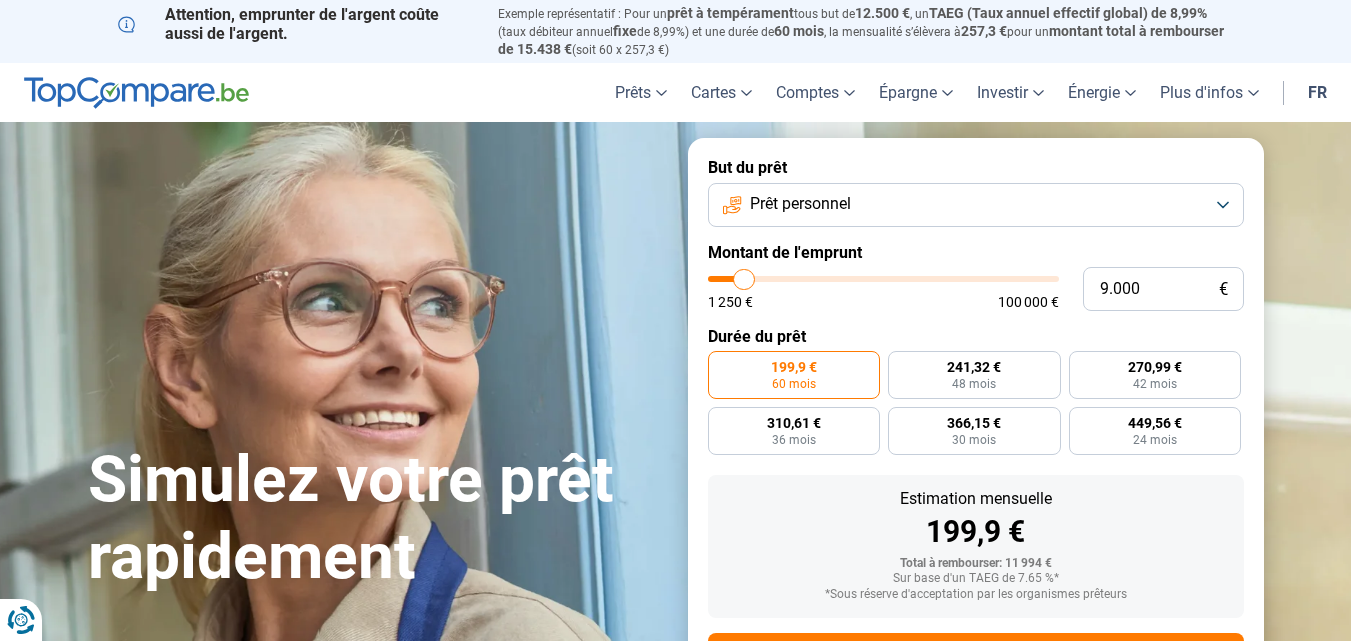 type on "8.250" 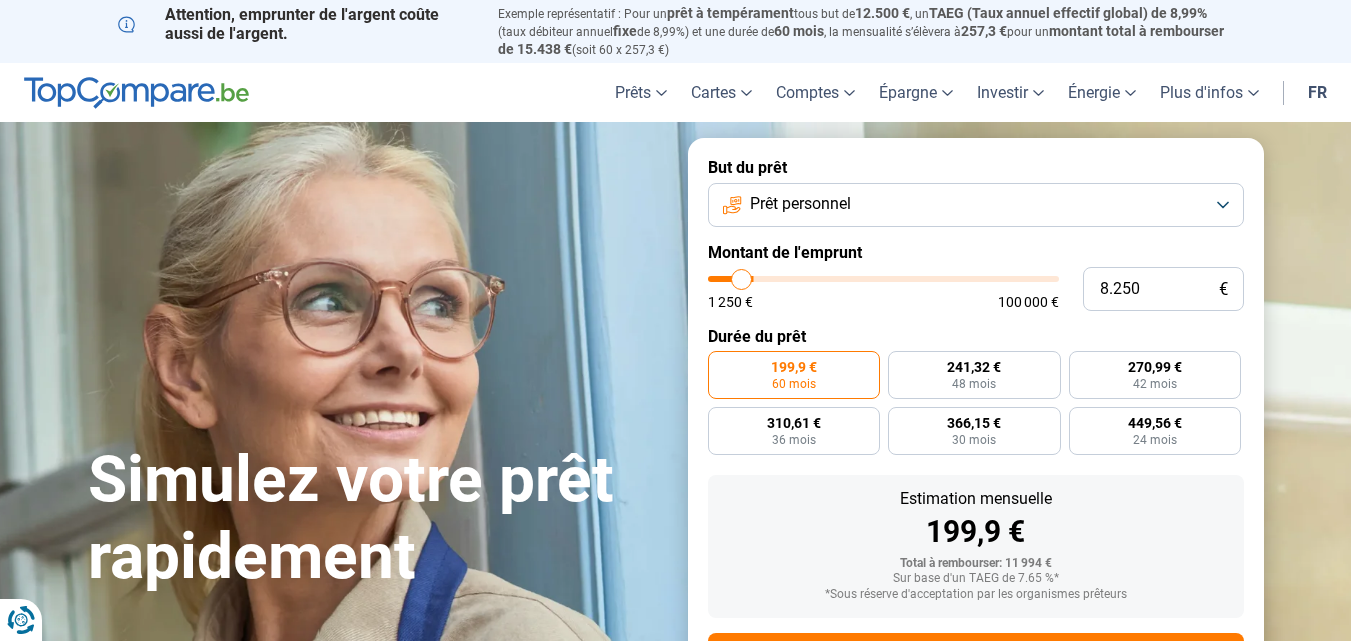 type on "8.000" 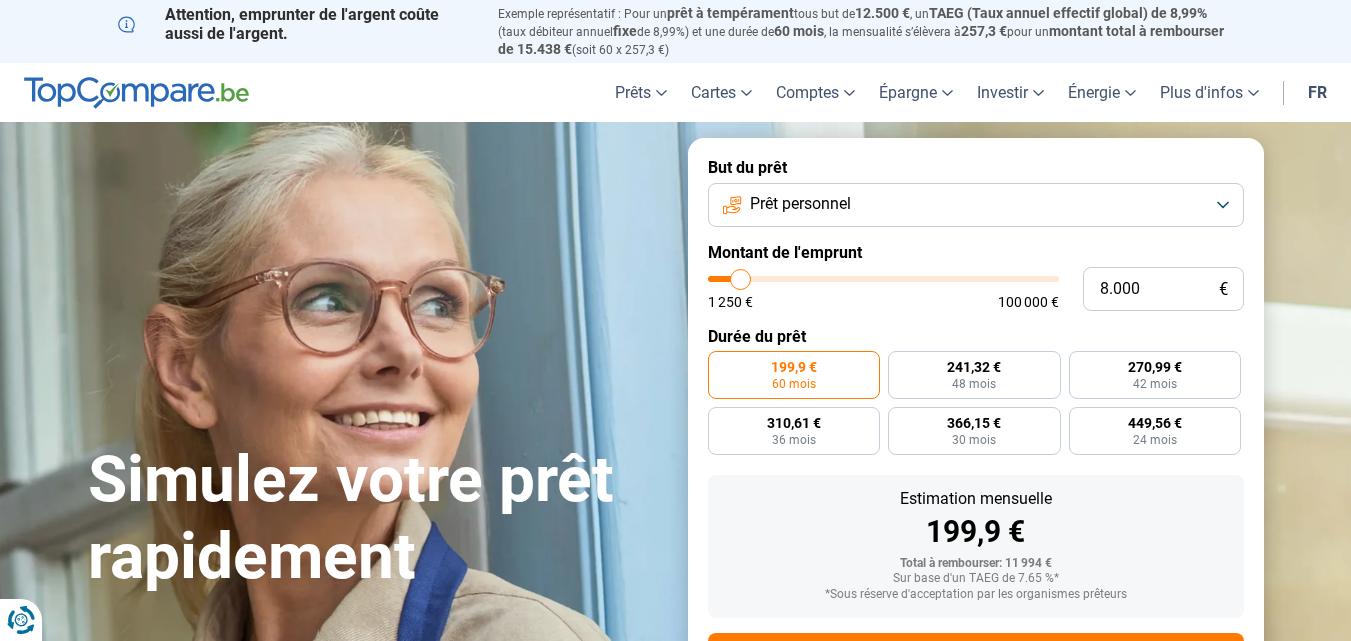 type on "7.000" 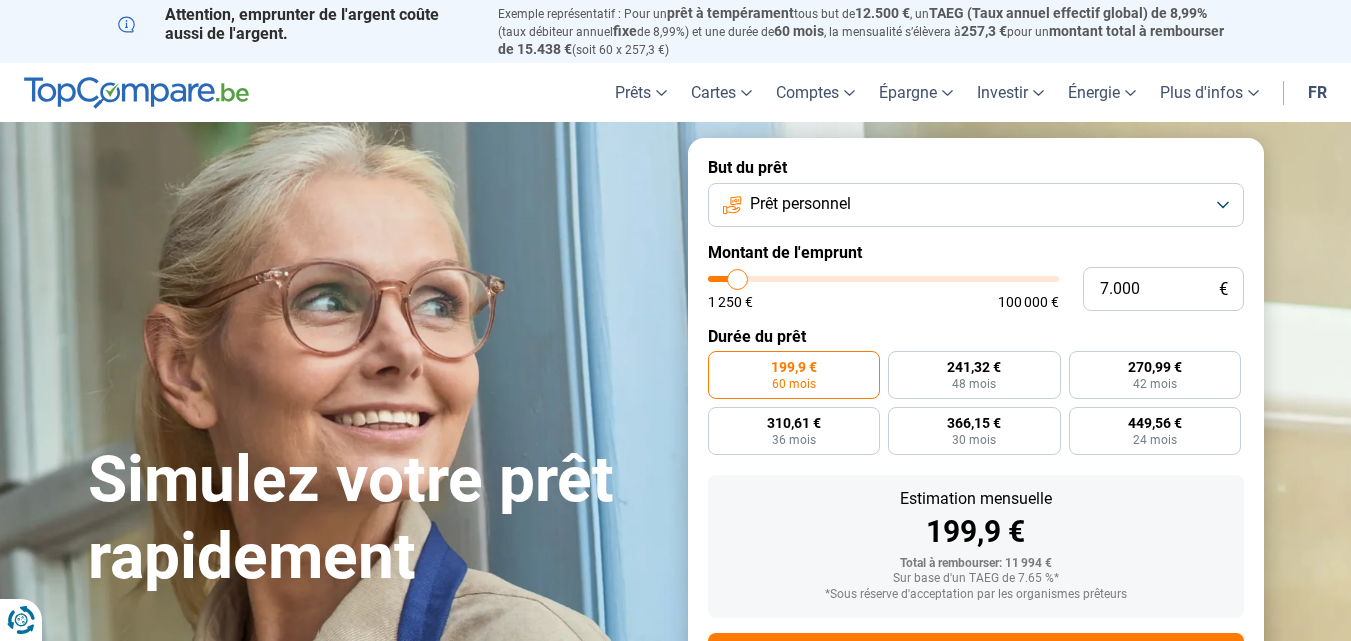 type on "6.750" 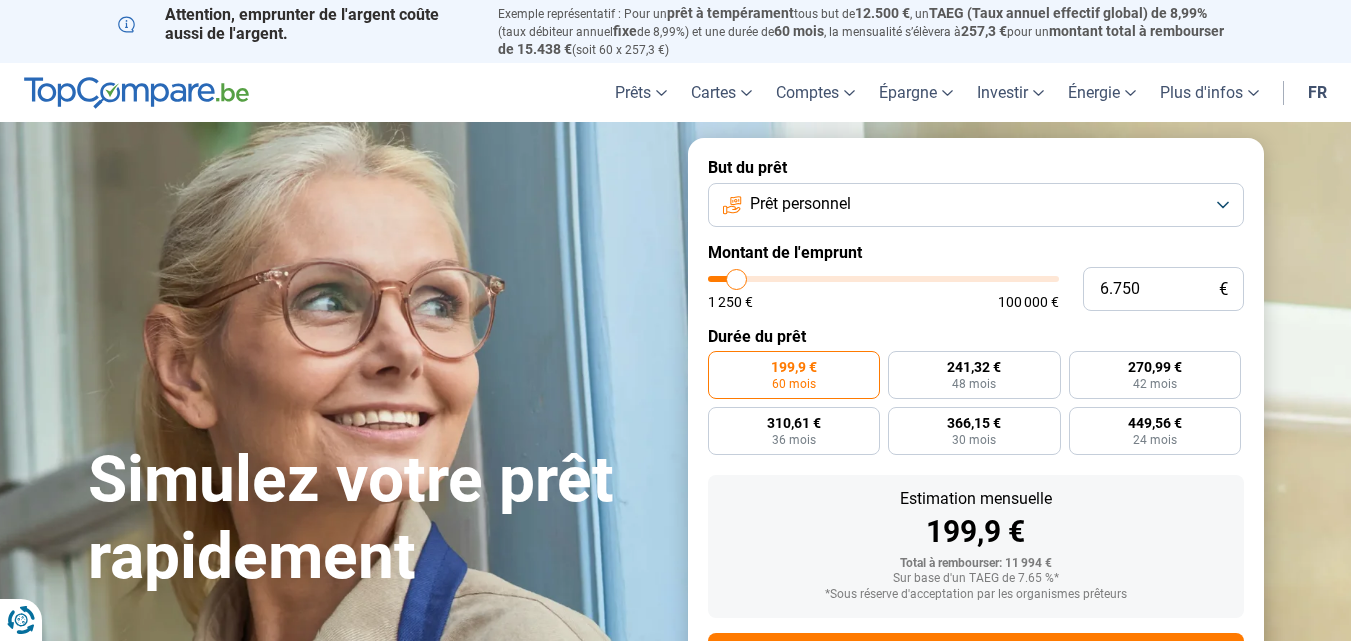 type on "6.000" 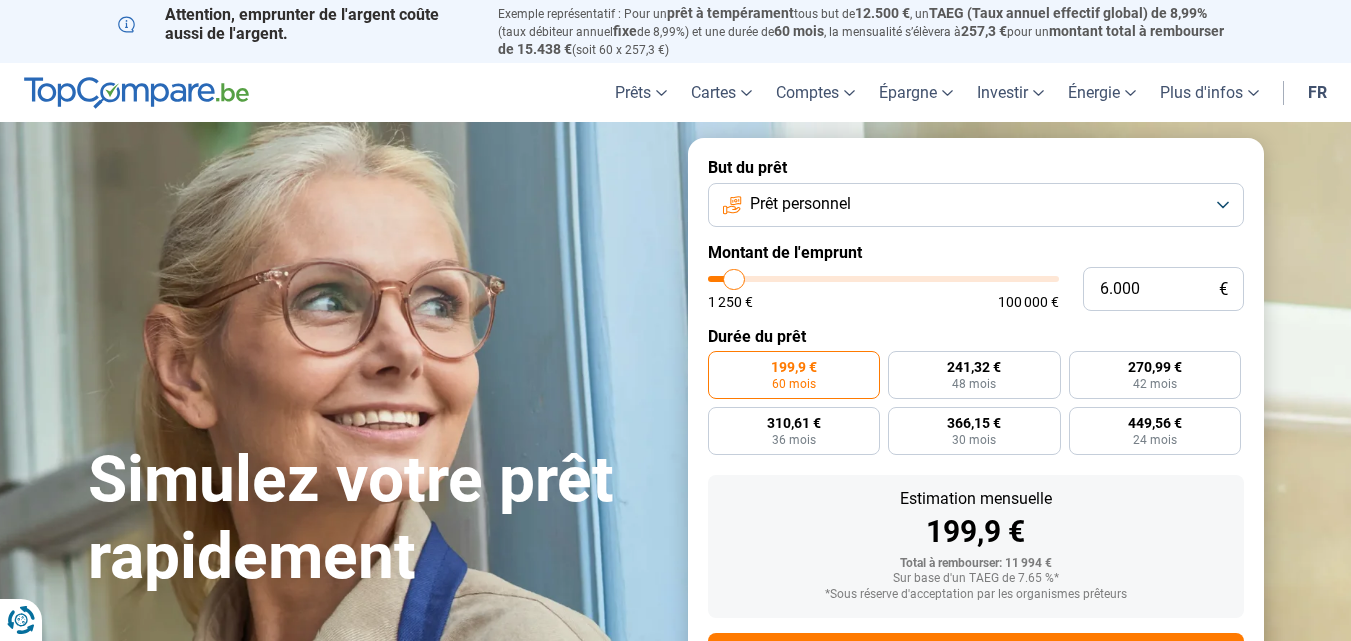 type on "5.500" 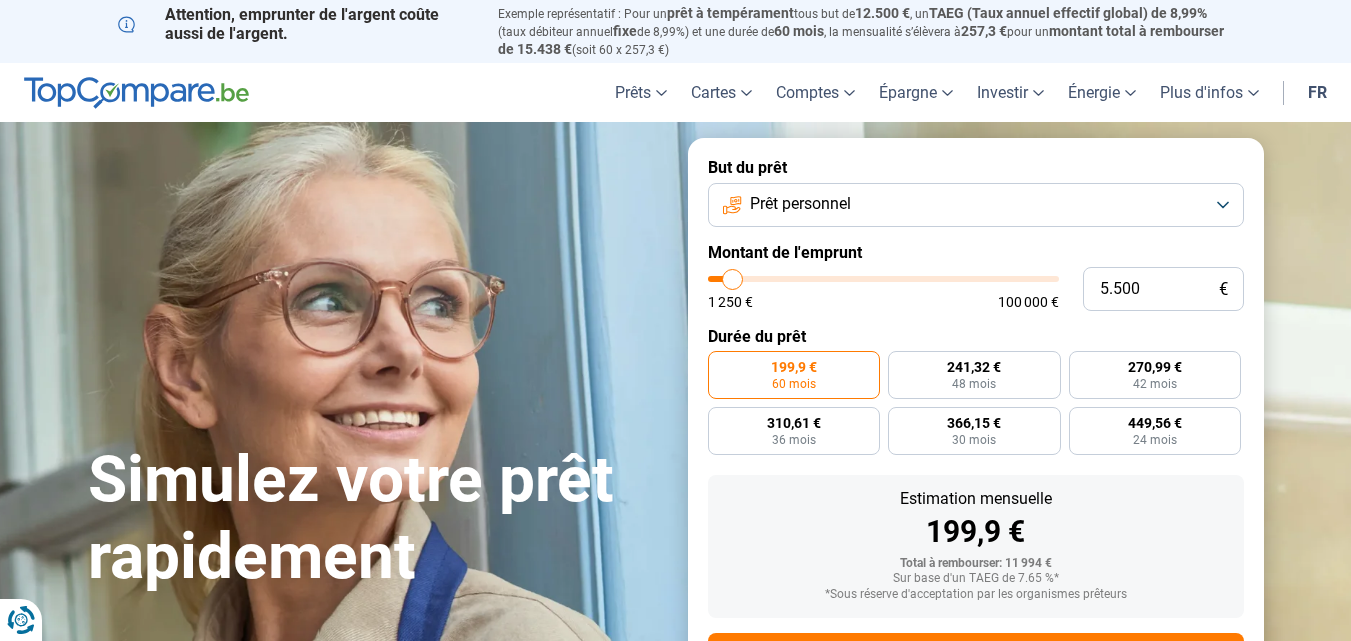 type on "5.250" 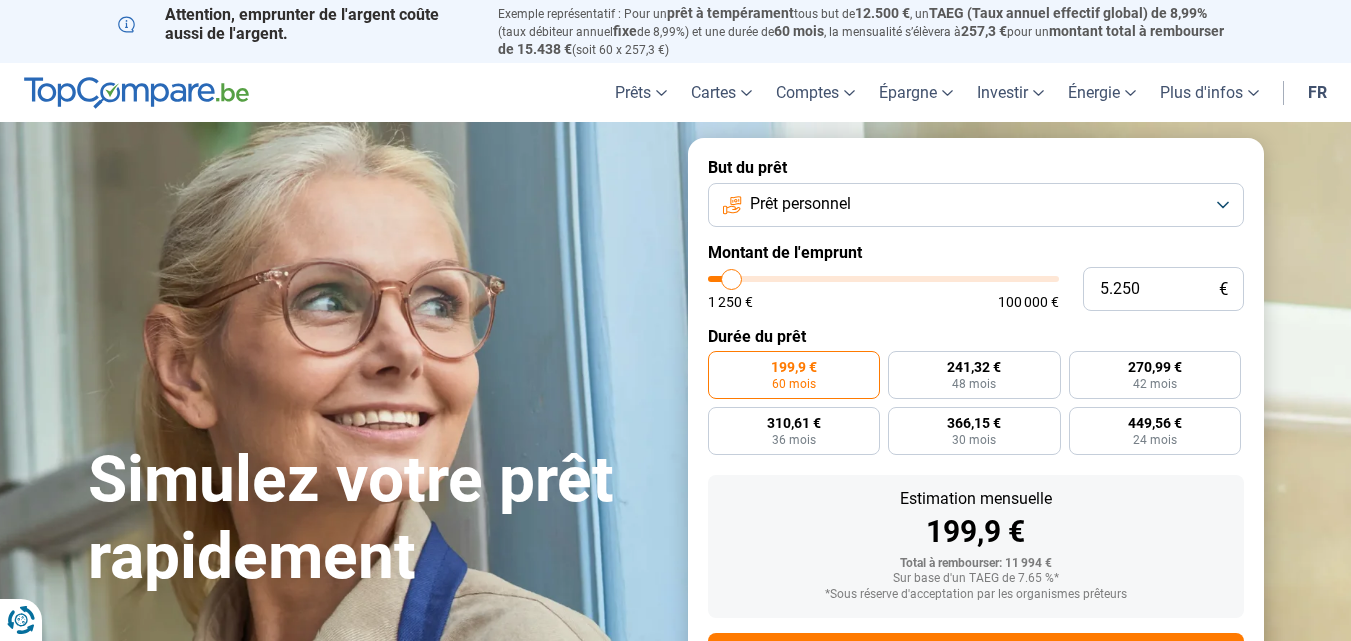 type on "5.000" 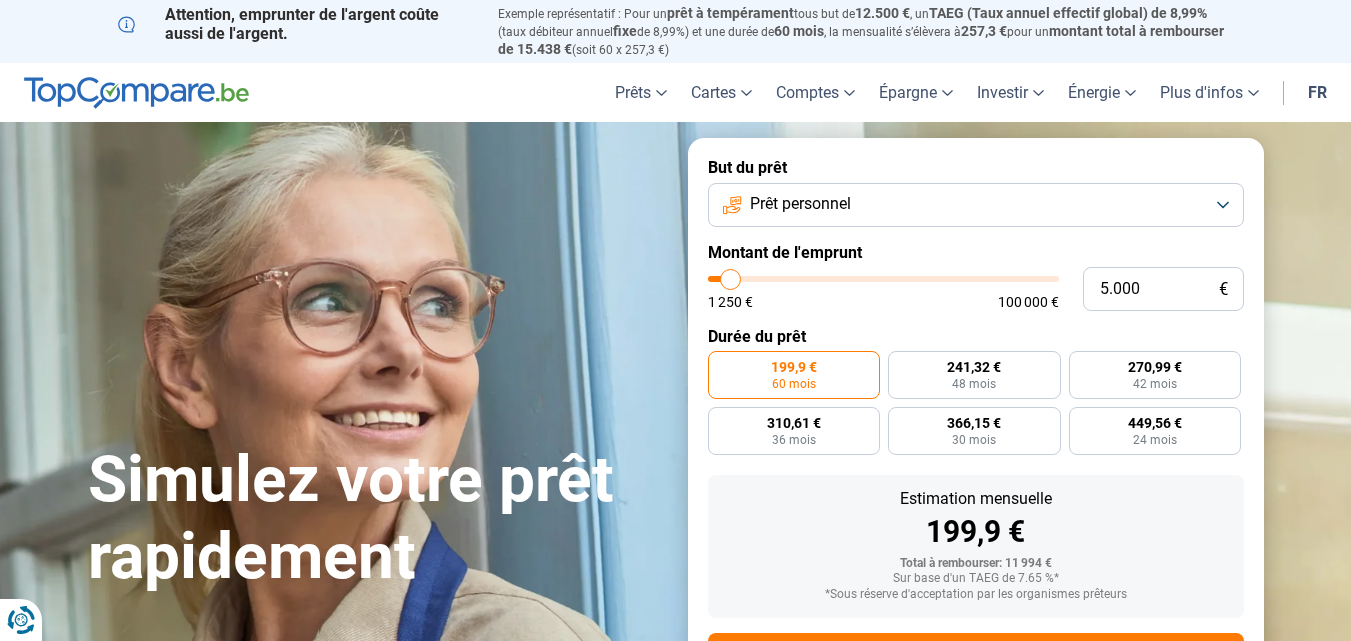 type on "4.250" 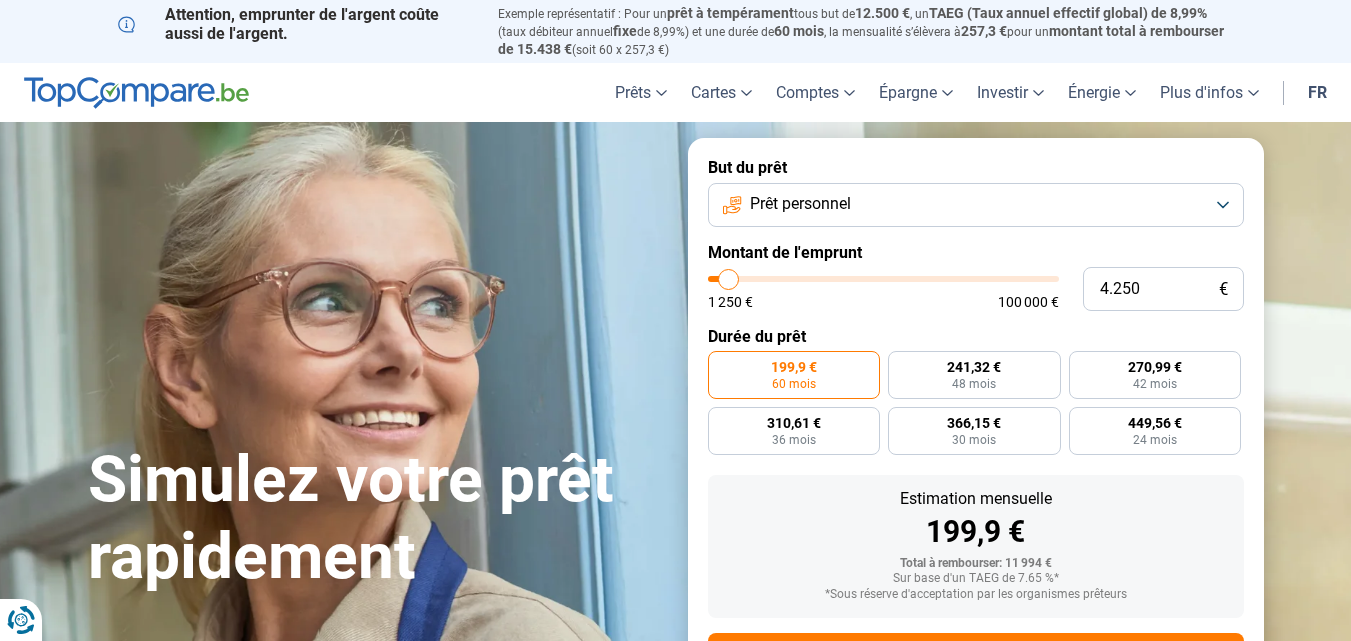 type on "3.750" 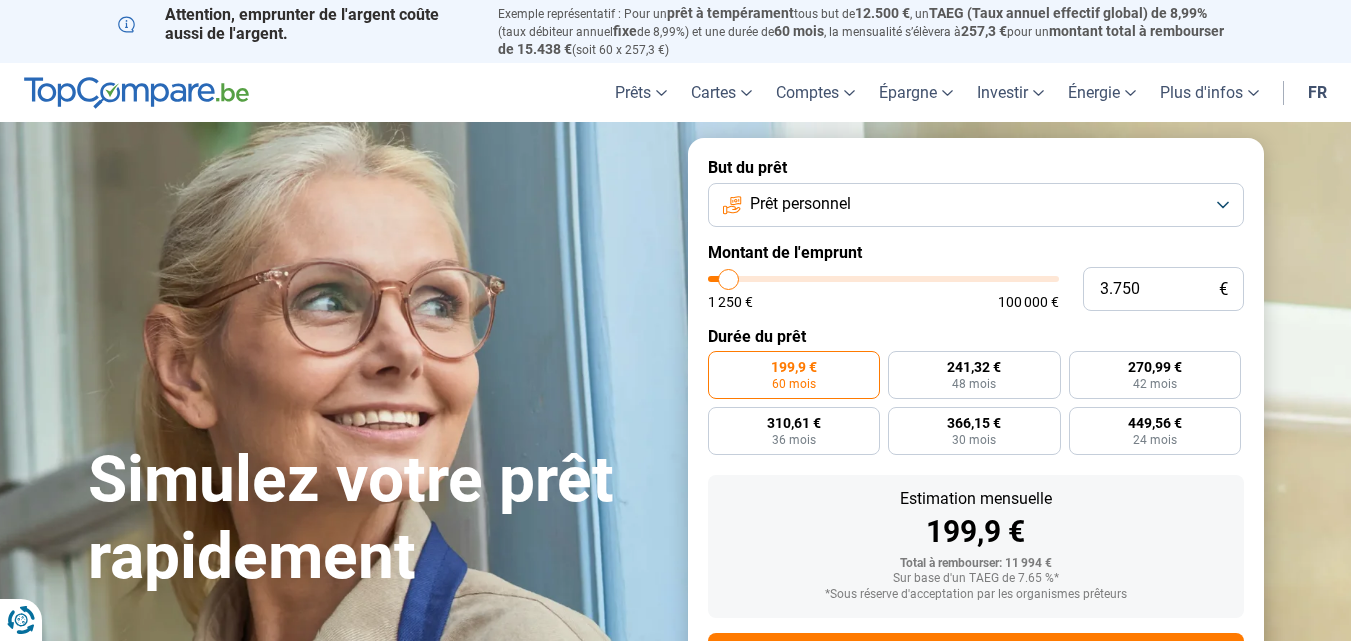 type on "3750" 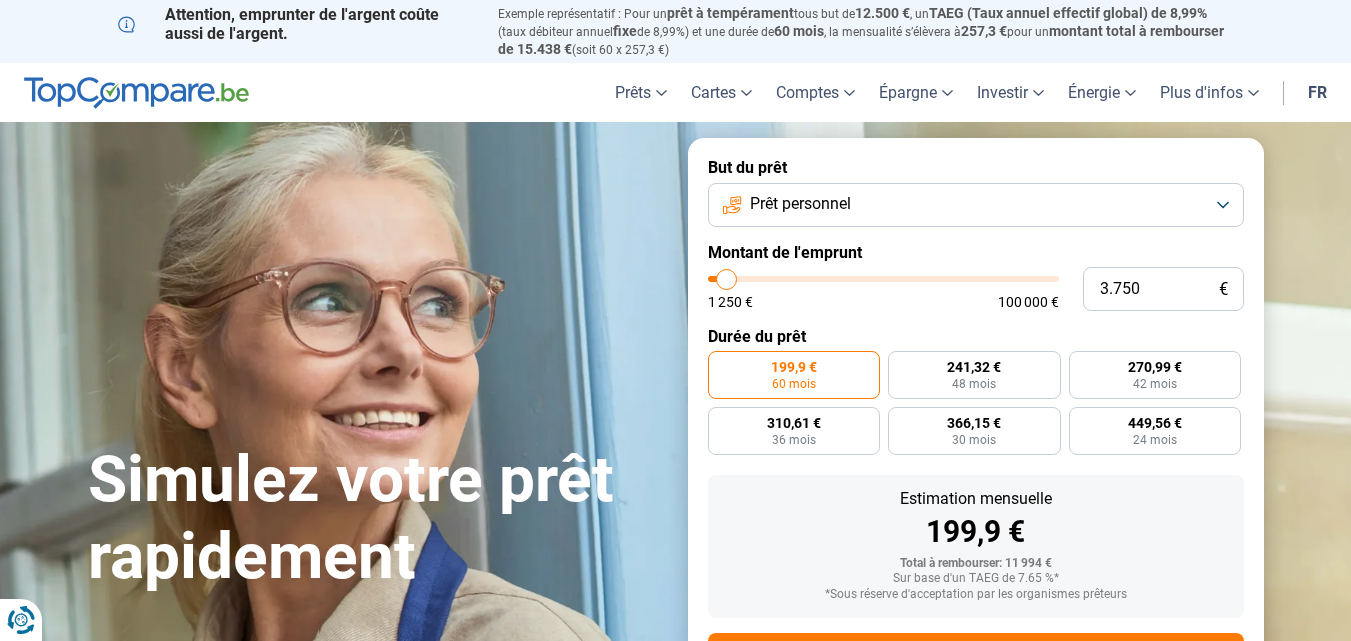 type on "1.500" 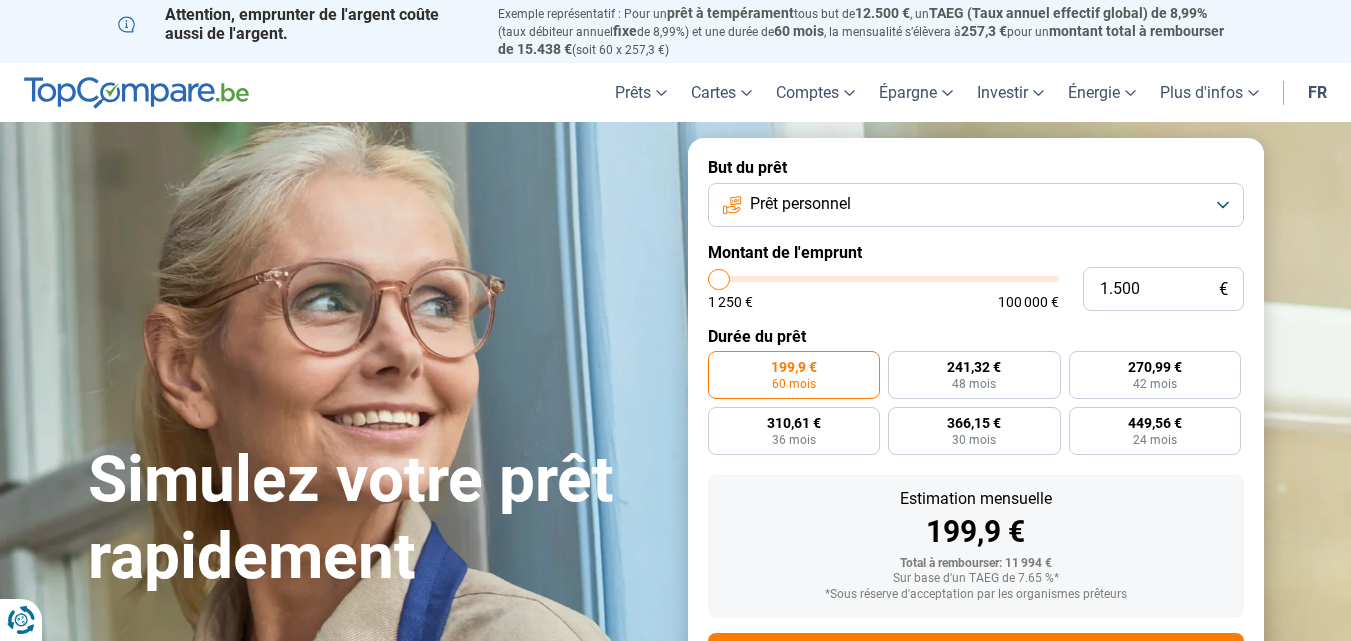 type on "1.250" 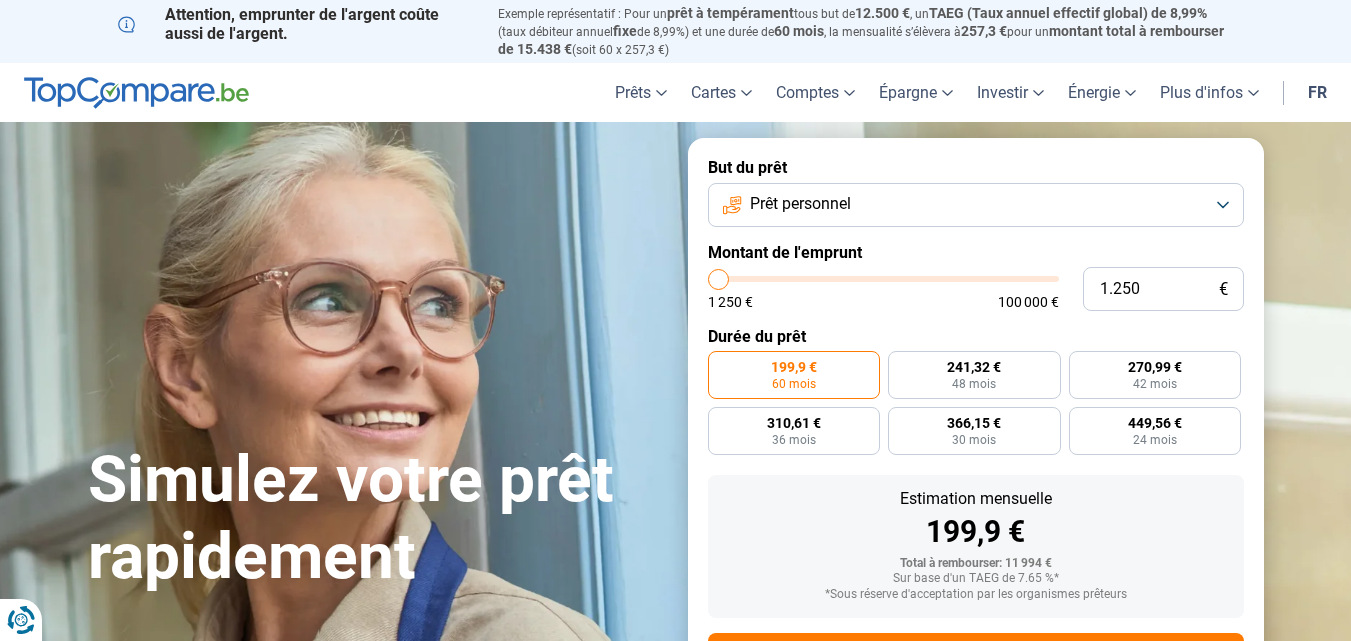 type on "1.500" 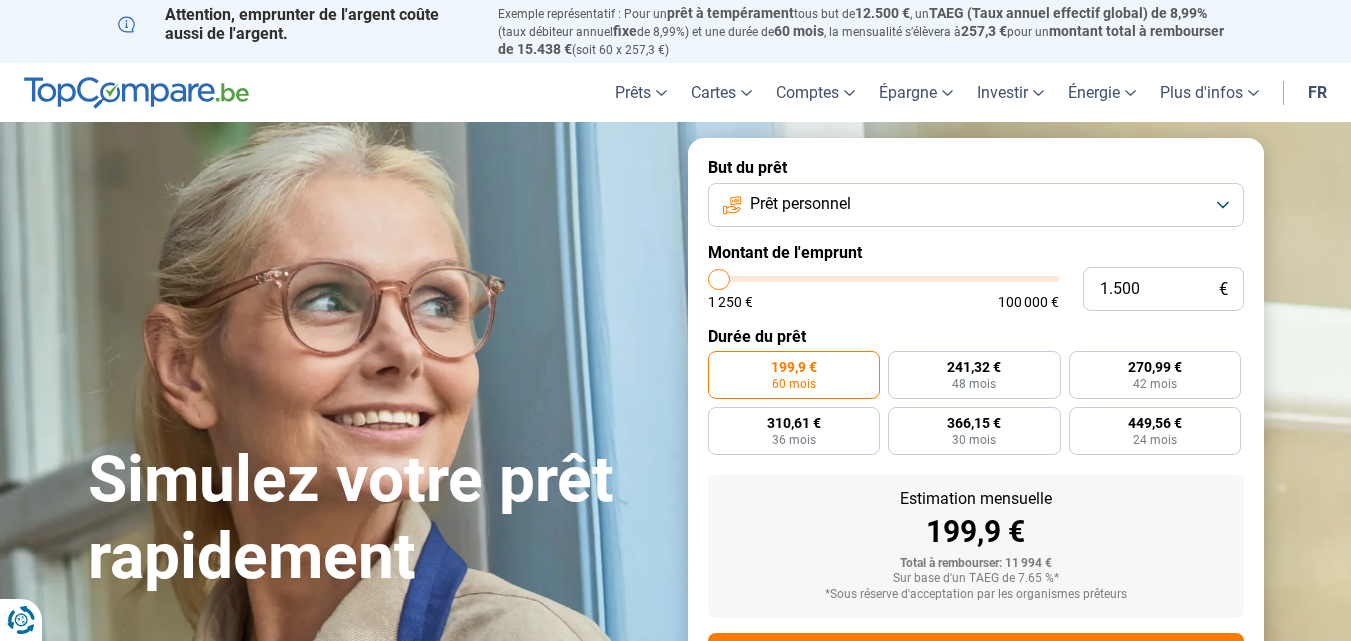 type on "2.000" 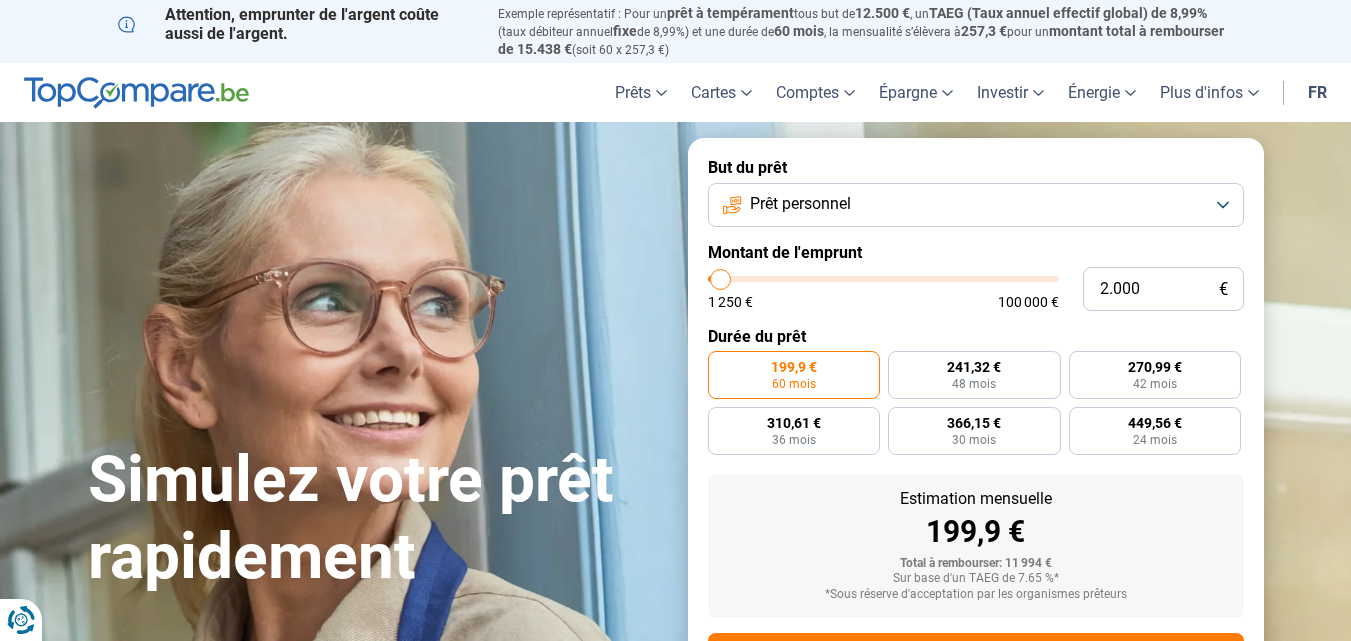 type on "2.750" 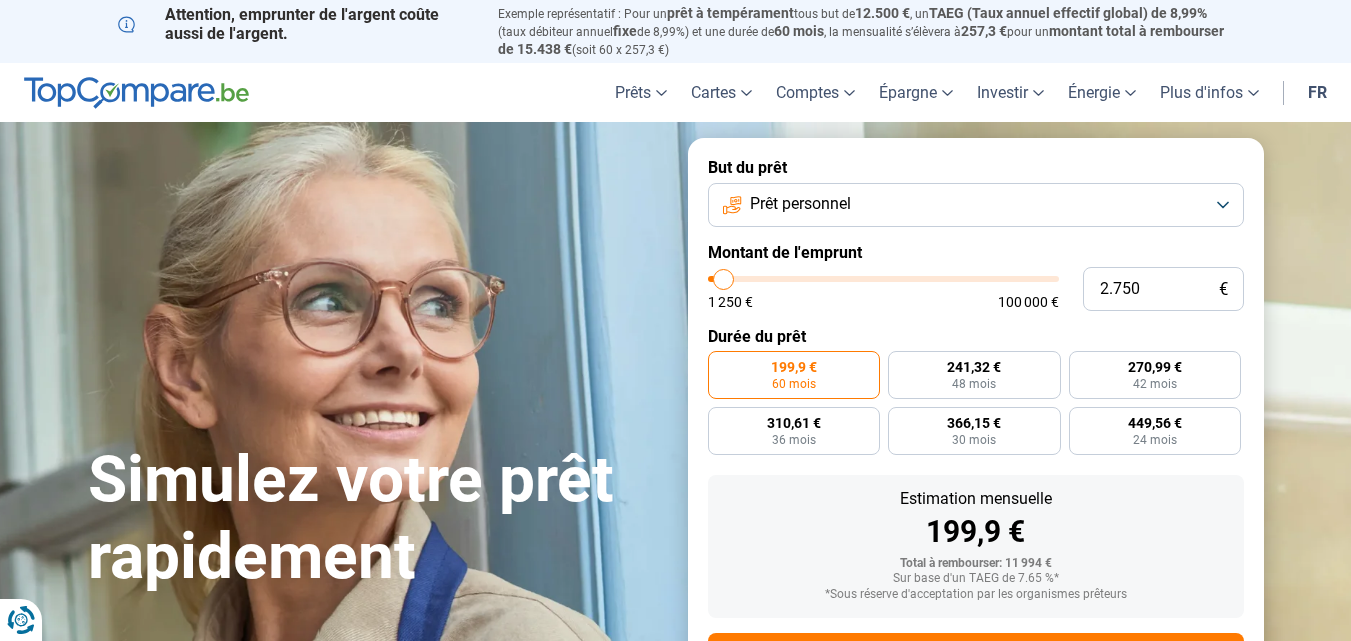 type on "3.000" 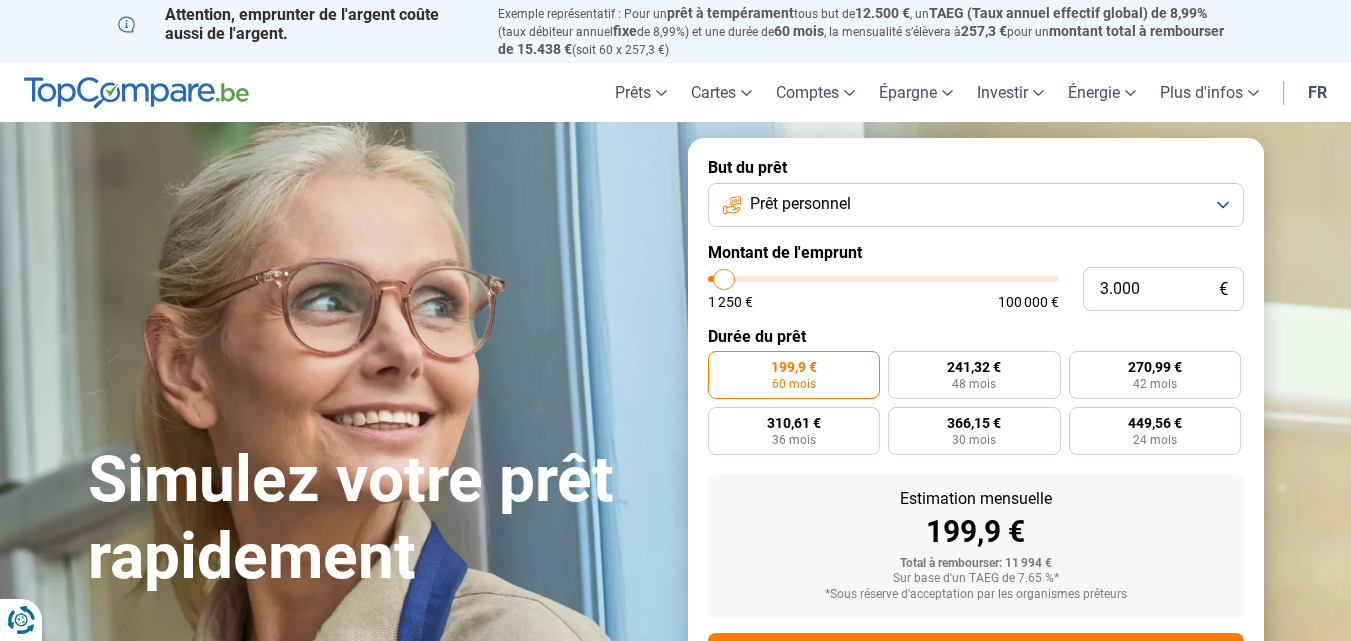 type on "3.500" 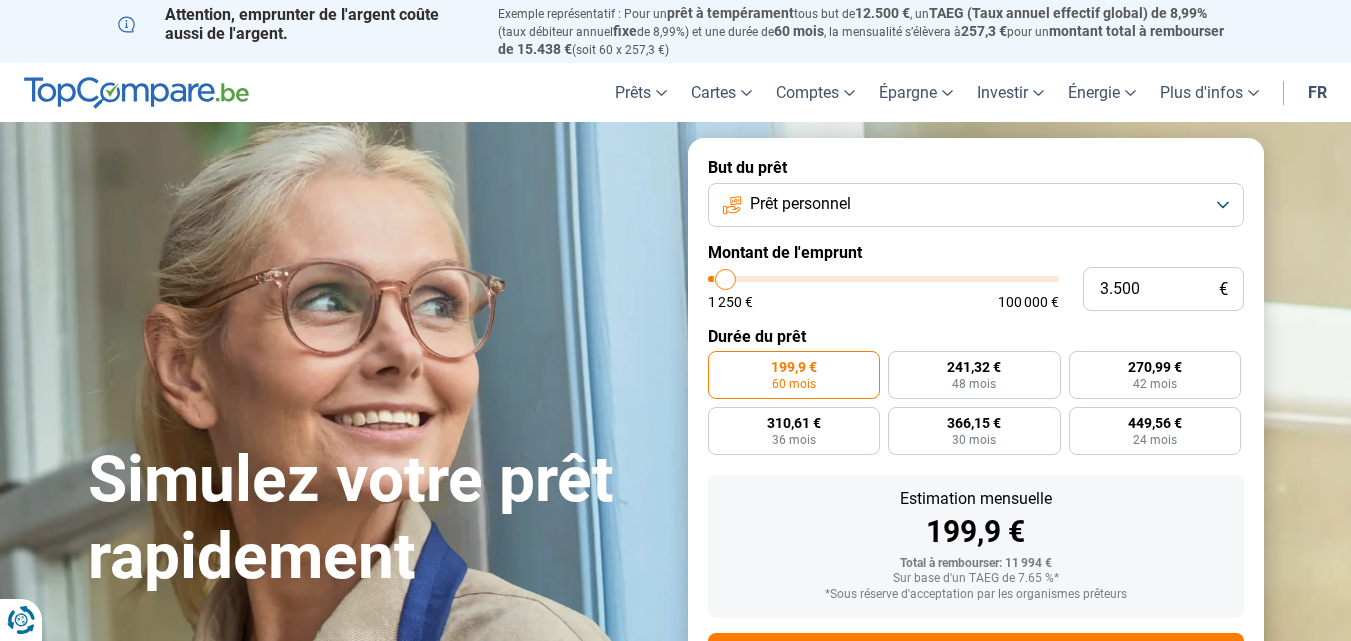 type on "4.000" 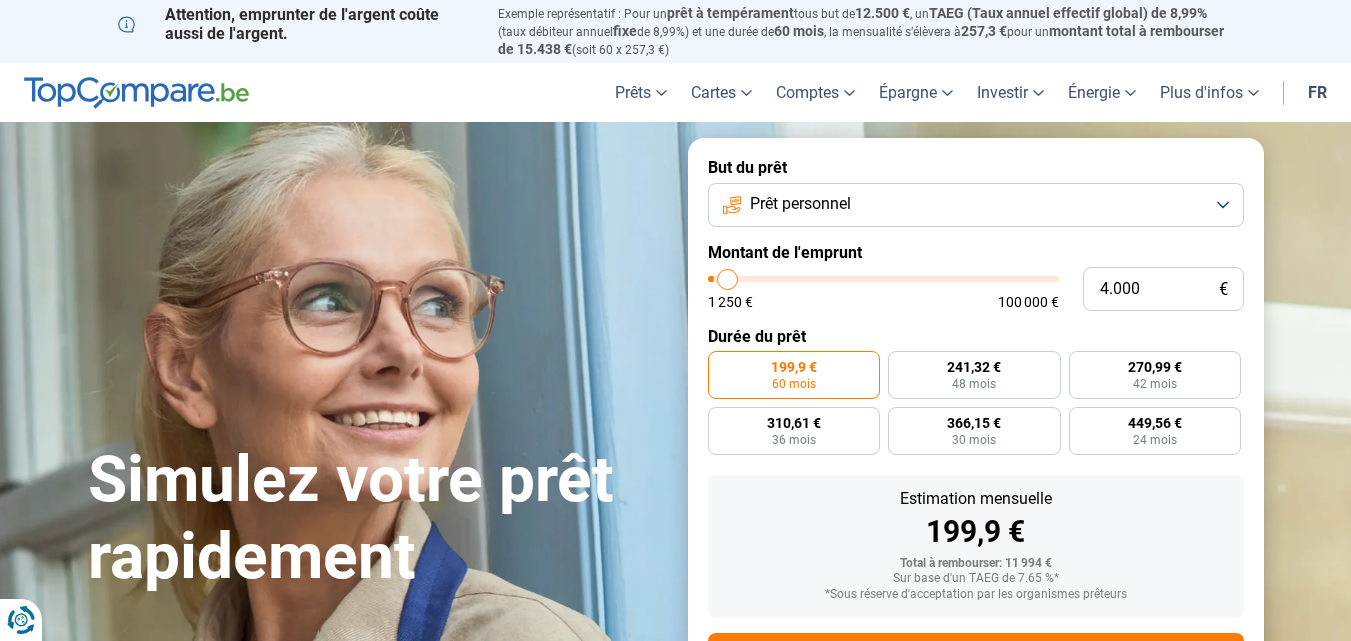 type on "4.250" 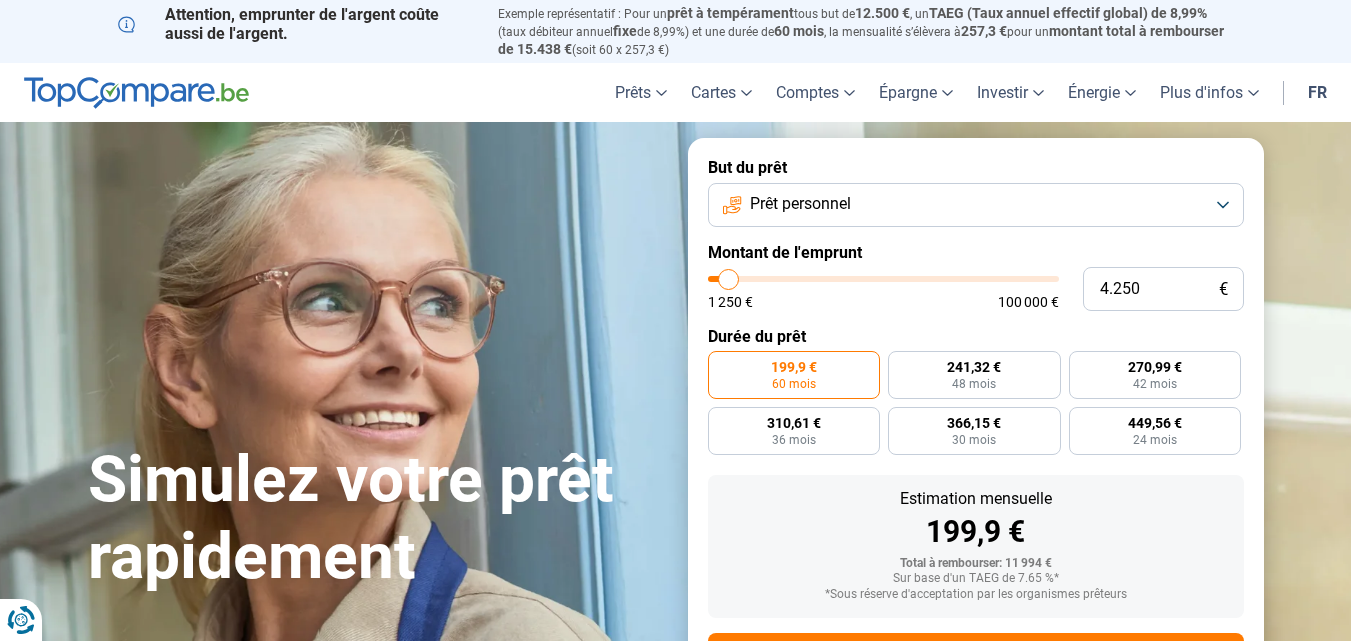 type on "4.500" 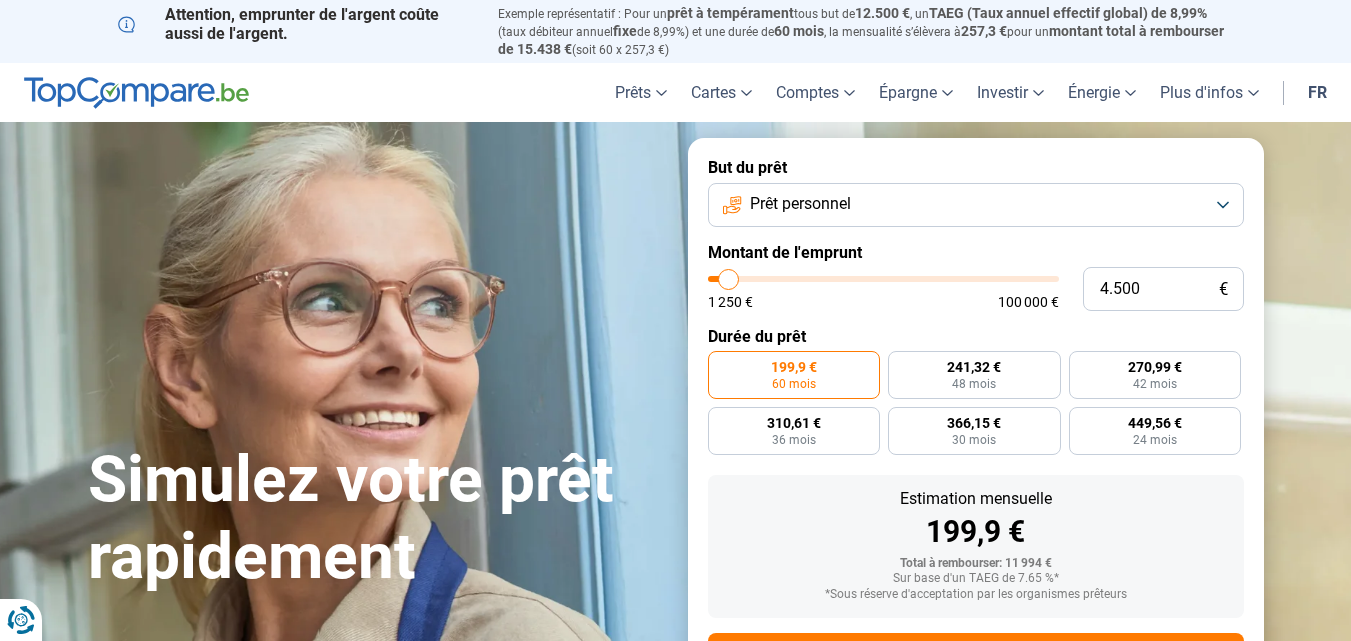 type on "4500" 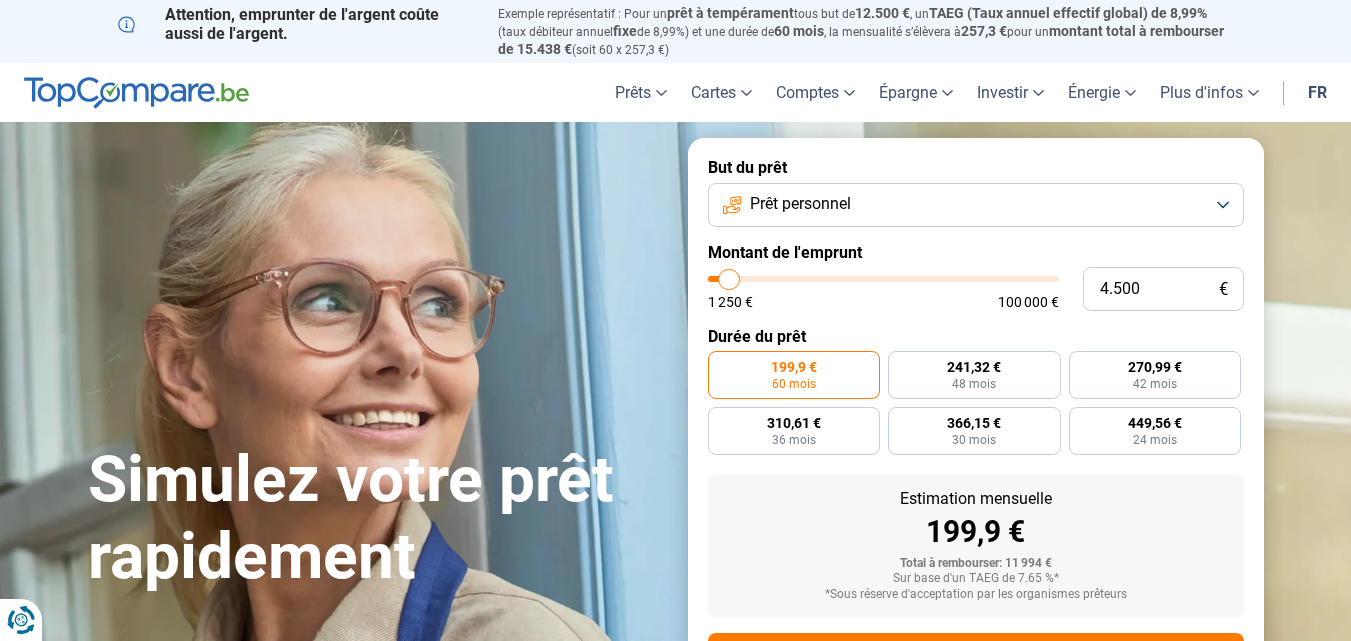 type on "5.250" 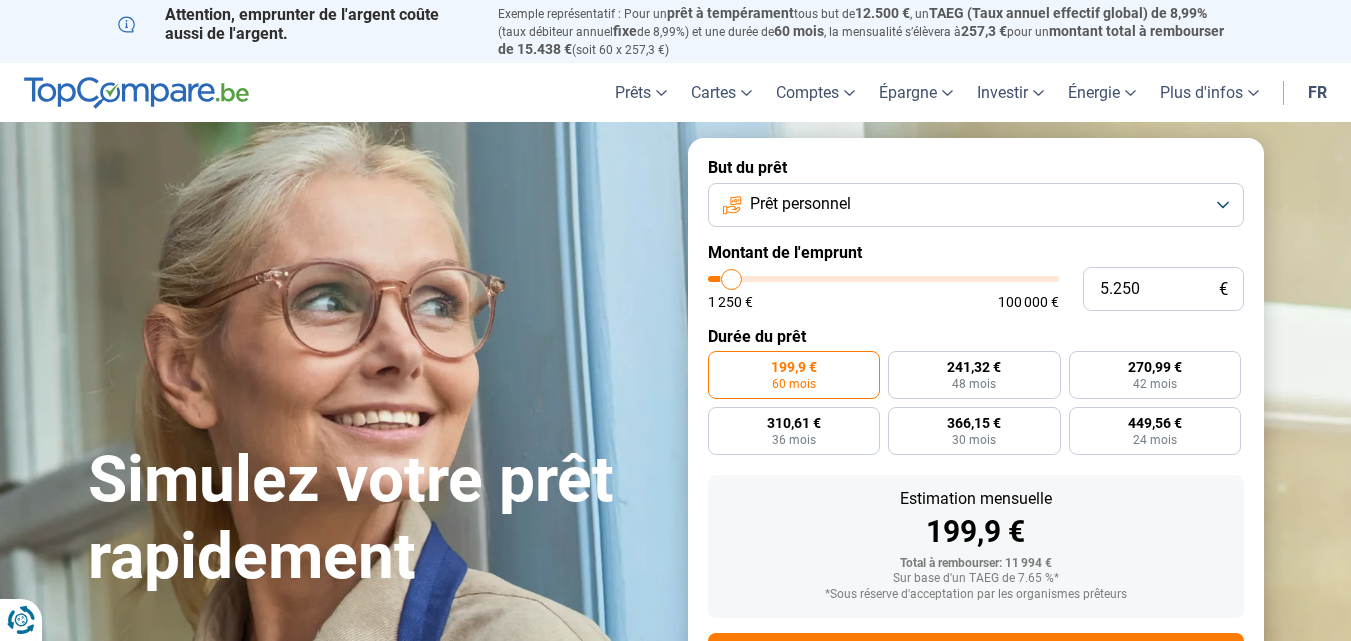 type on "5.750" 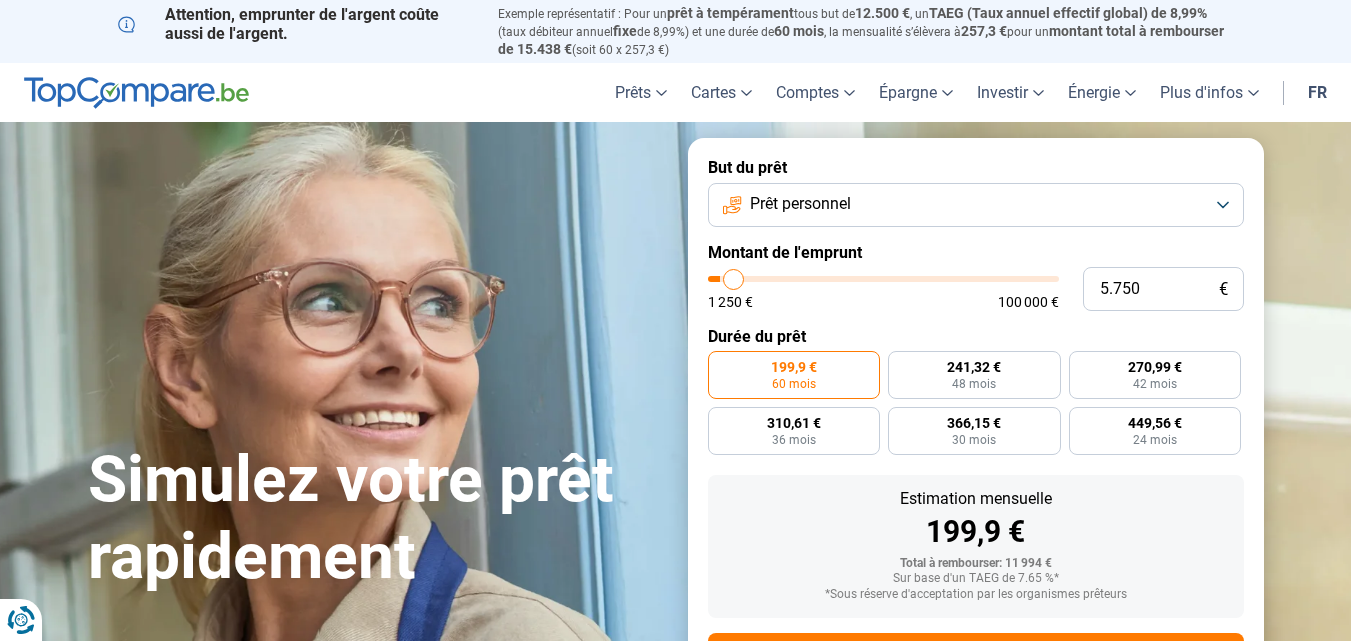 type on "6.500" 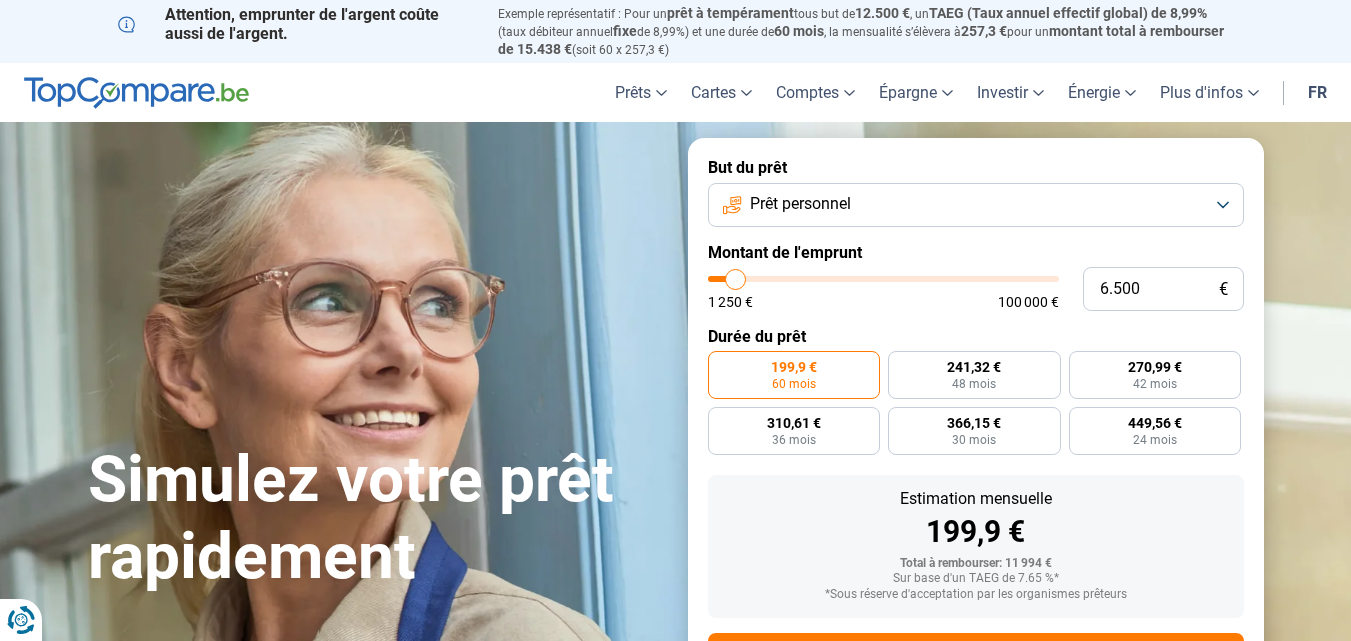 type on "5.750" 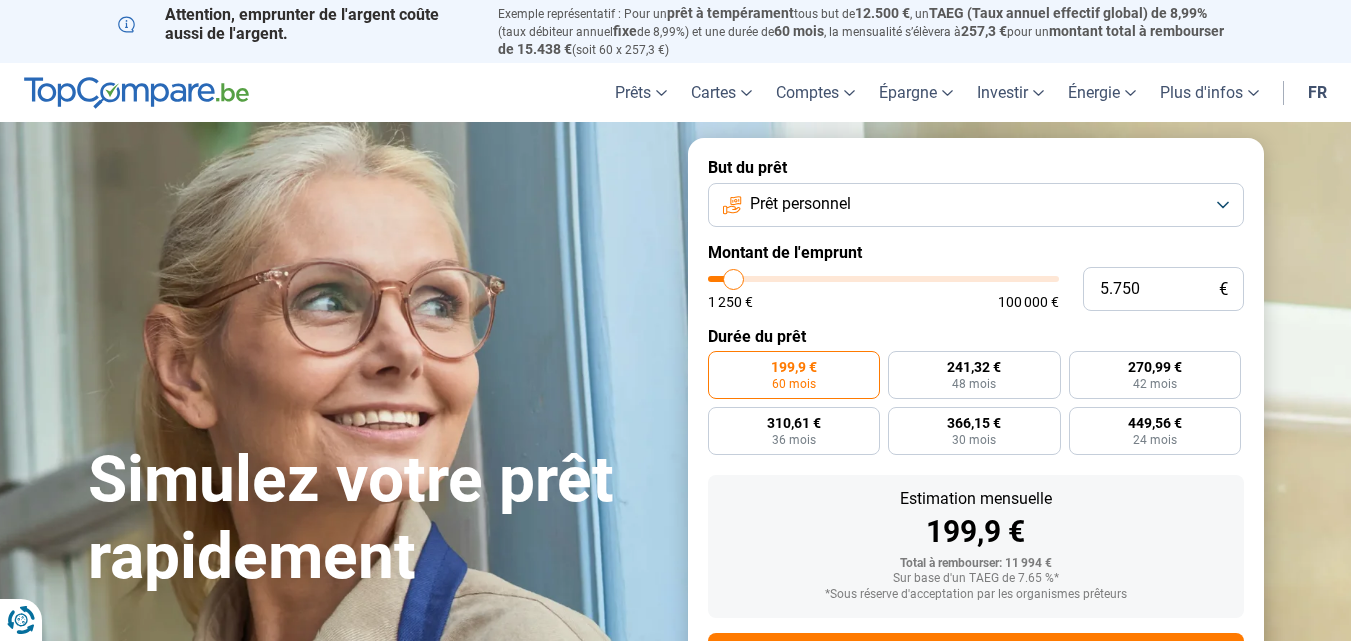 type on "5.500" 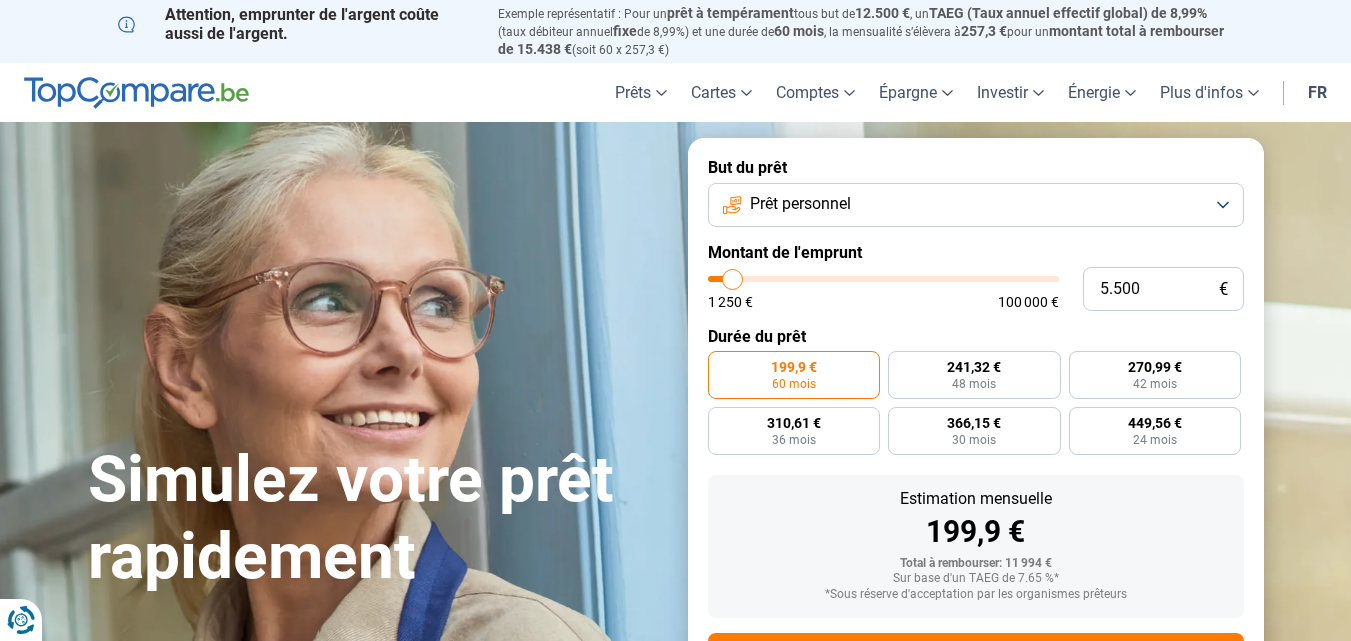 type on "4.500" 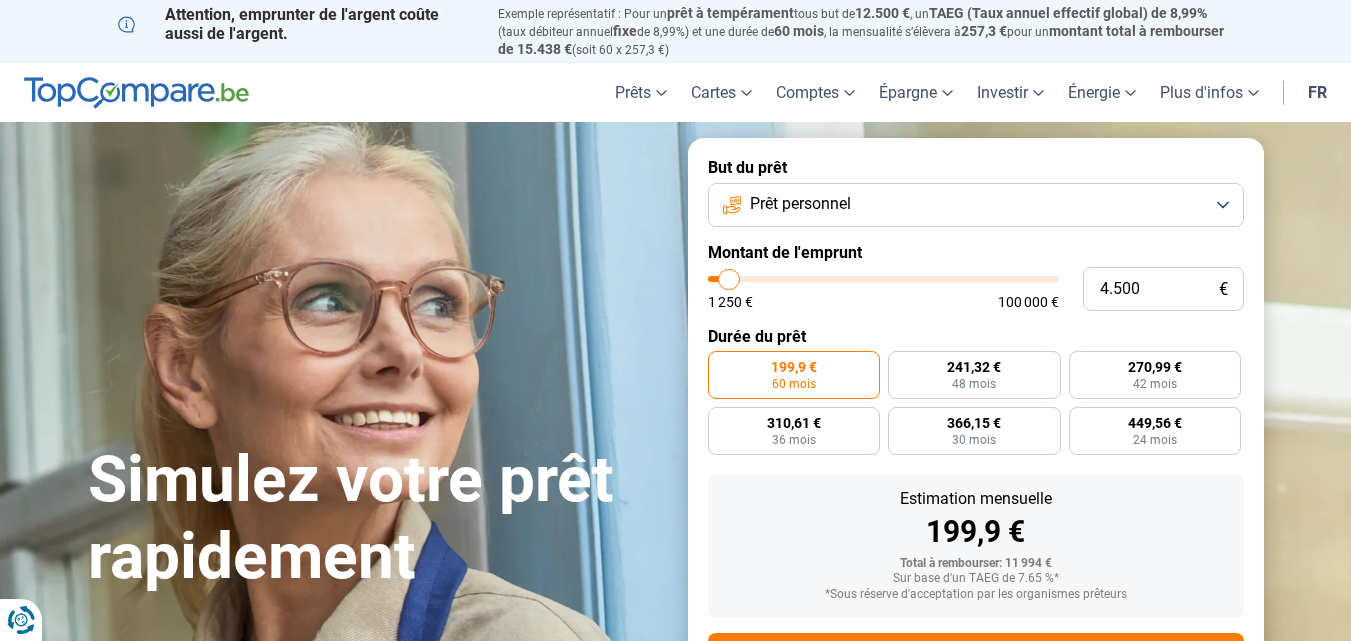 type on "5.000" 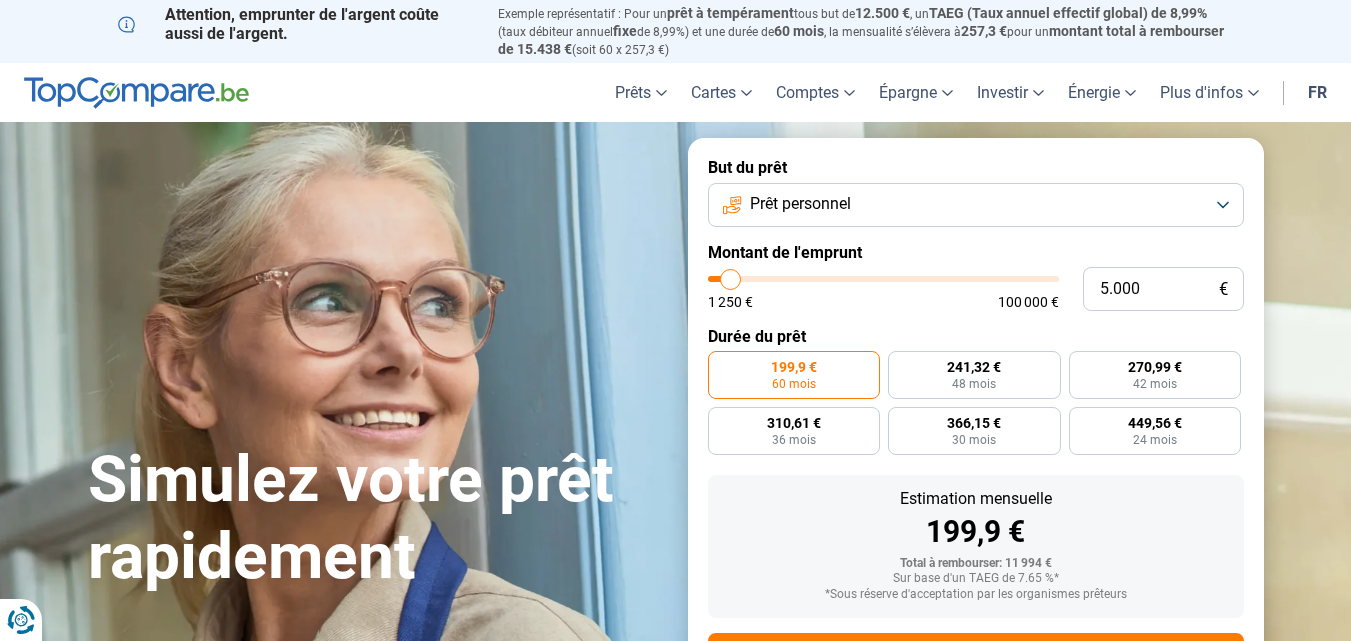 type on "5.250" 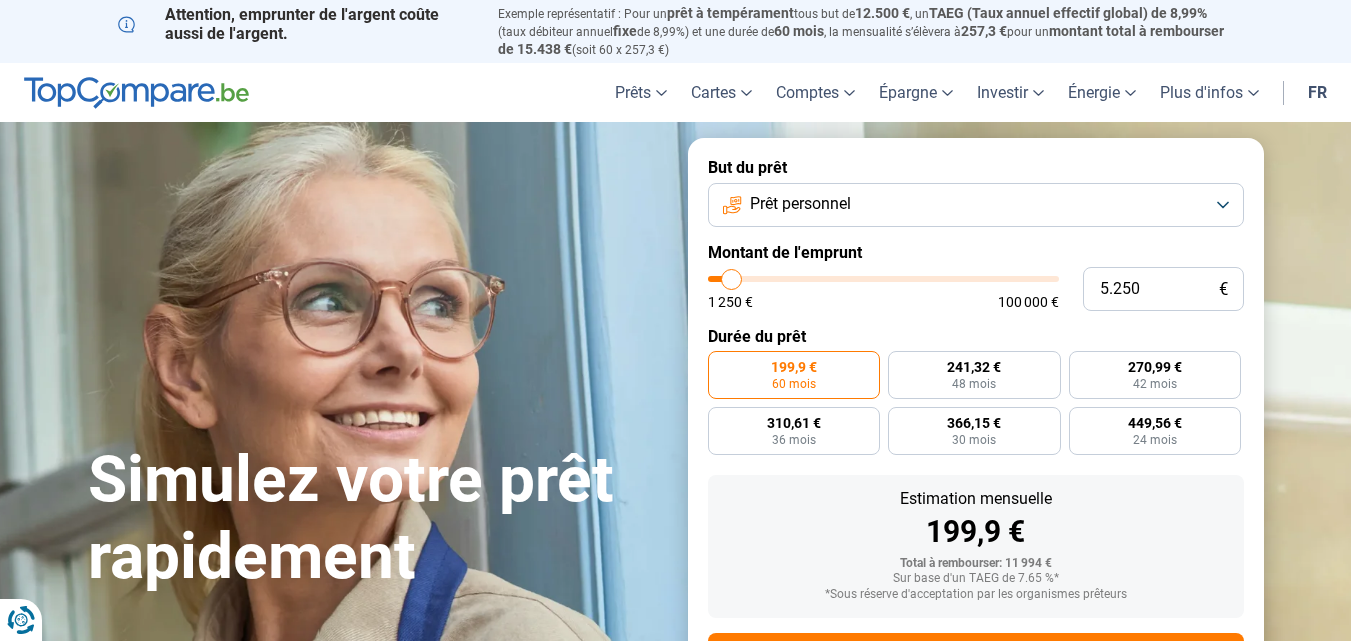 drag, startPoint x: 743, startPoint y: 284, endPoint x: 732, endPoint y: 294, distance: 14.866069 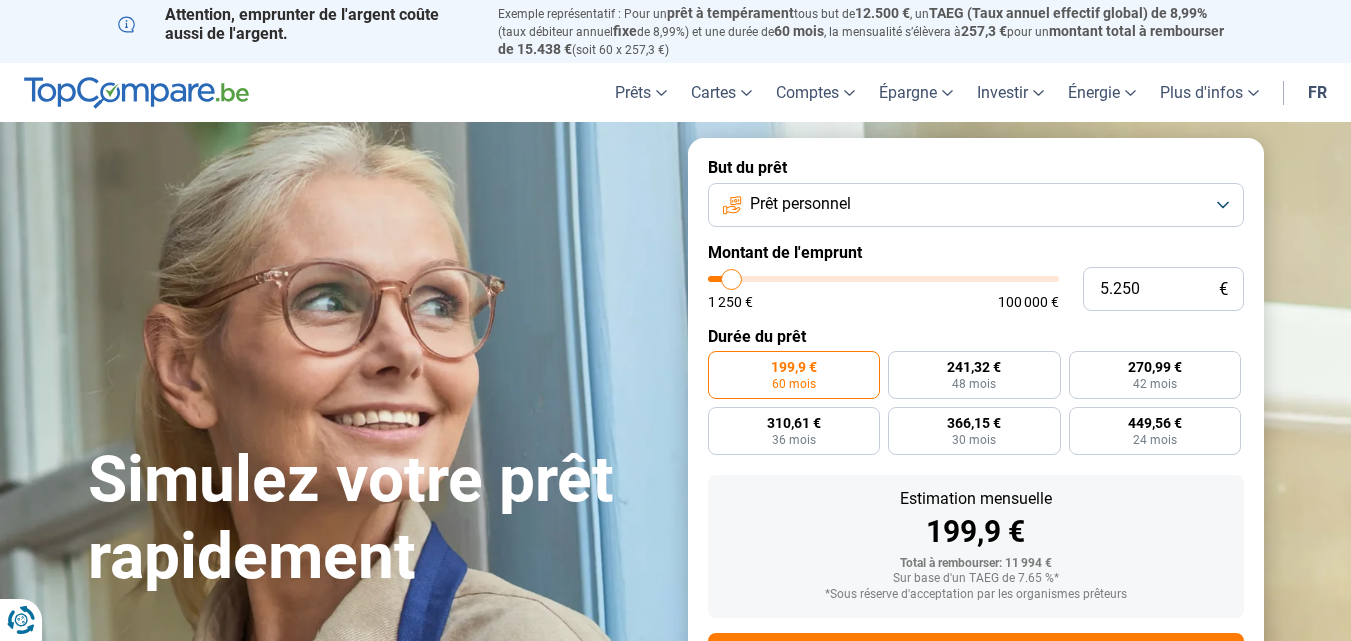 type on "5250" 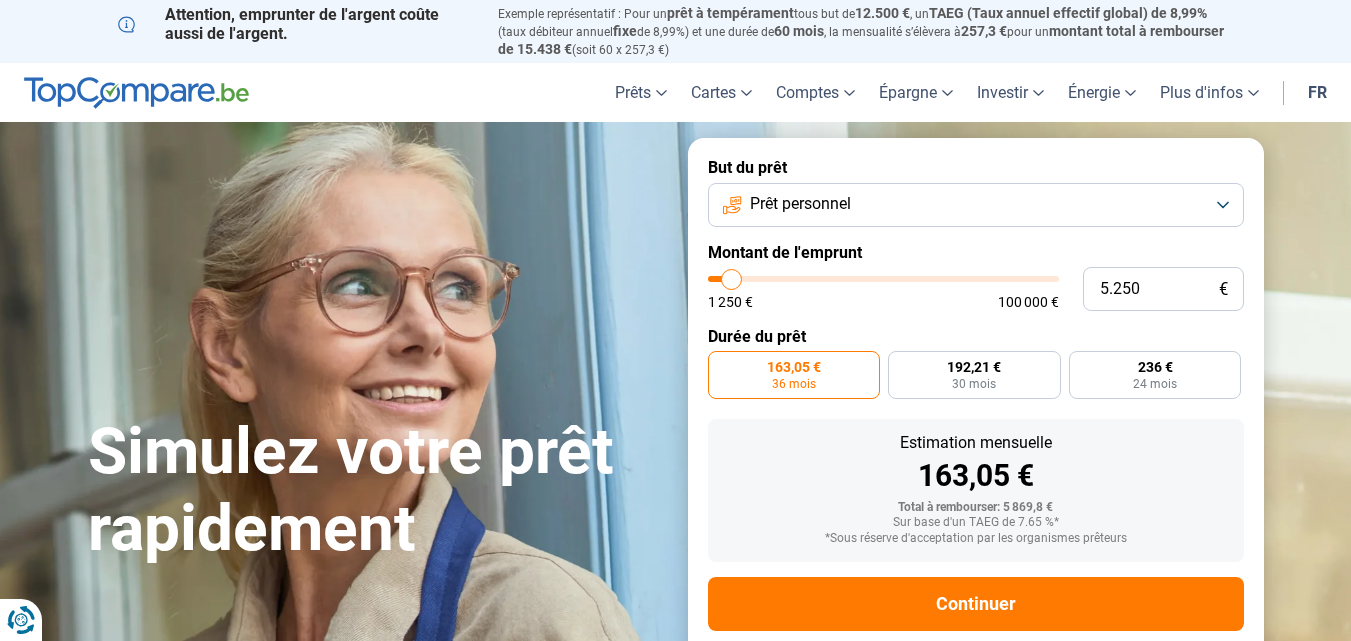 scroll, scrollTop: 37, scrollLeft: 0, axis: vertical 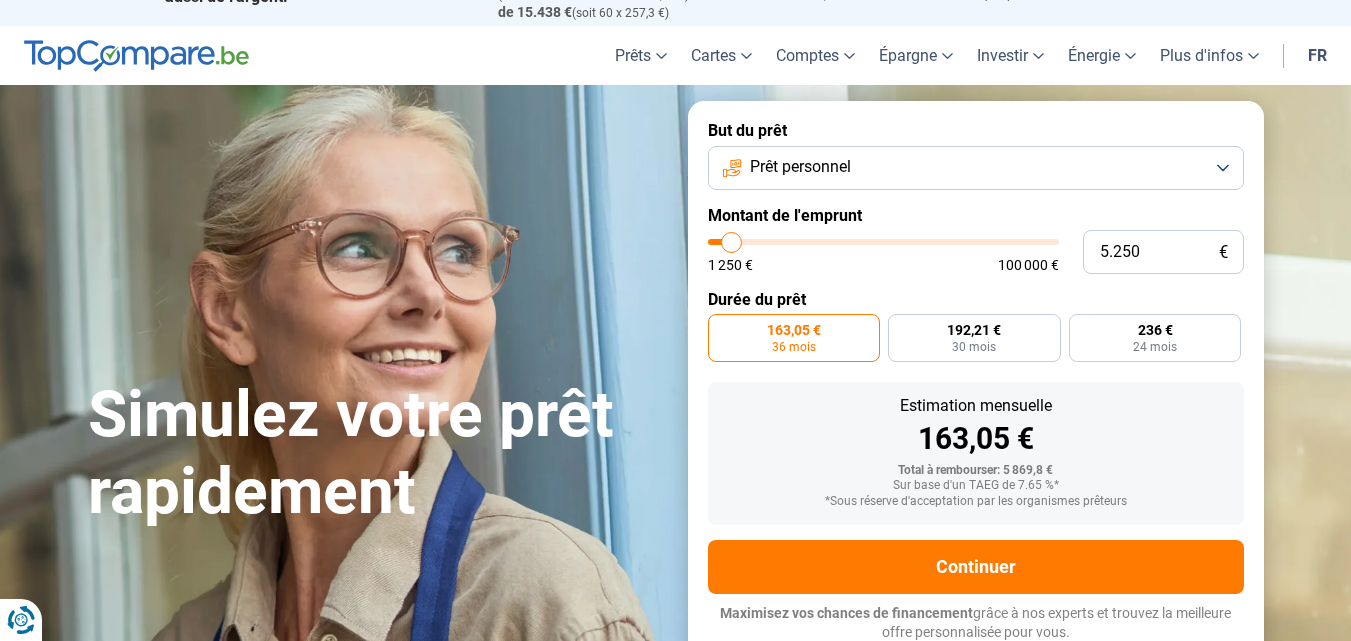 type on "8.500" 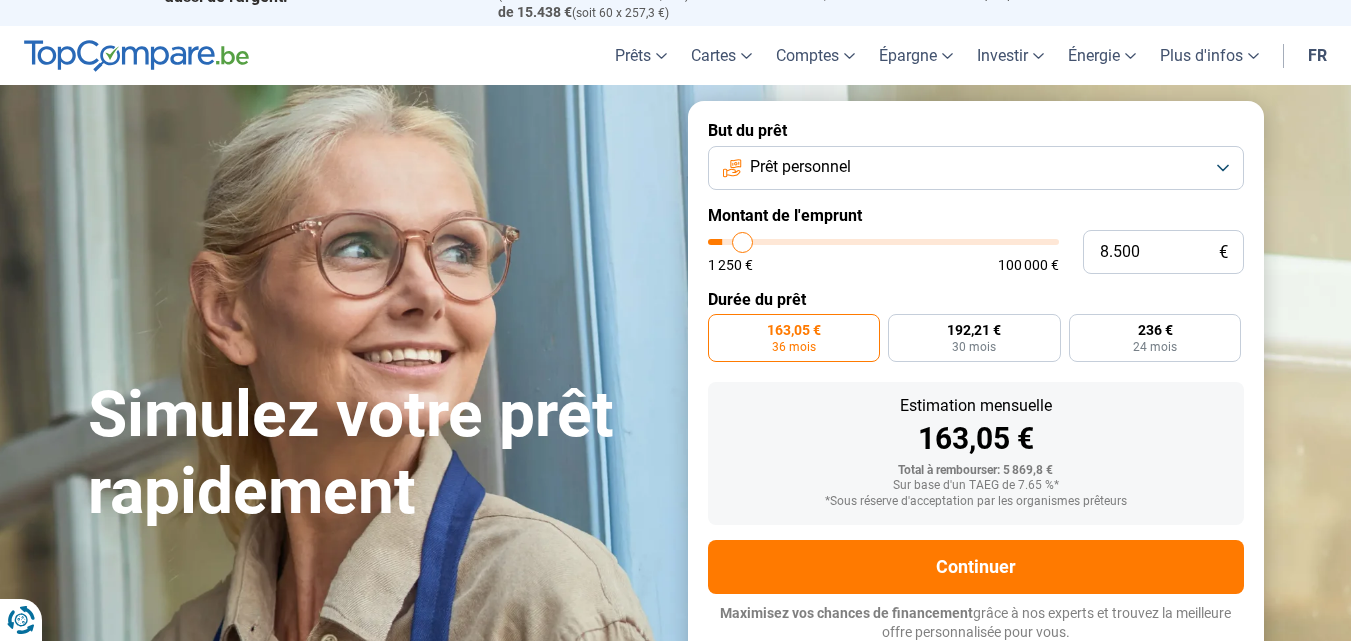 type on "11.000" 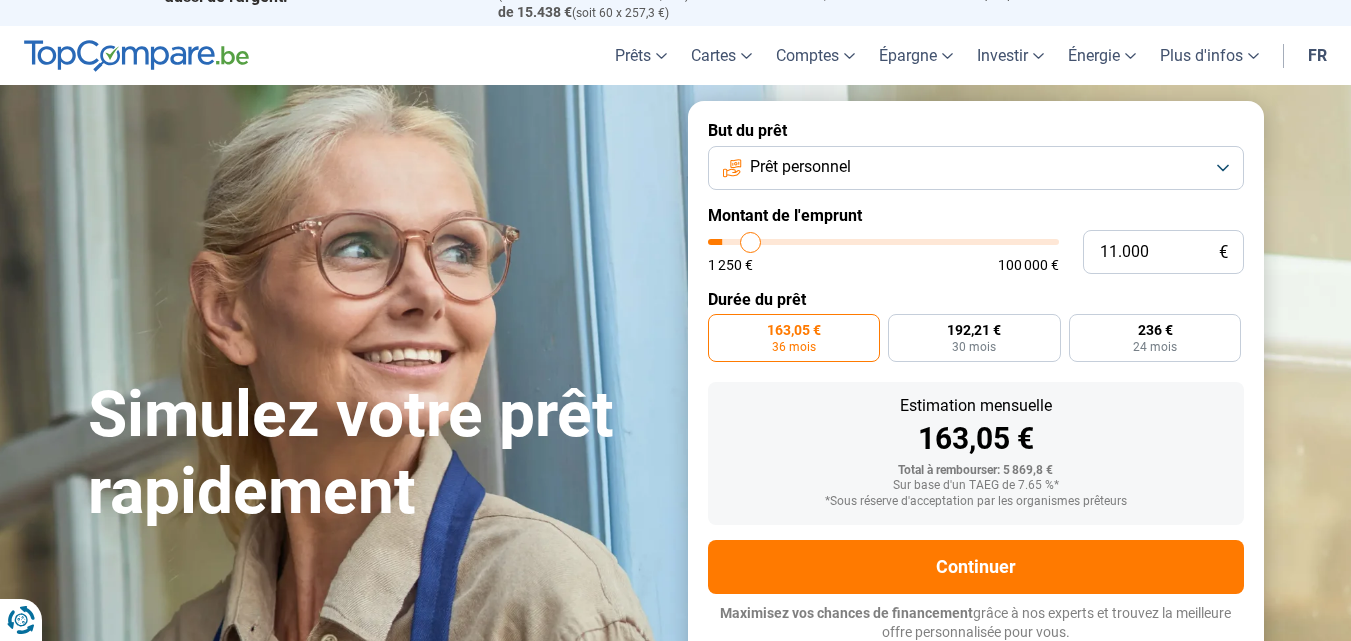 type on "15.750" 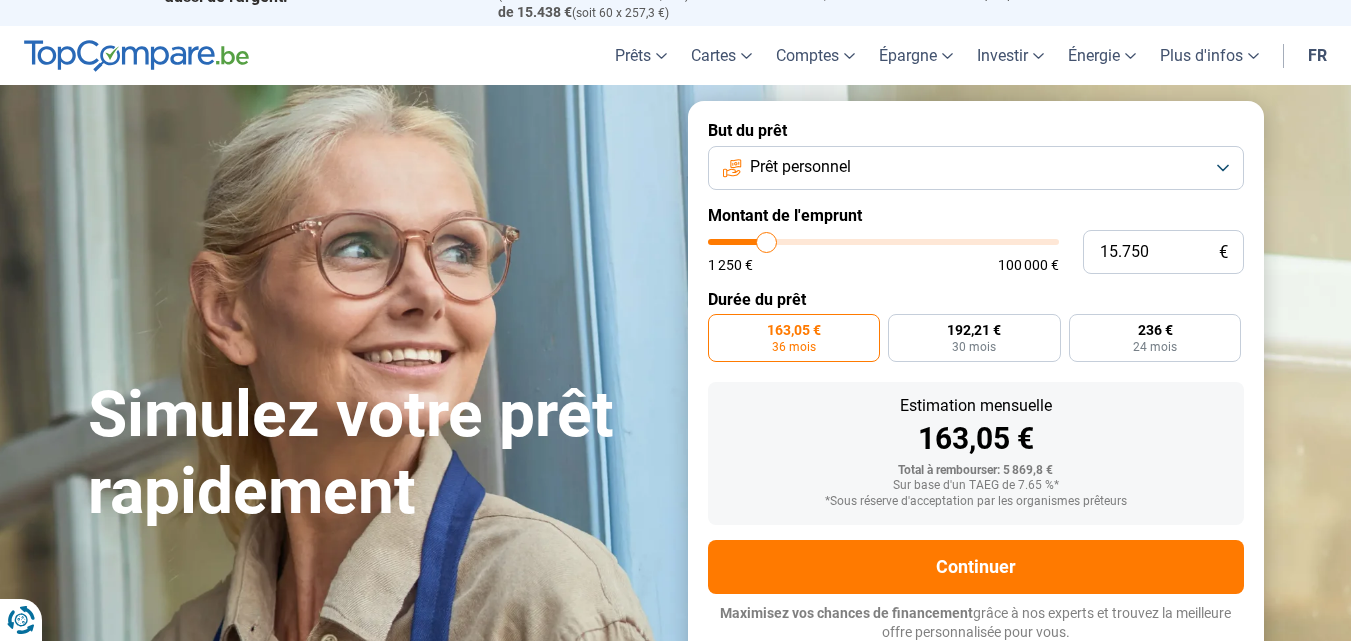 type on "17.250" 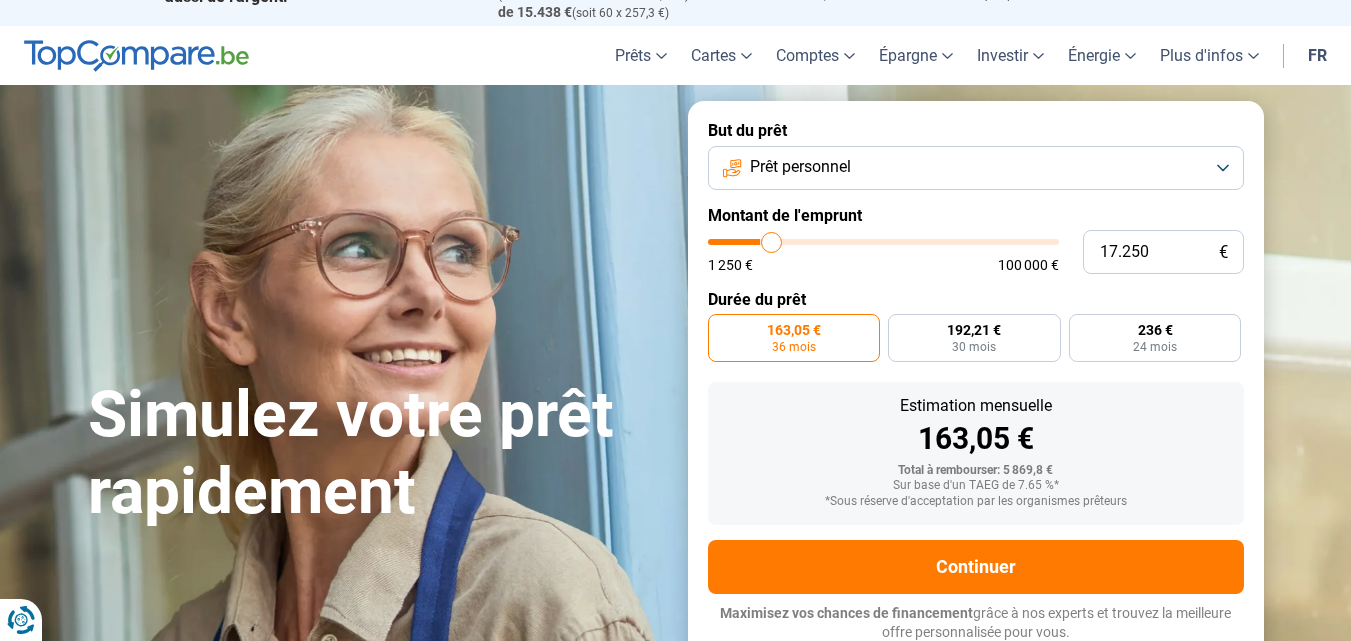 type on "17.500" 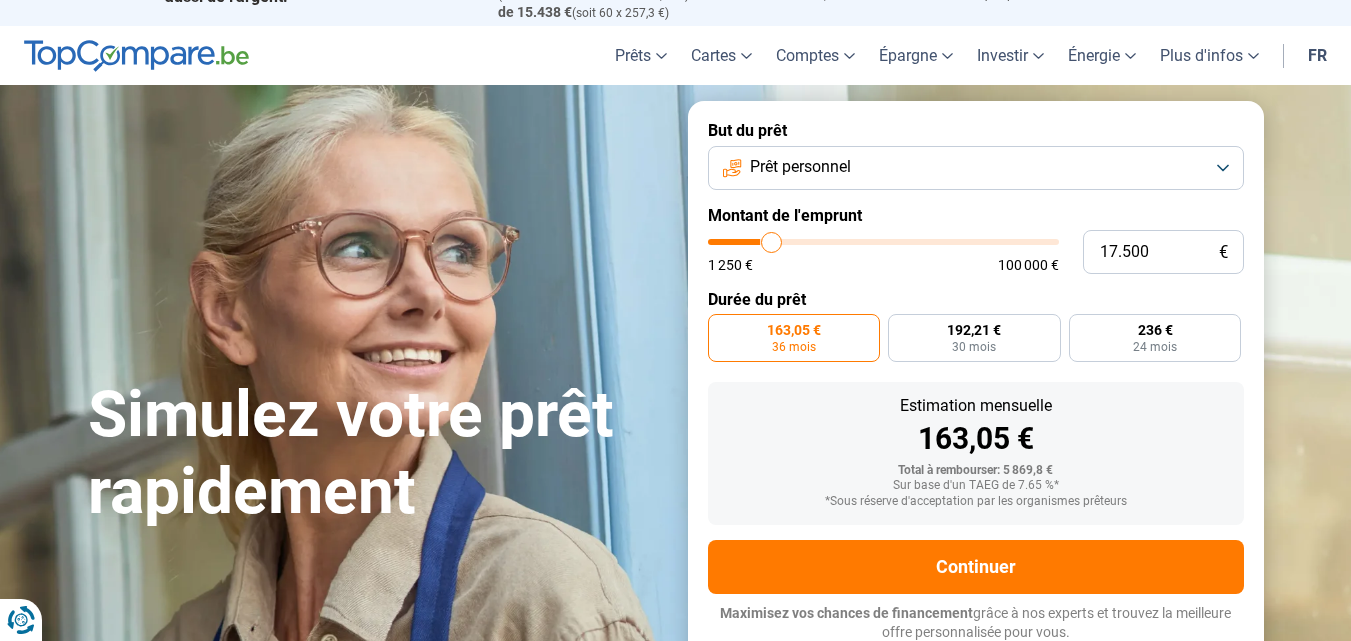 type on "17500" 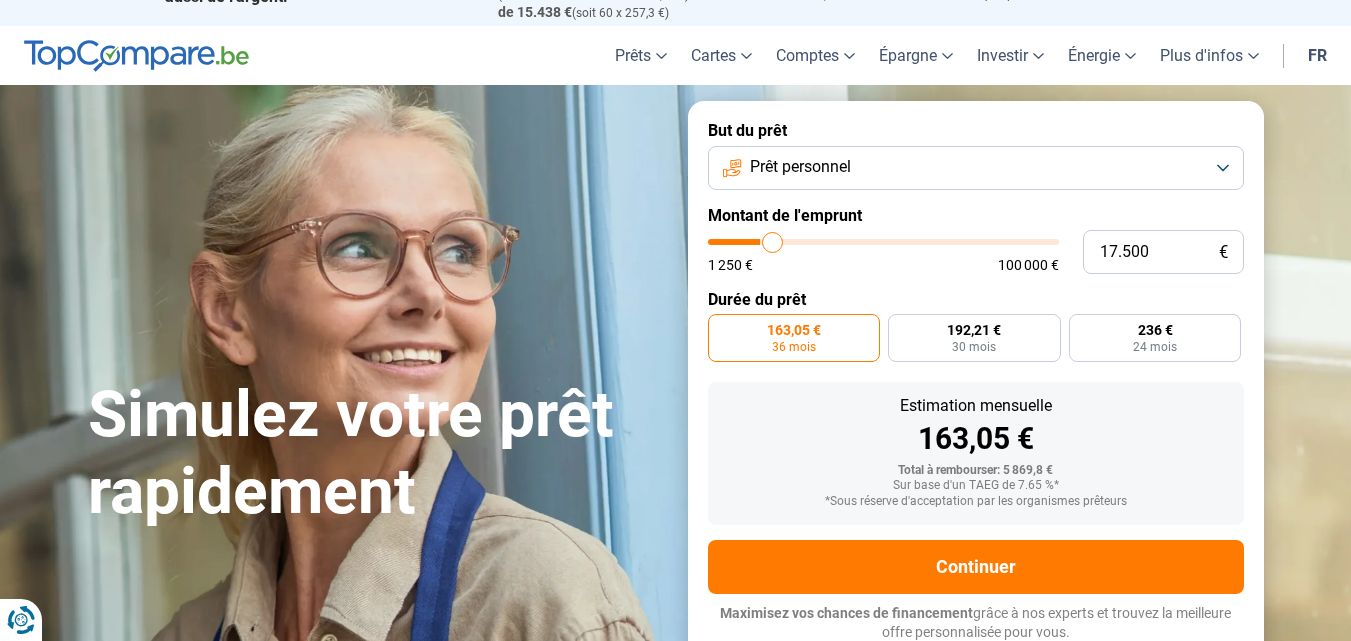type on "17.750" 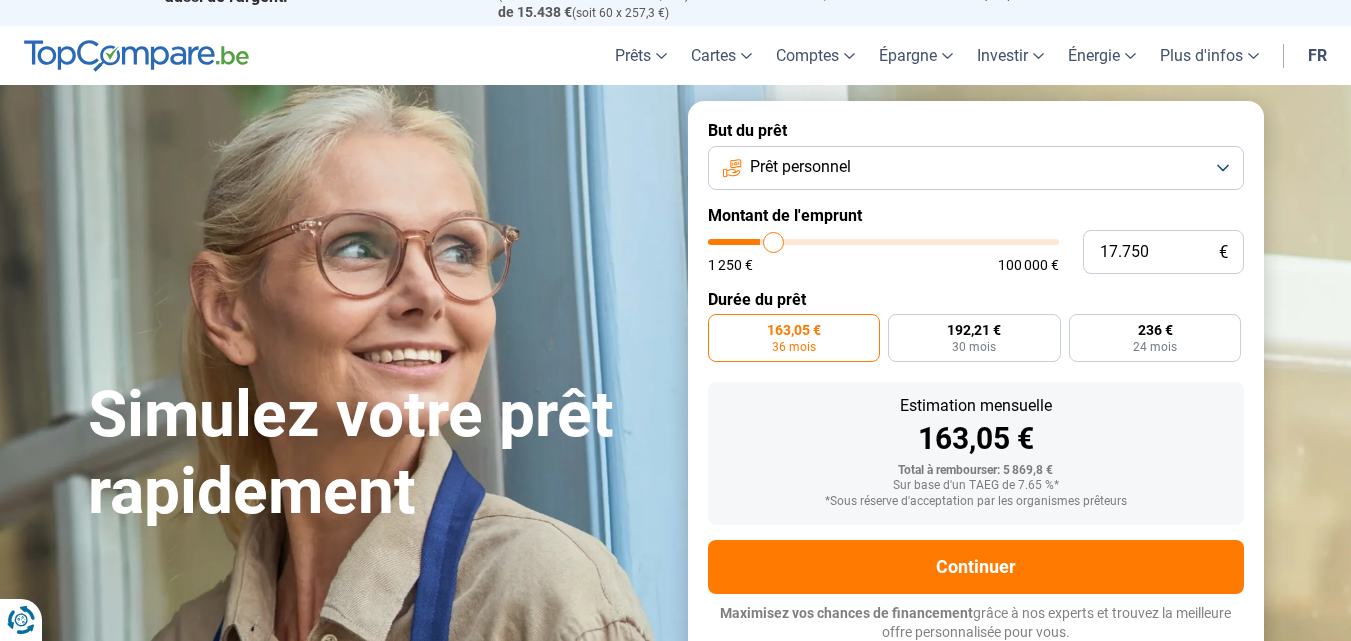 type on "18.000" 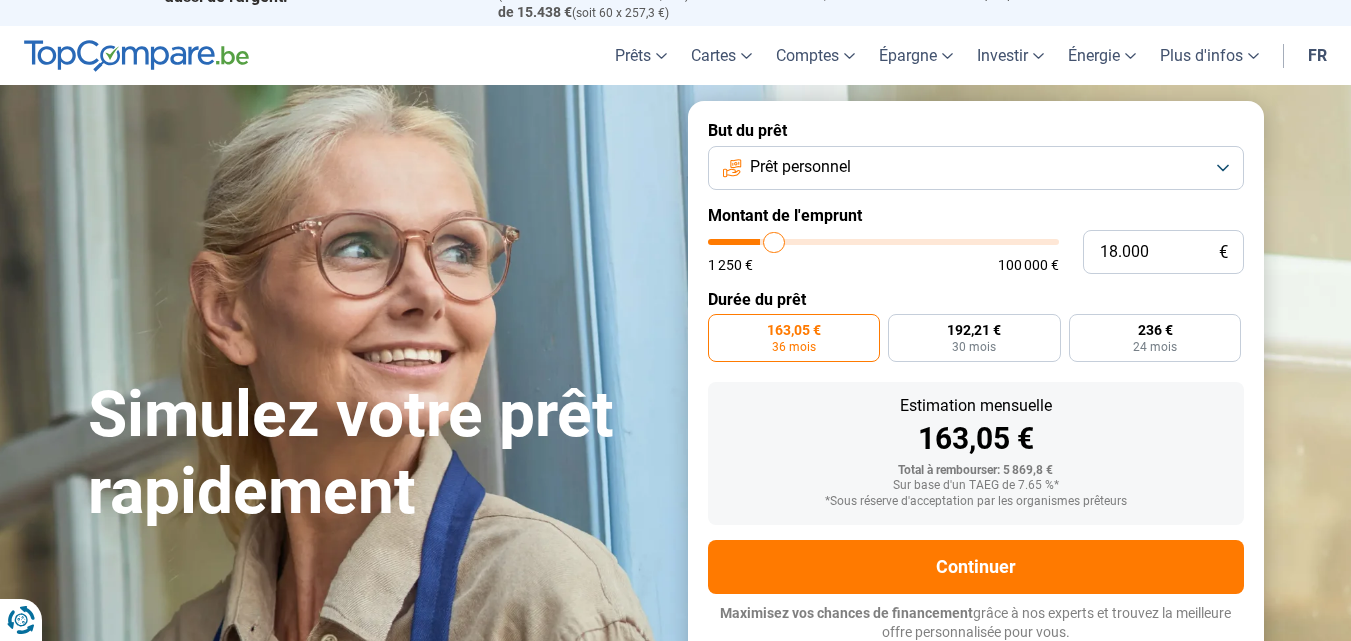 type on "19.000" 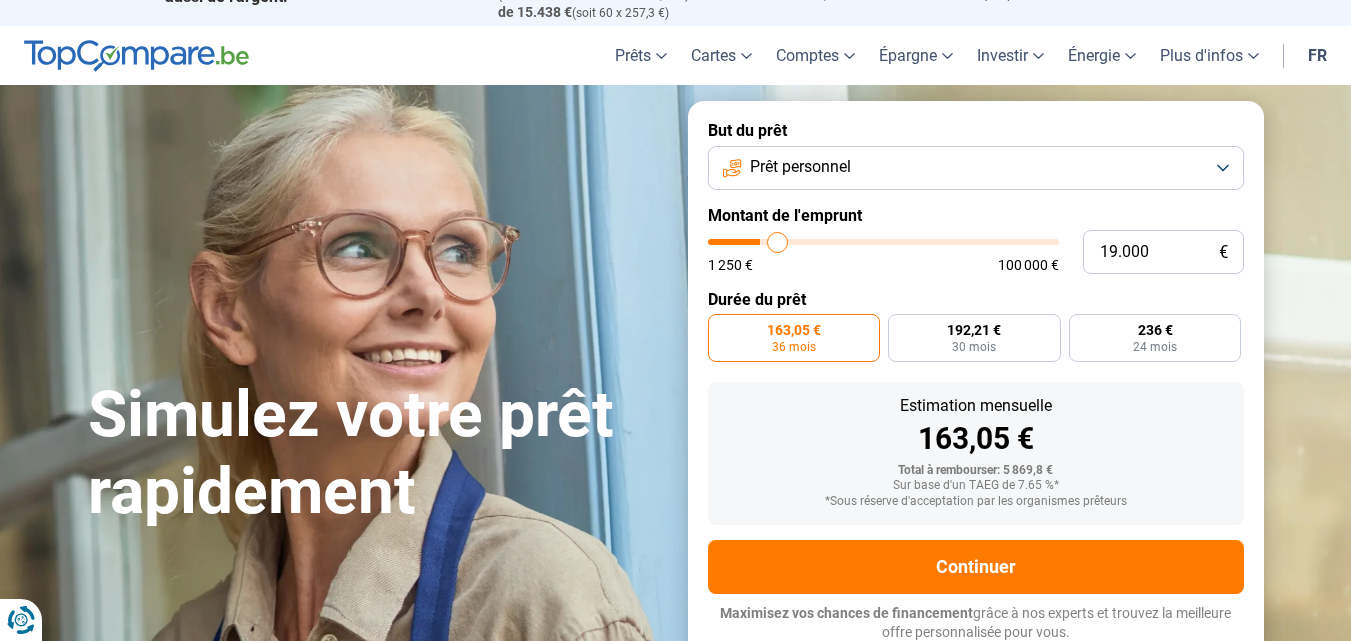 type on "19.750" 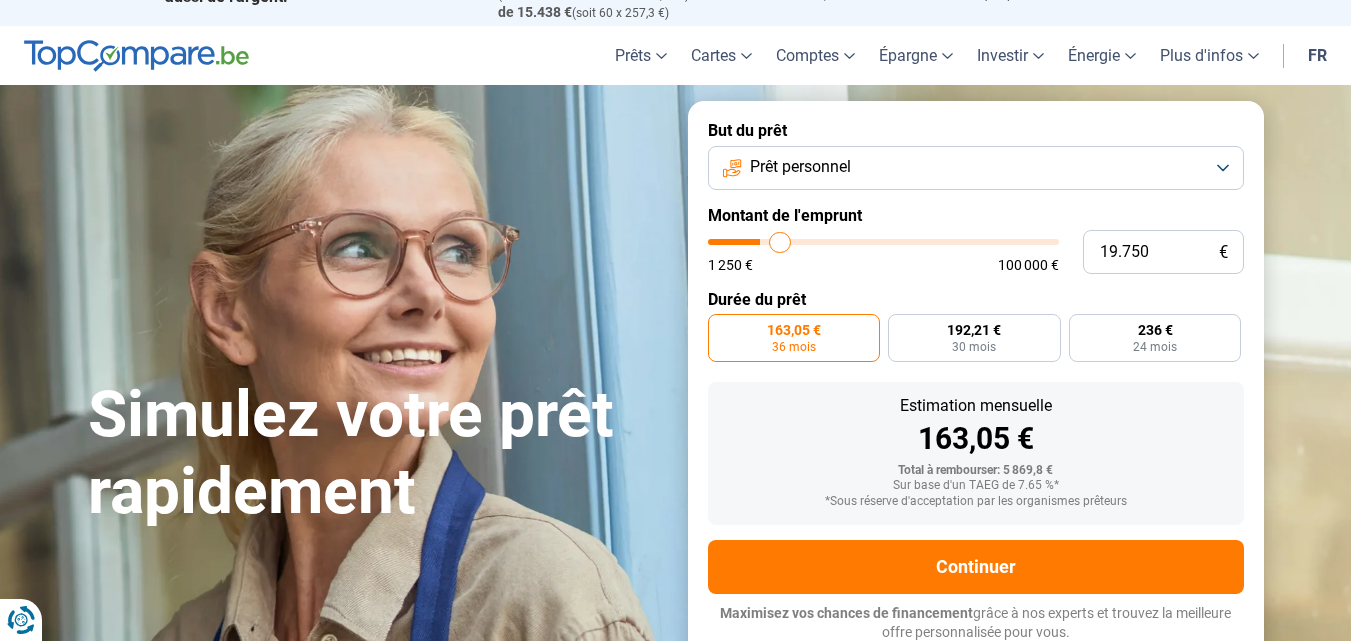 type on "20.250" 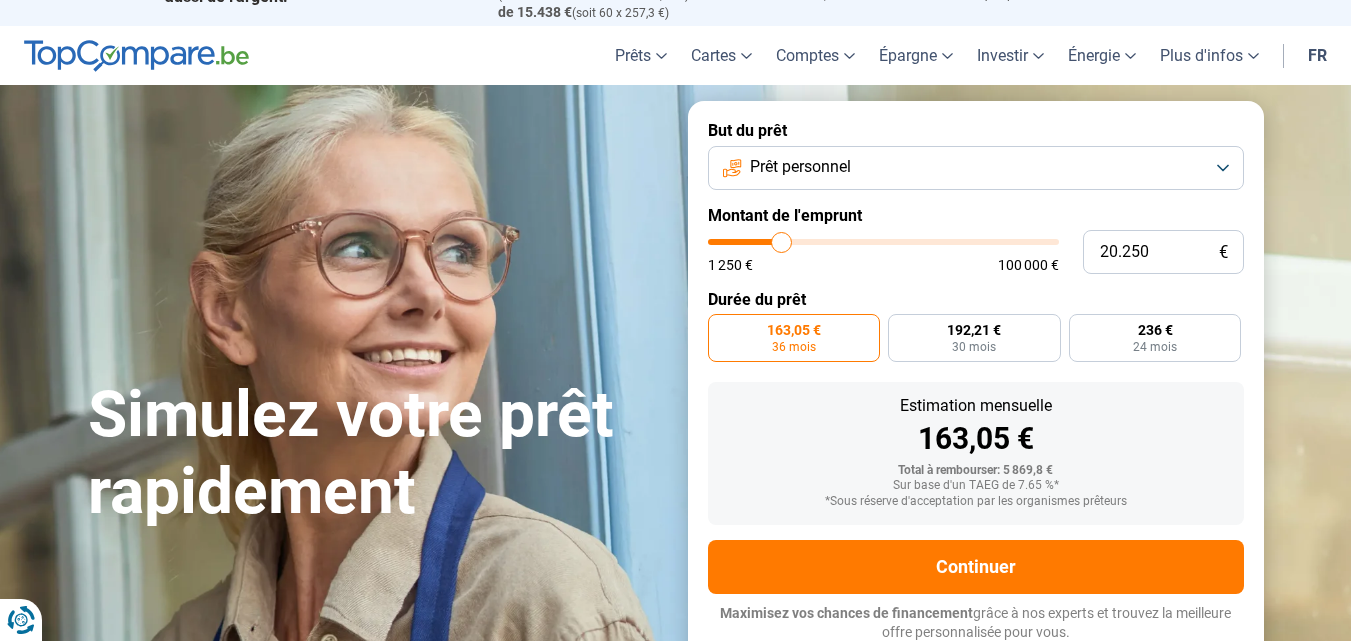 type on "20.500" 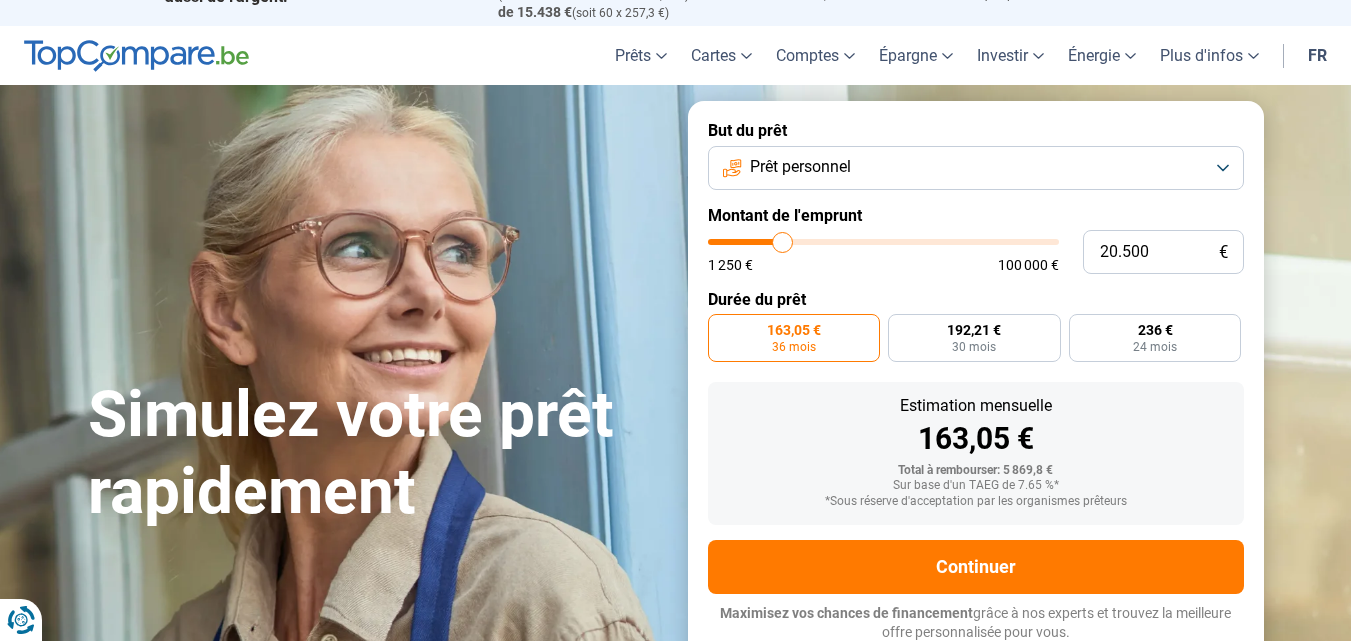 type on "21.750" 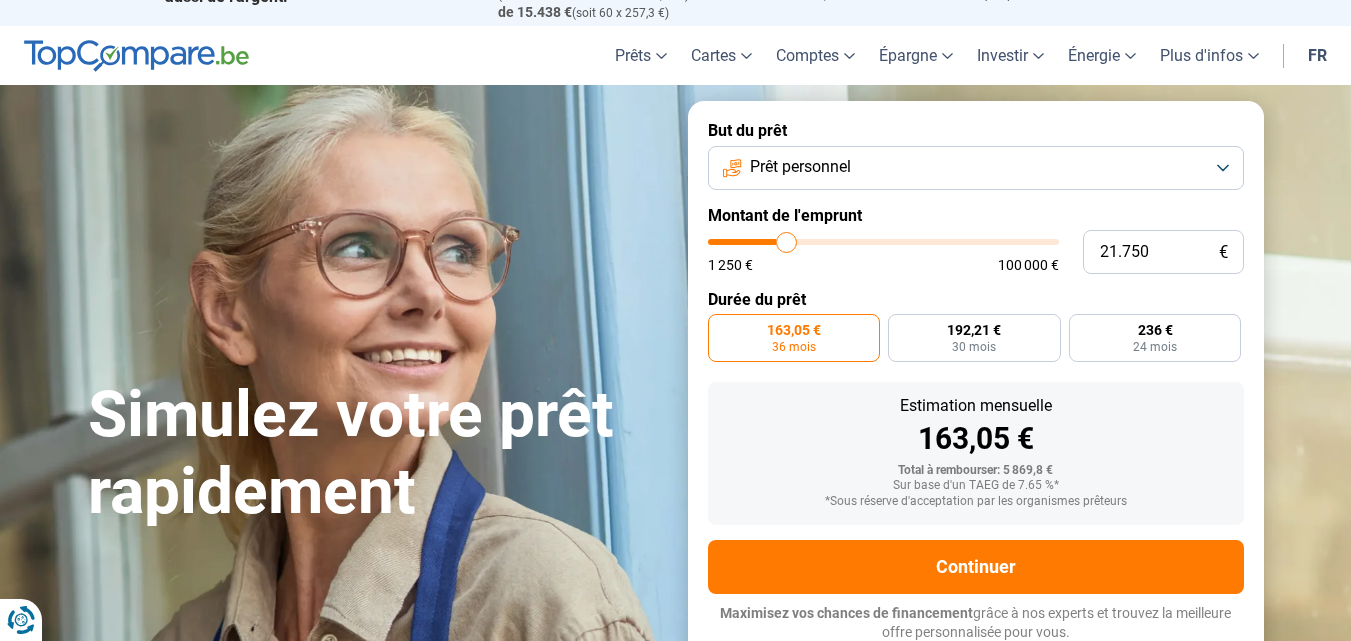type on "22.250" 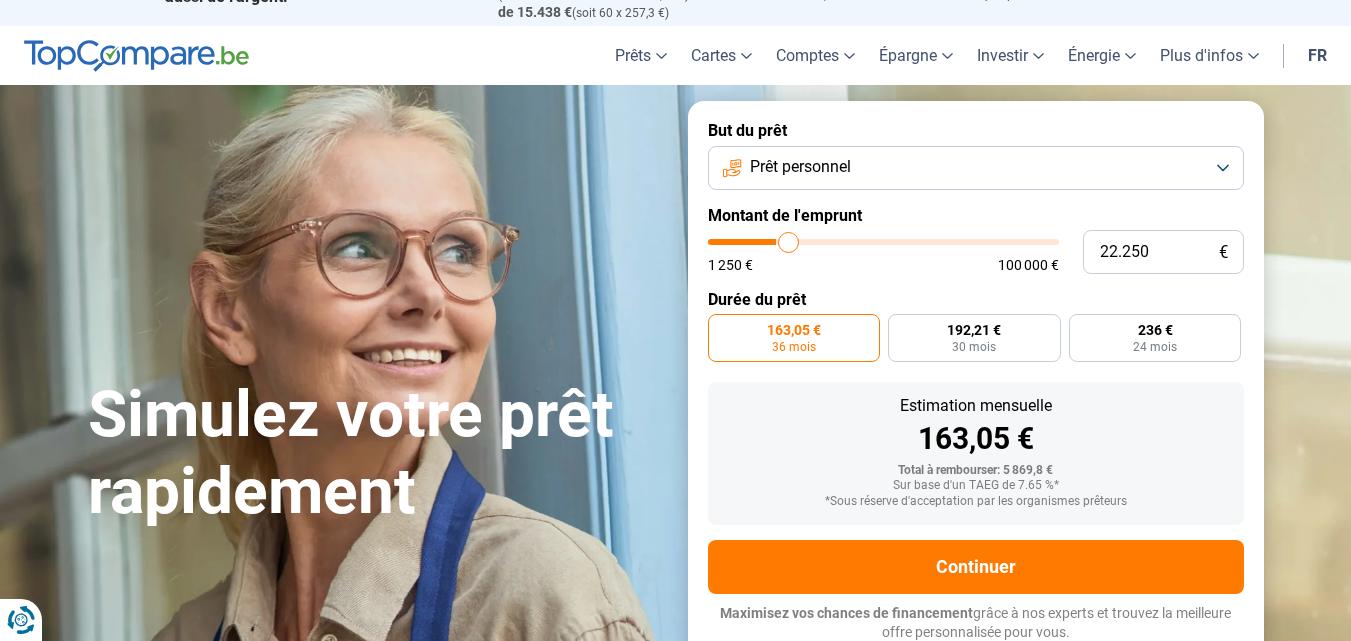 type on "23.250" 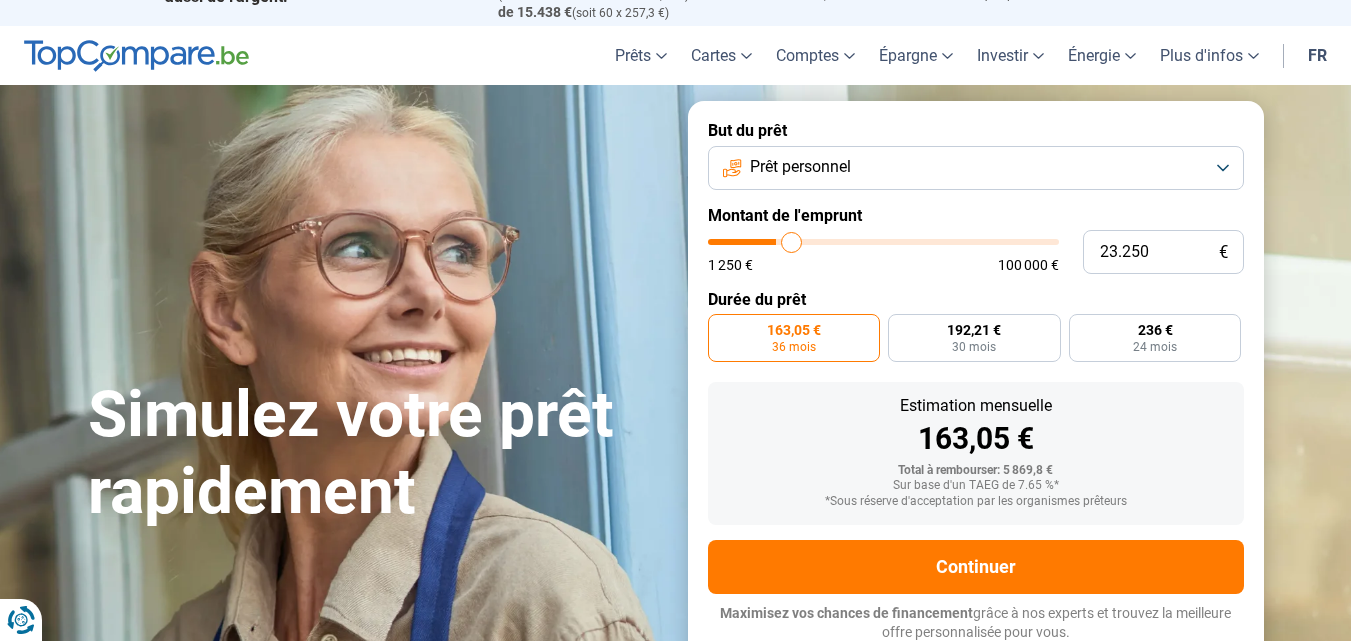 type on "23.500" 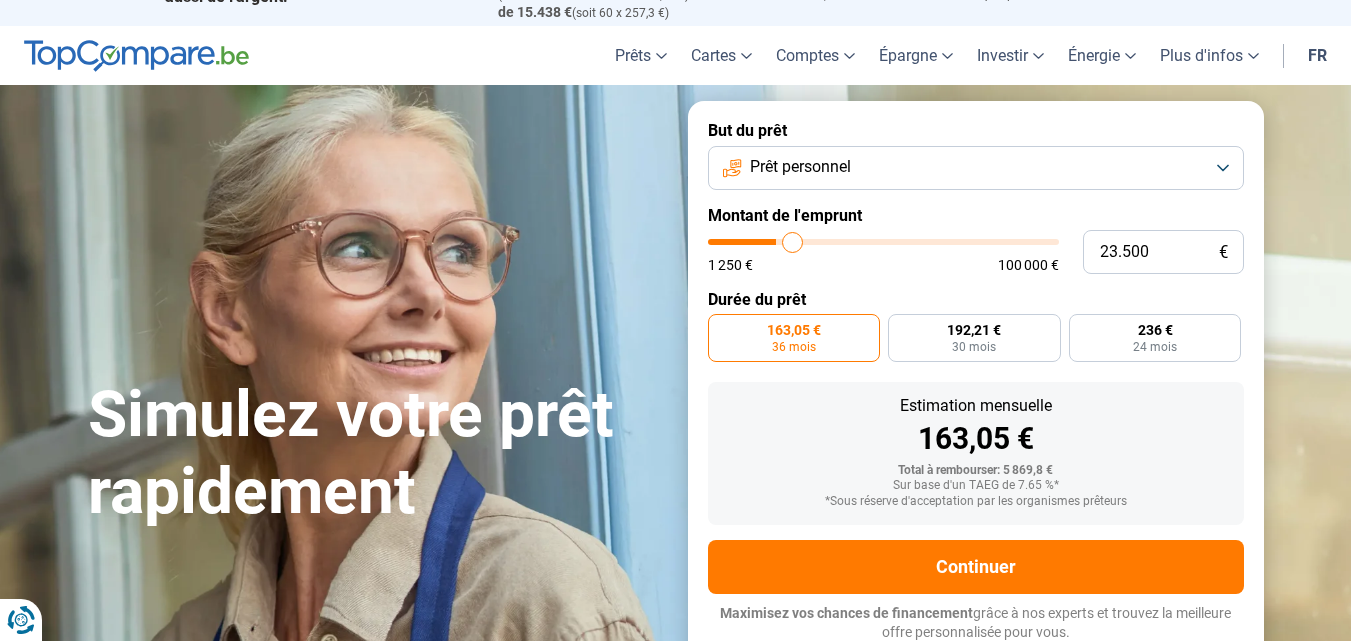 type on "23.750" 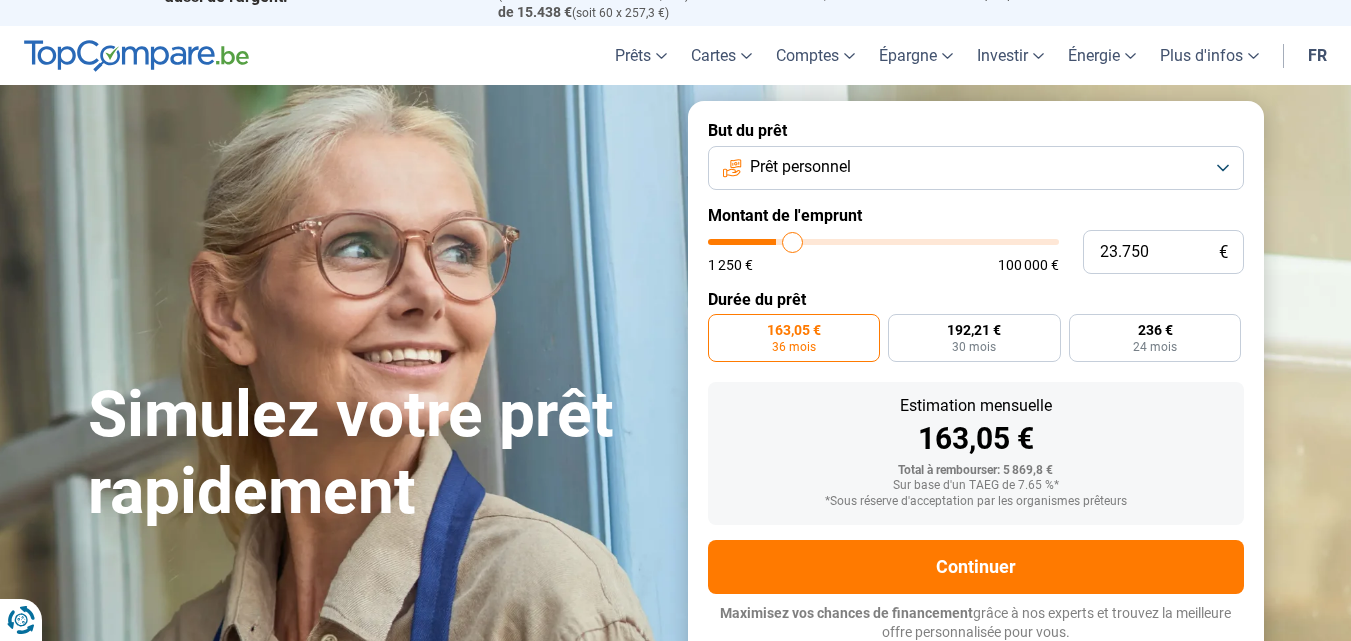 type on "23750" 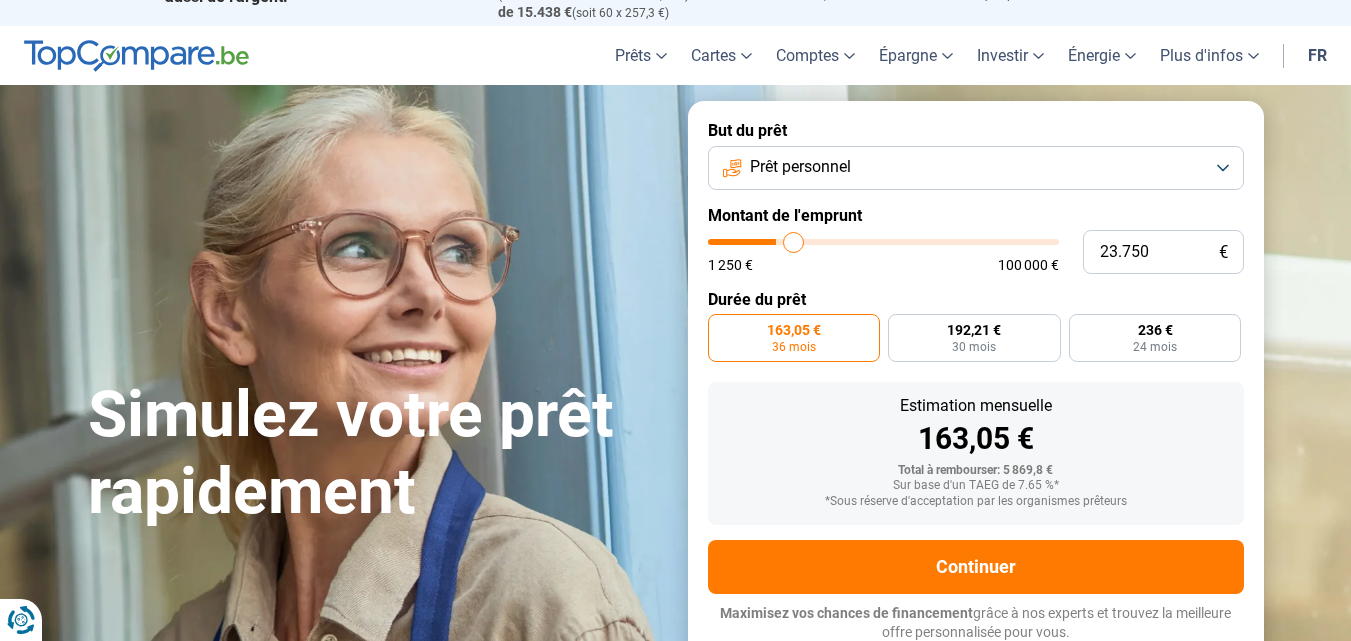type on "24.500" 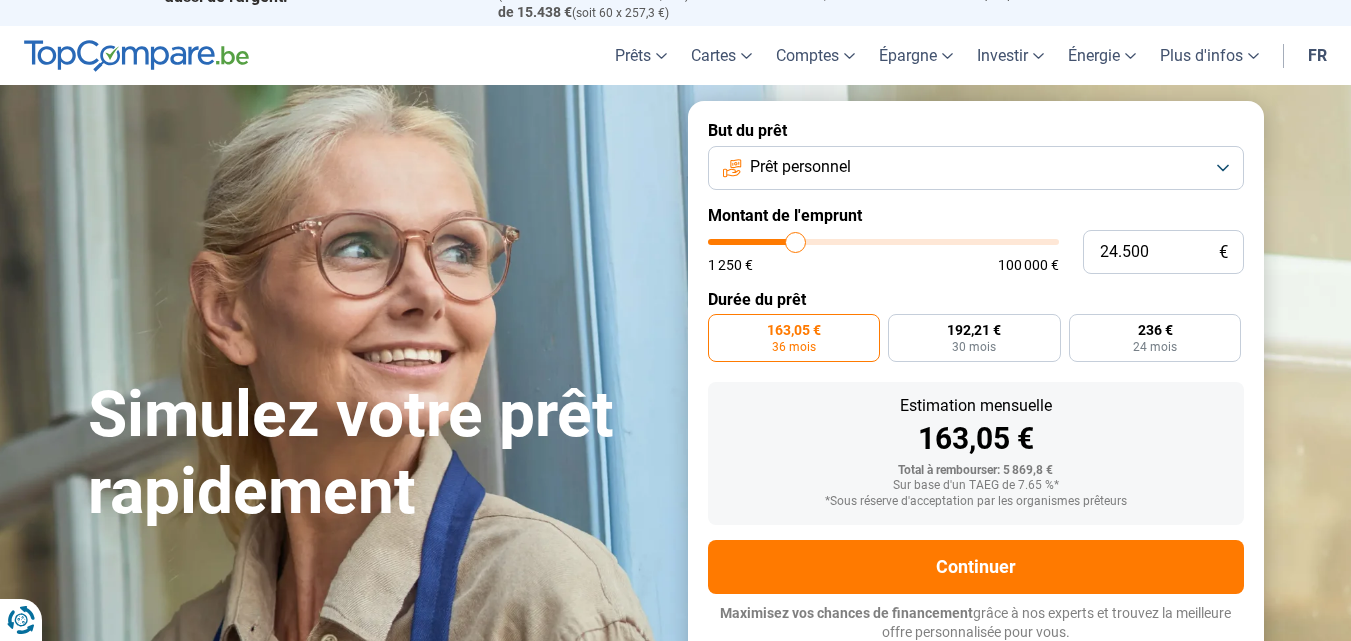 type on "24.750" 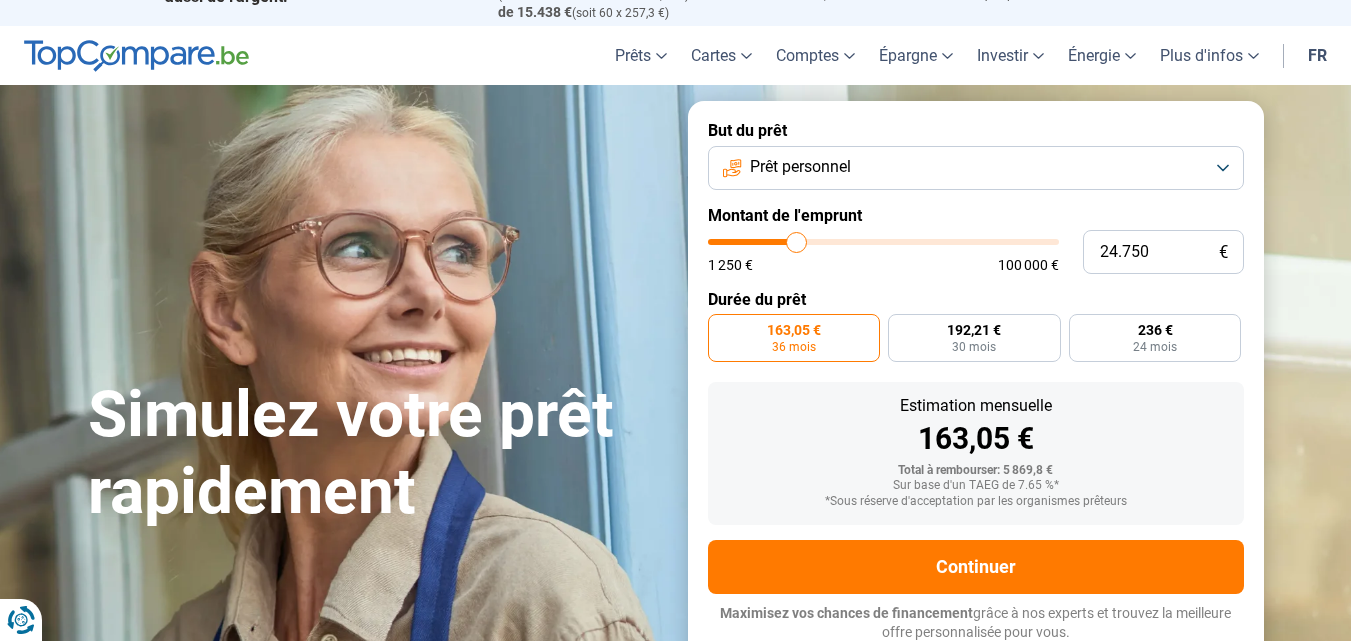 type on "24.500" 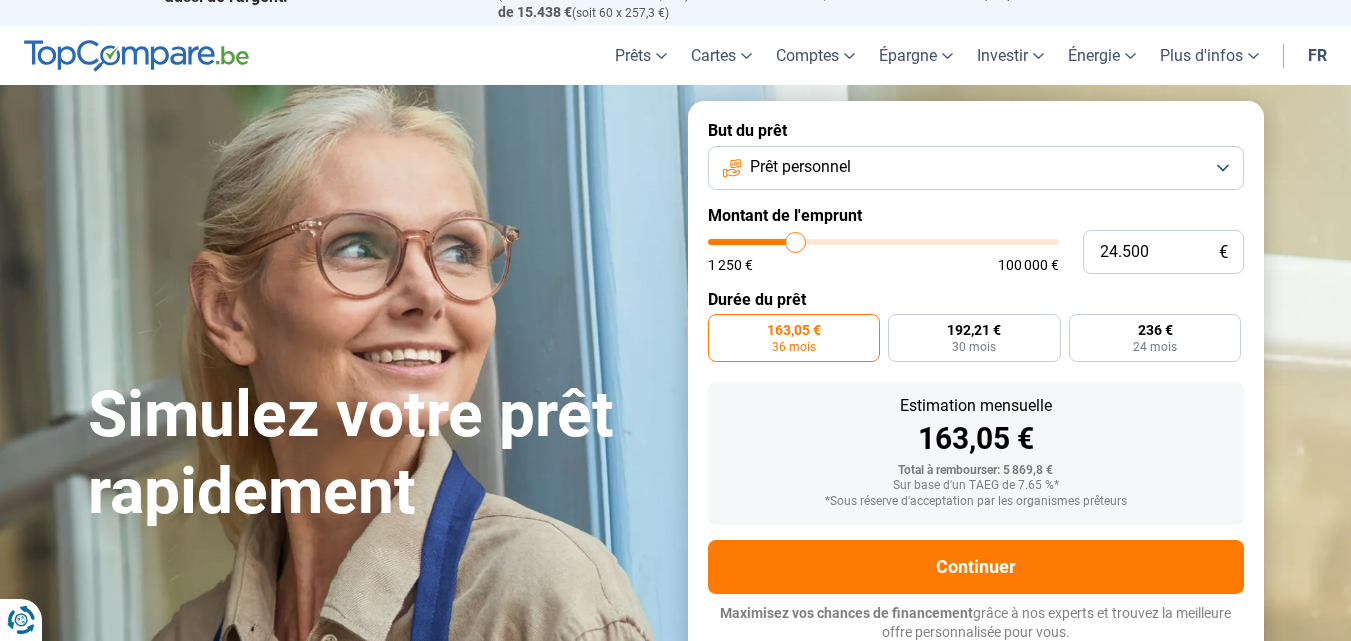 type on "24.250" 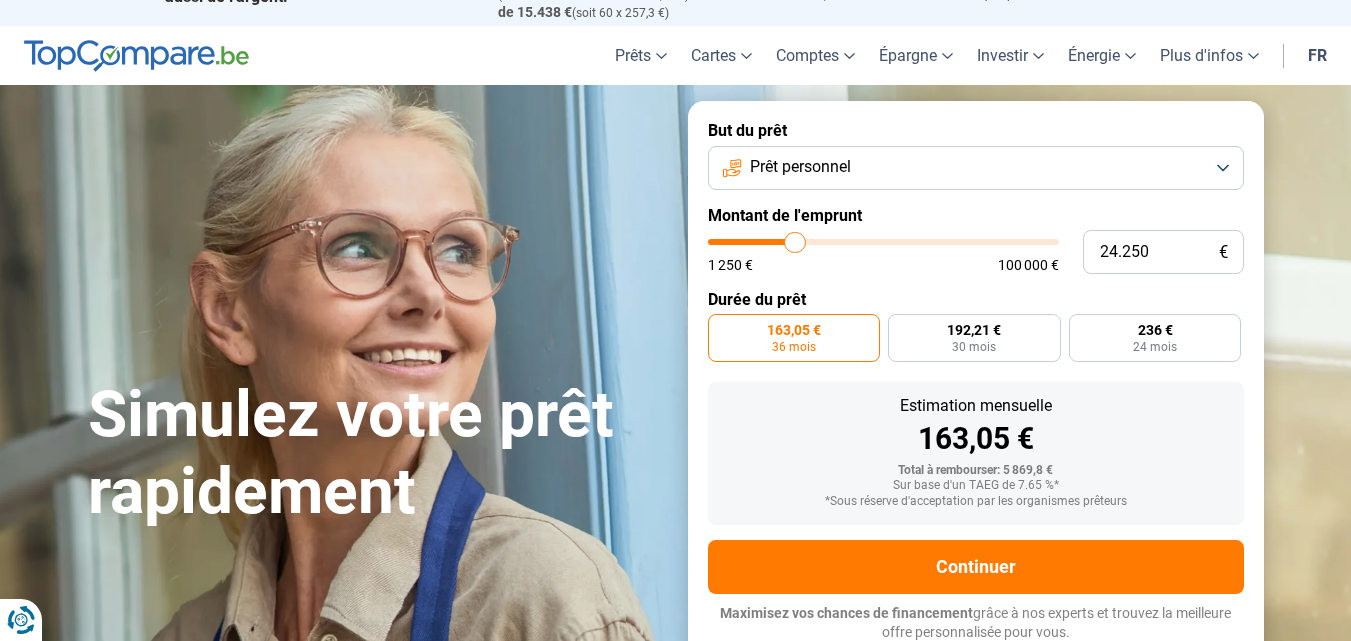 type on "23.500" 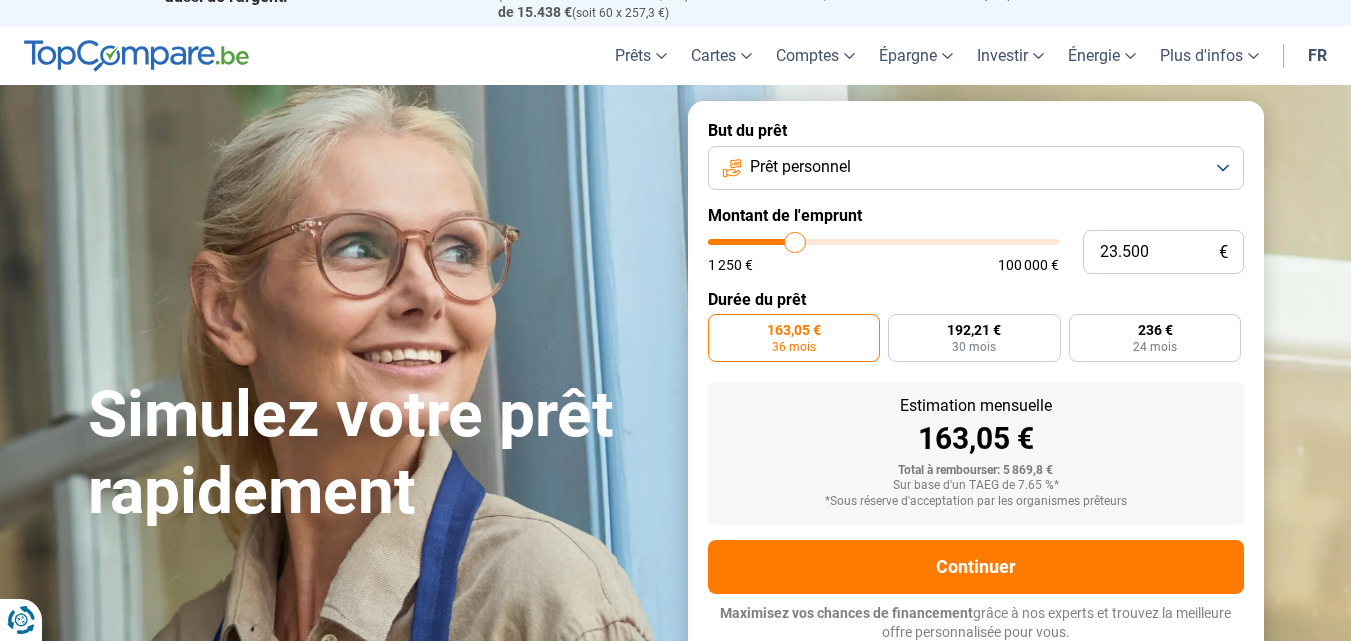 type on "23500" 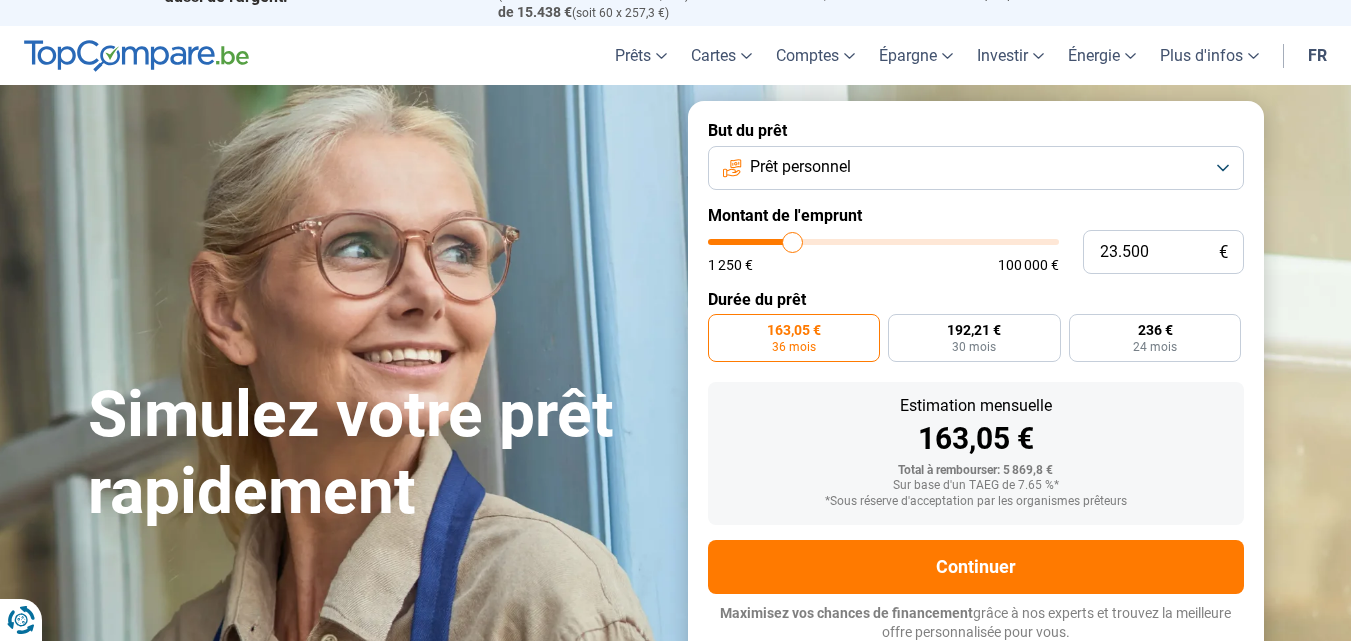 type on "23.250" 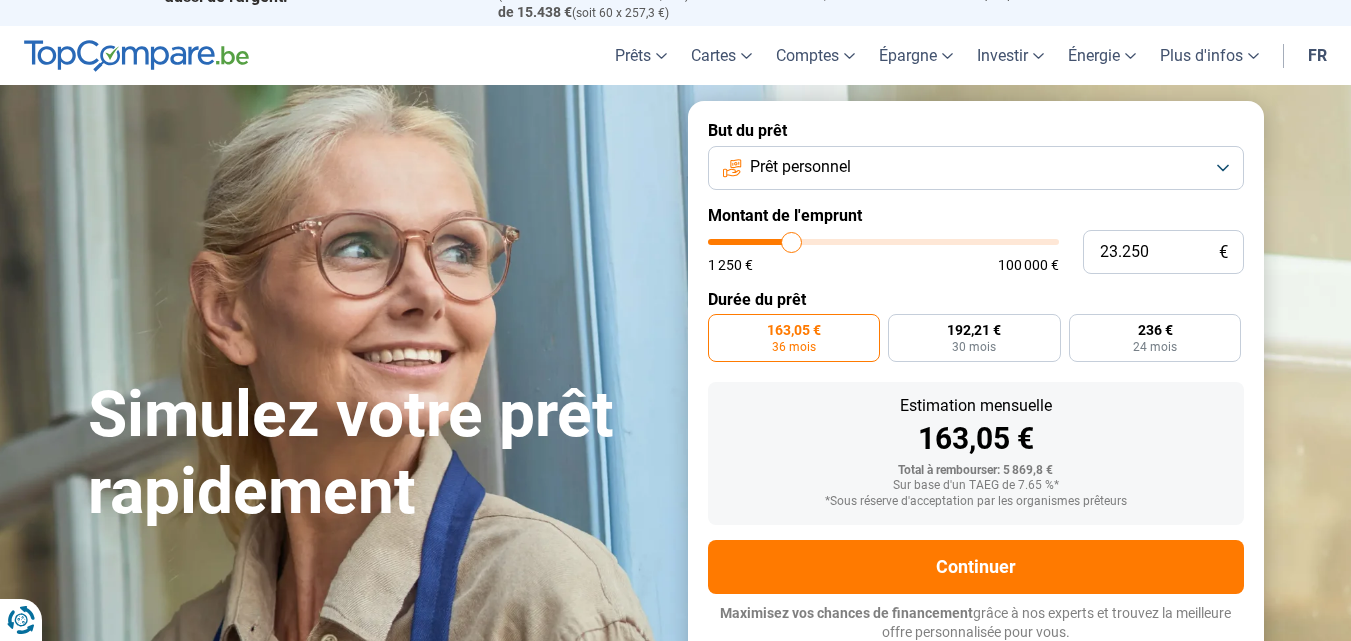 type on "22.750" 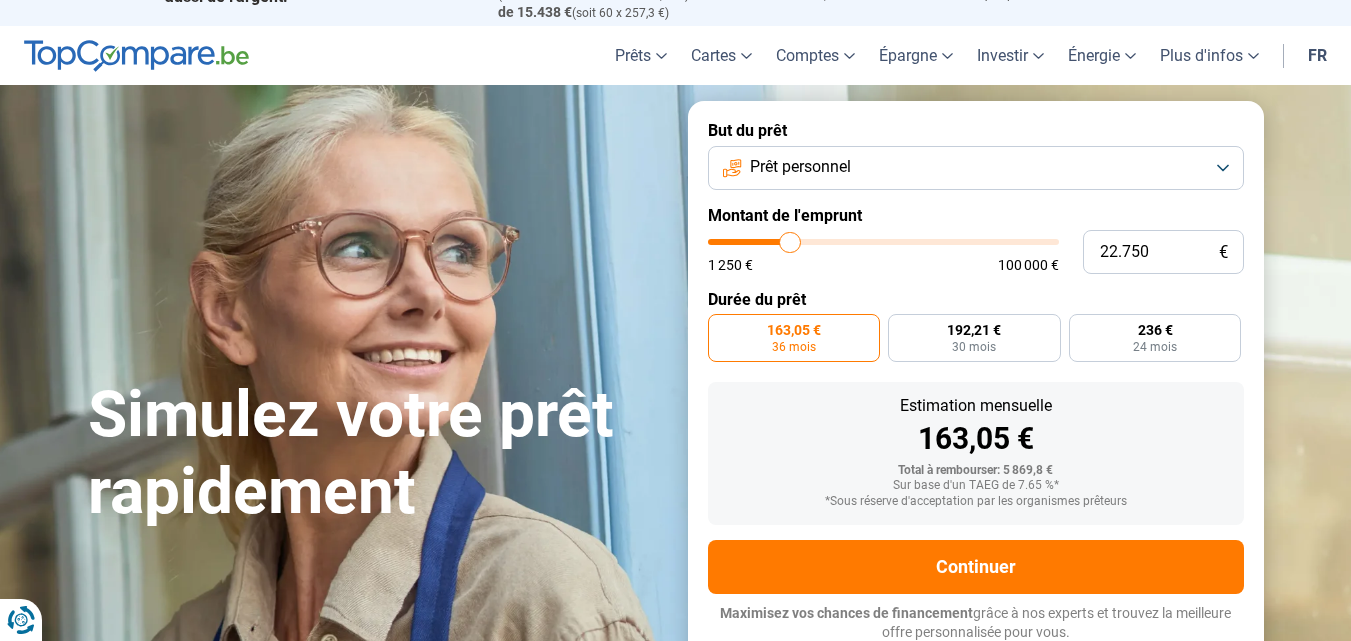 type on "21.750" 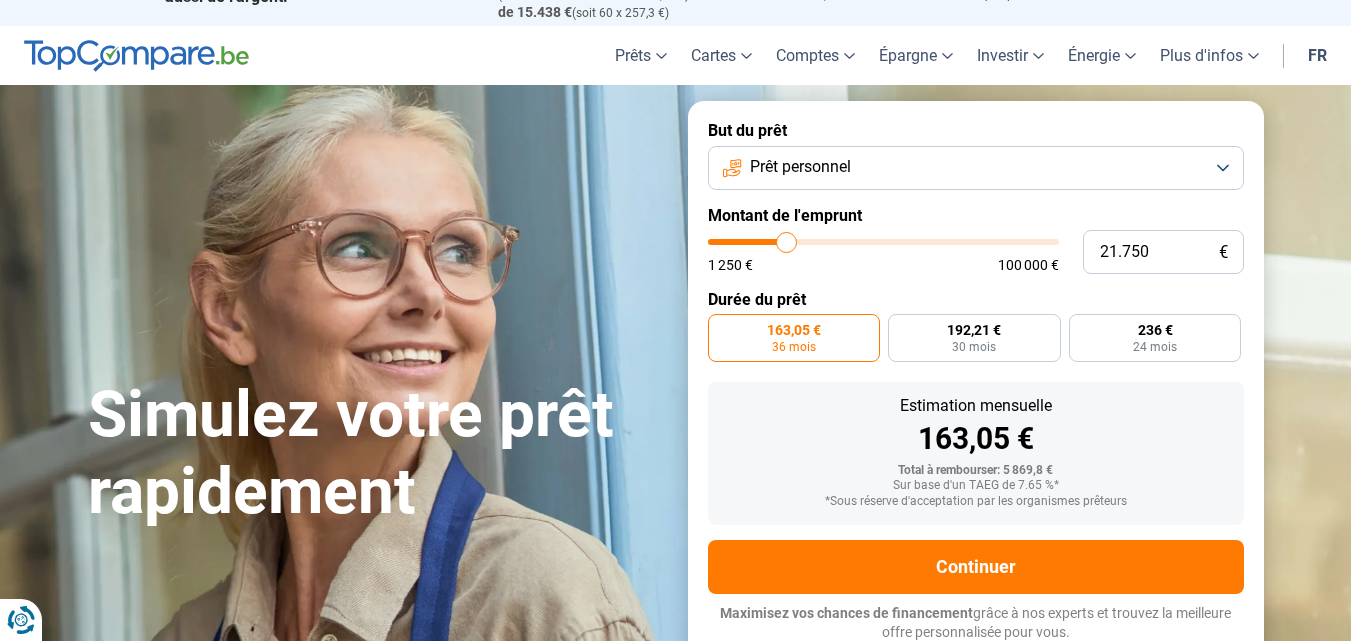 type on "21.500" 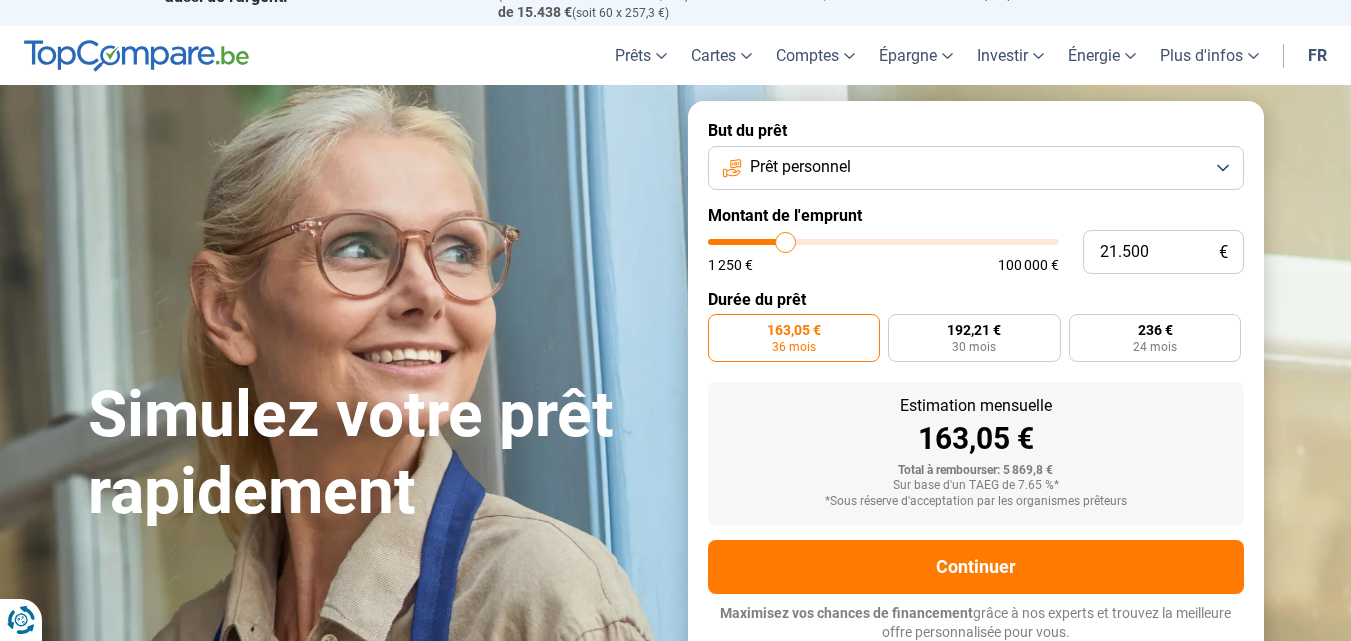 type on "21.250" 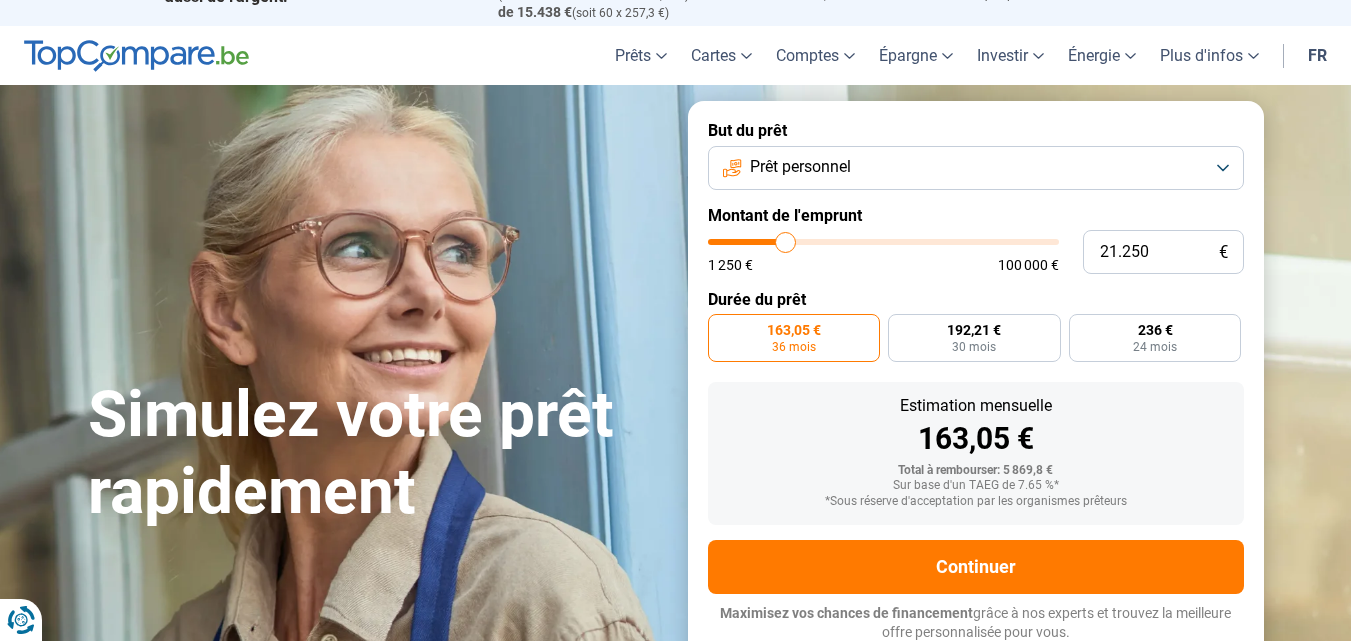 type on "21250" 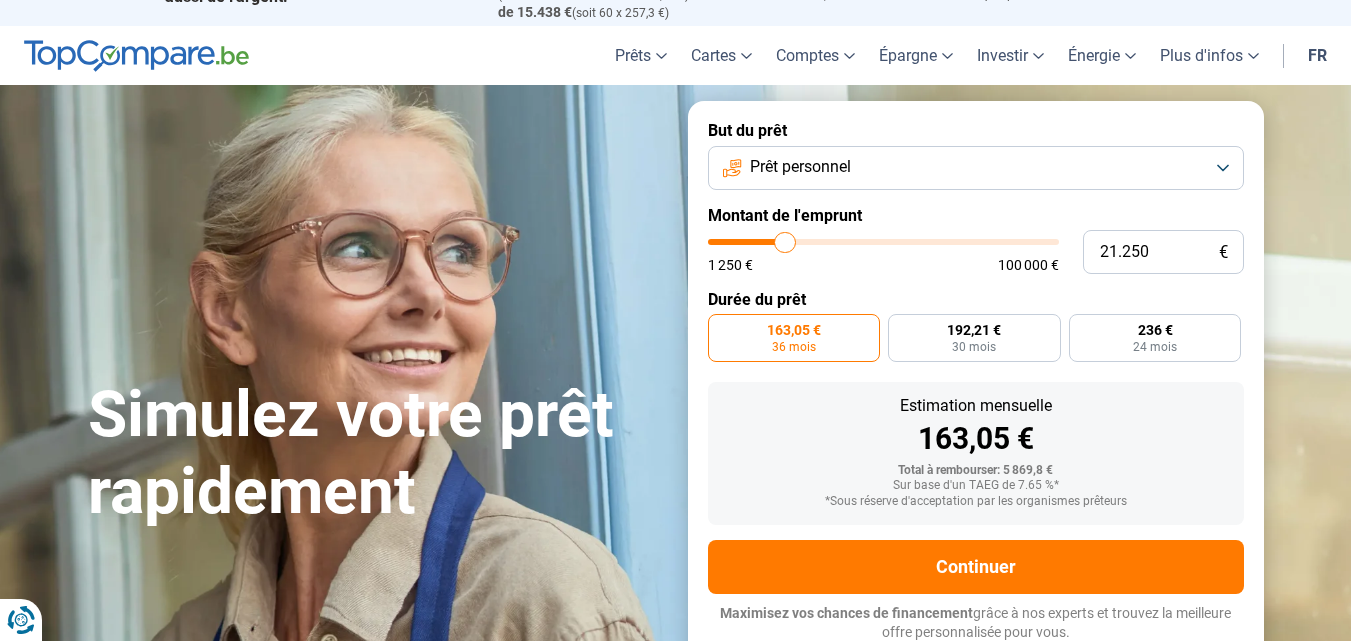 type on "20.500" 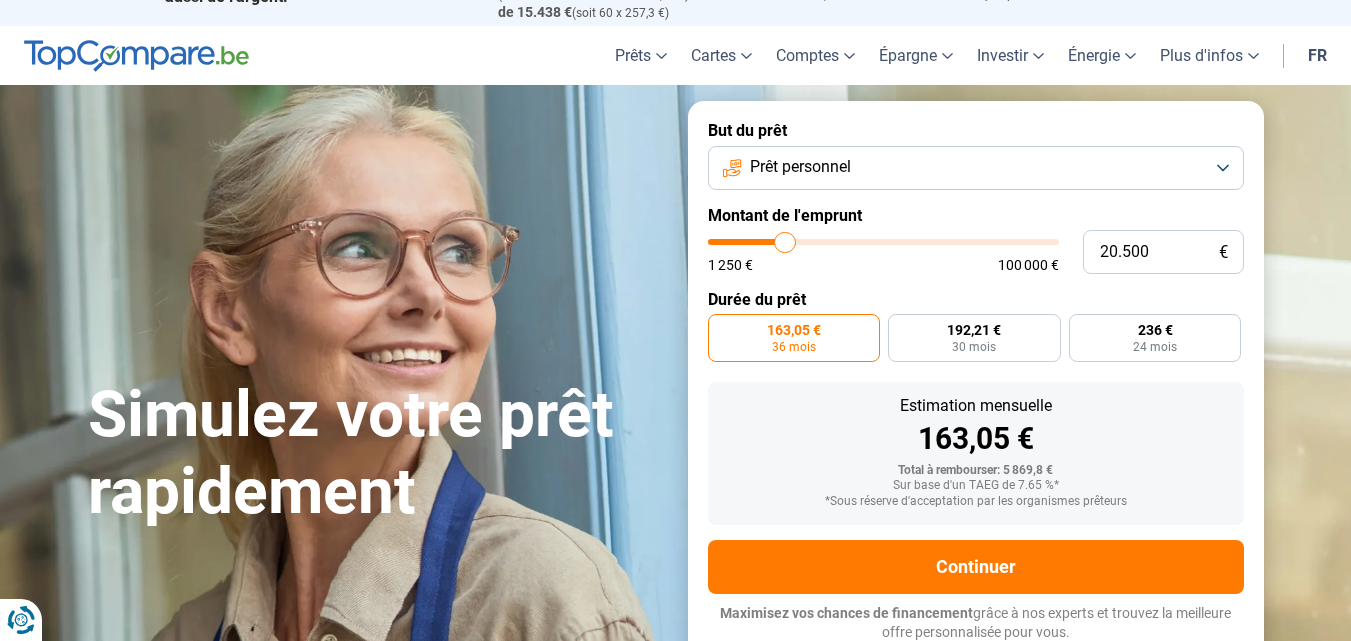 type on "20500" 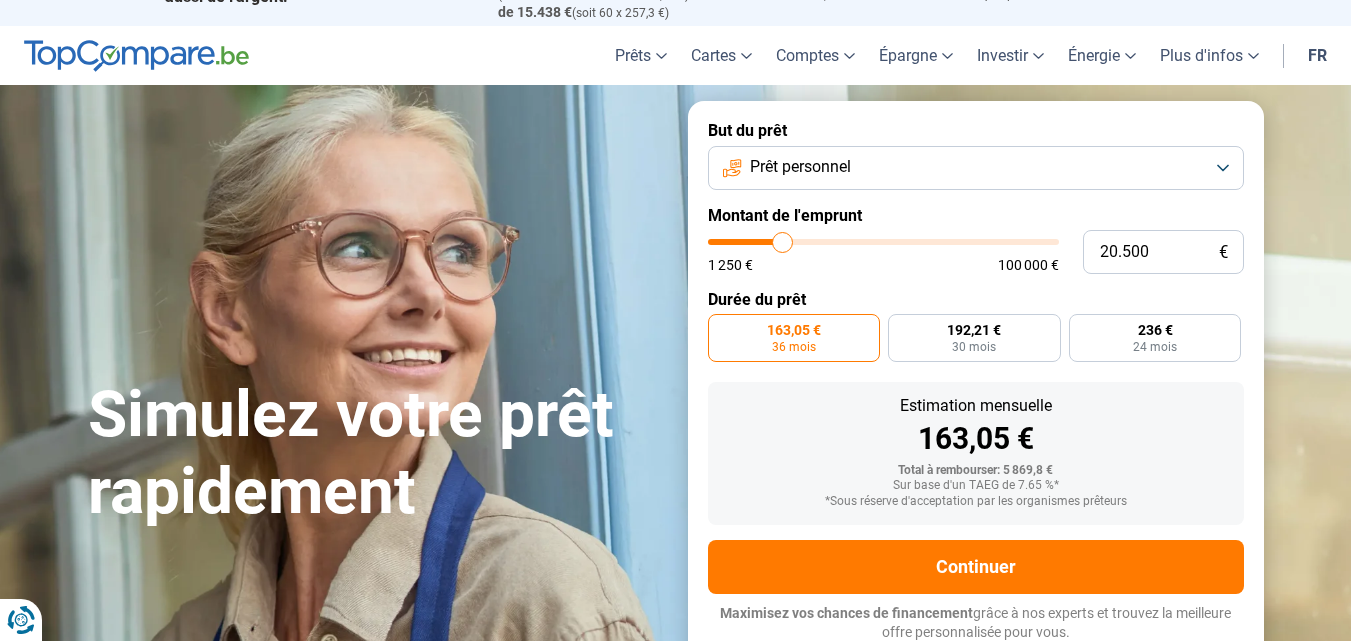 type on "20.250" 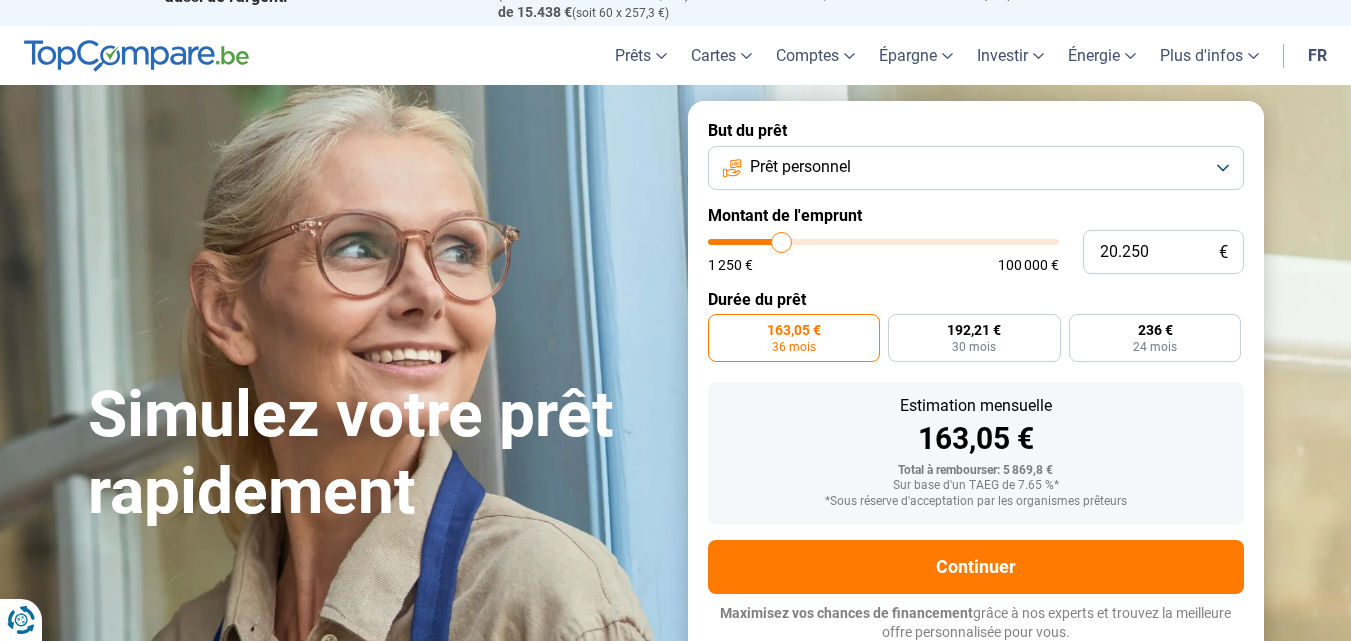 type on "20.000" 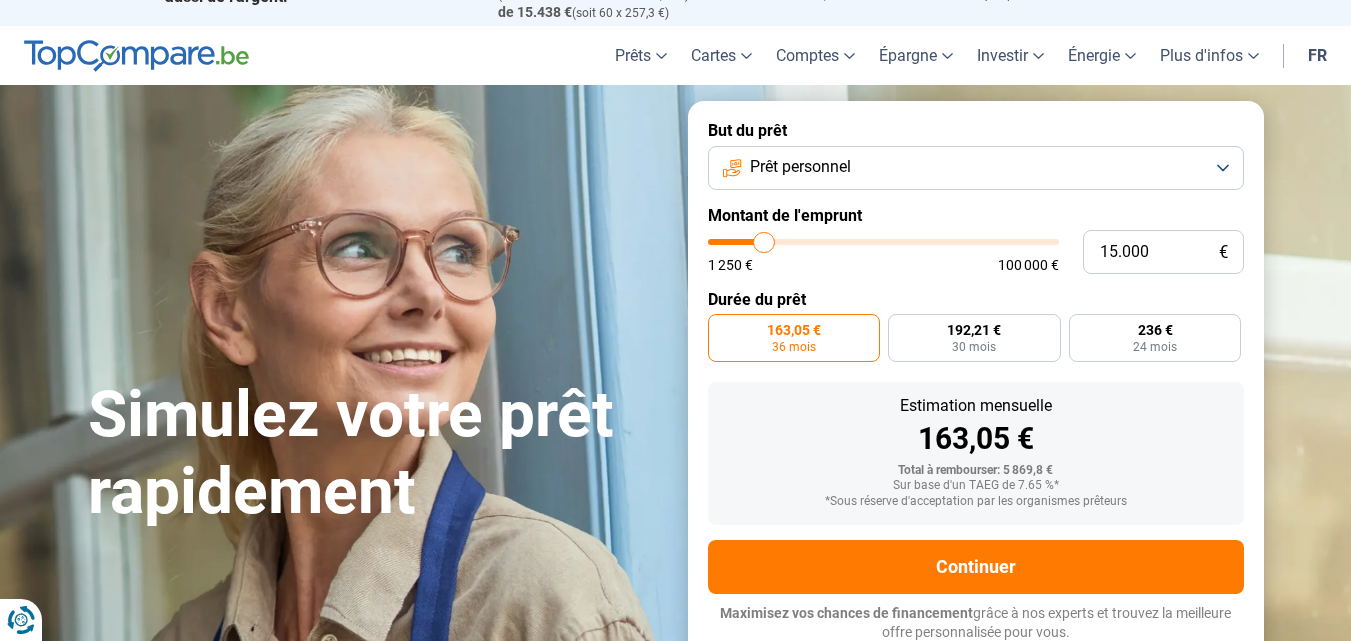 drag, startPoint x: 740, startPoint y: 236, endPoint x: 765, endPoint y: 246, distance: 26.925823 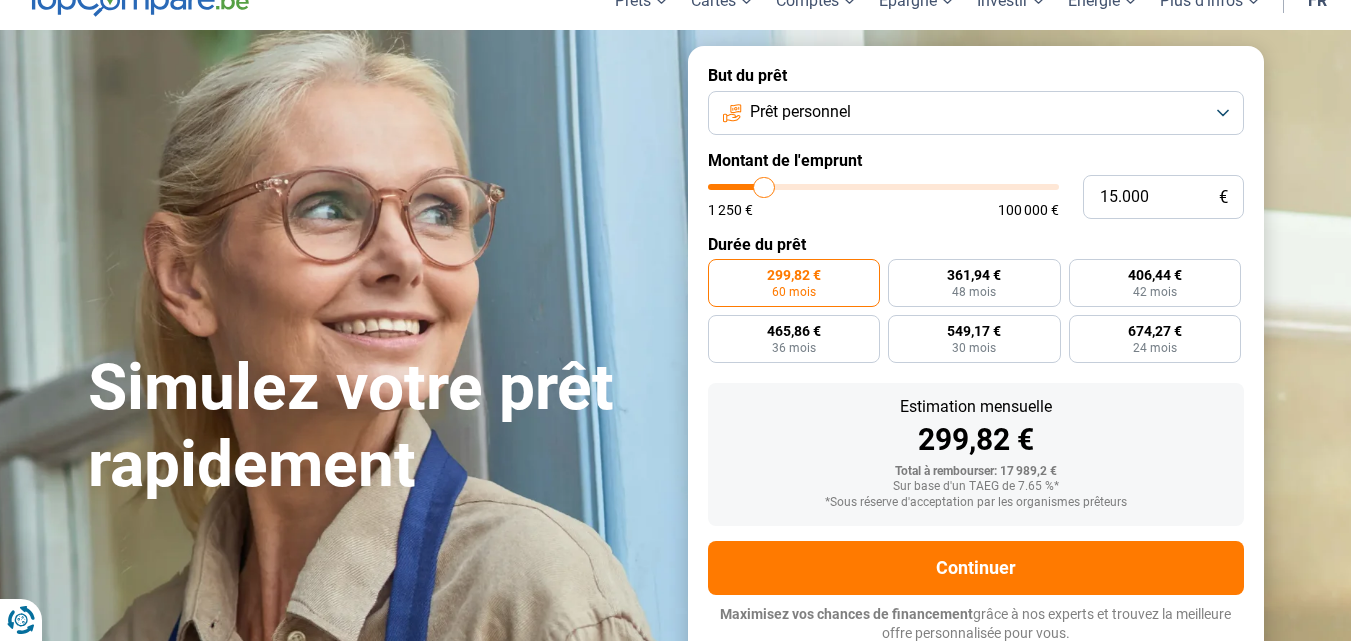 scroll, scrollTop: 93, scrollLeft: 0, axis: vertical 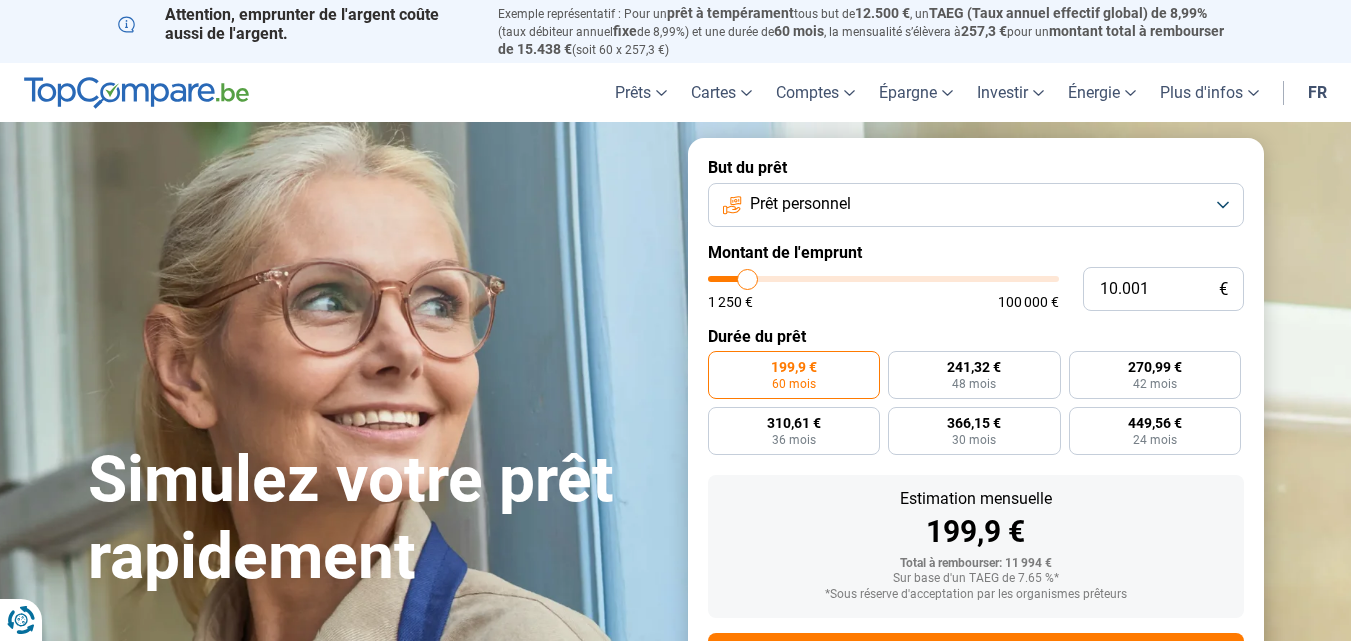 type on "11.250" 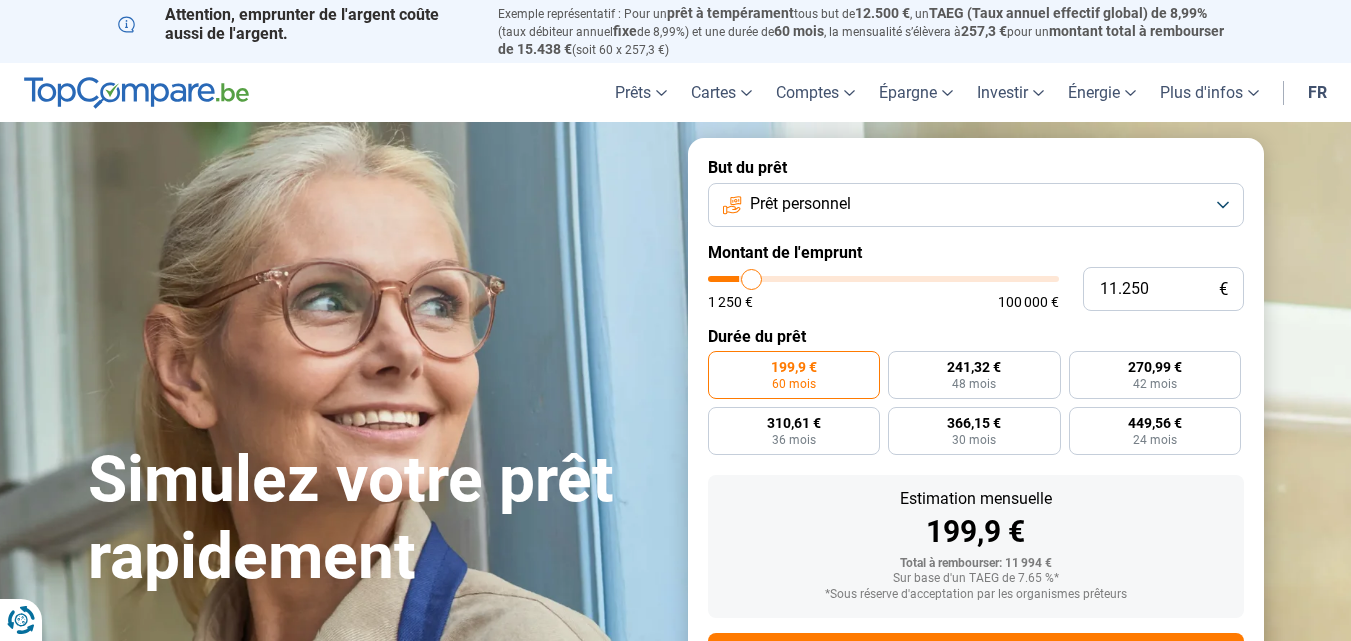 type on "11.500" 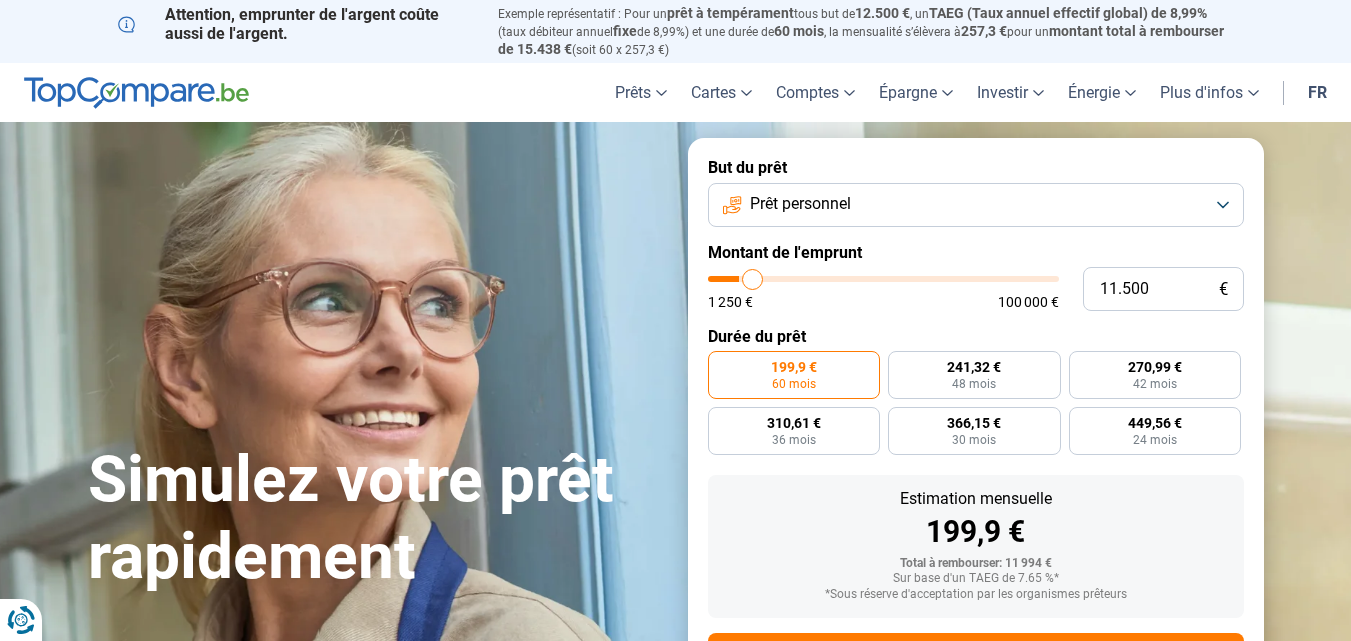 type on "11.750" 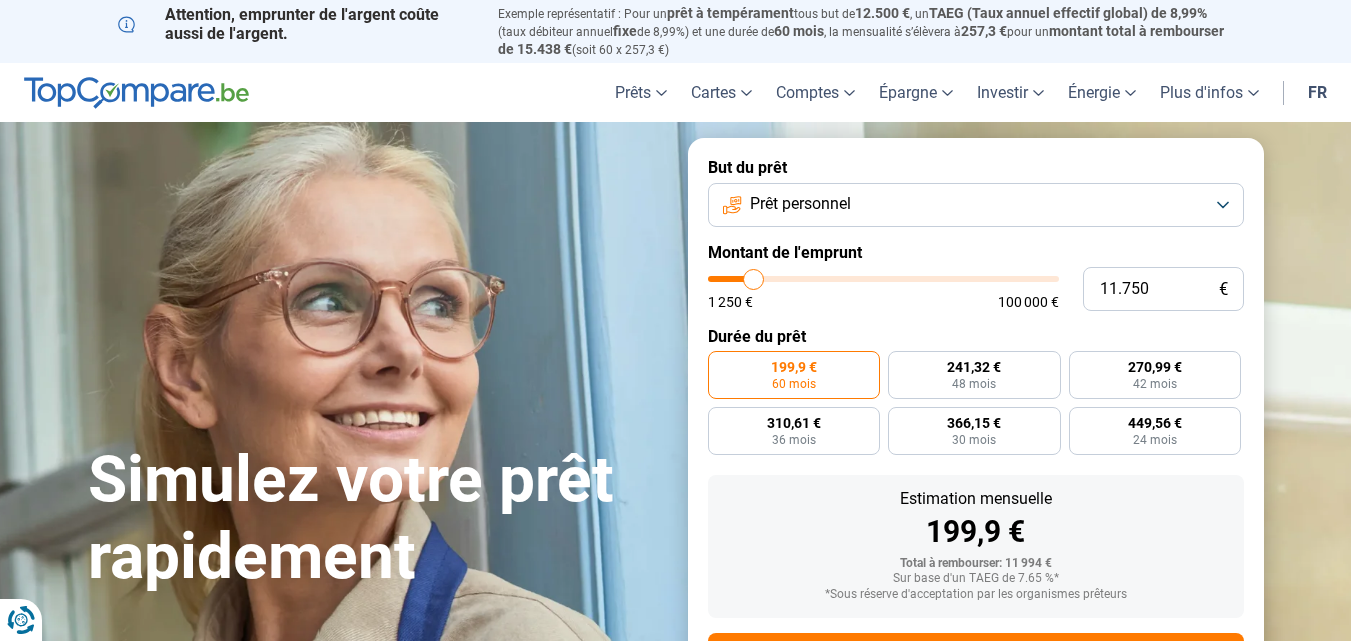 type on "12.500" 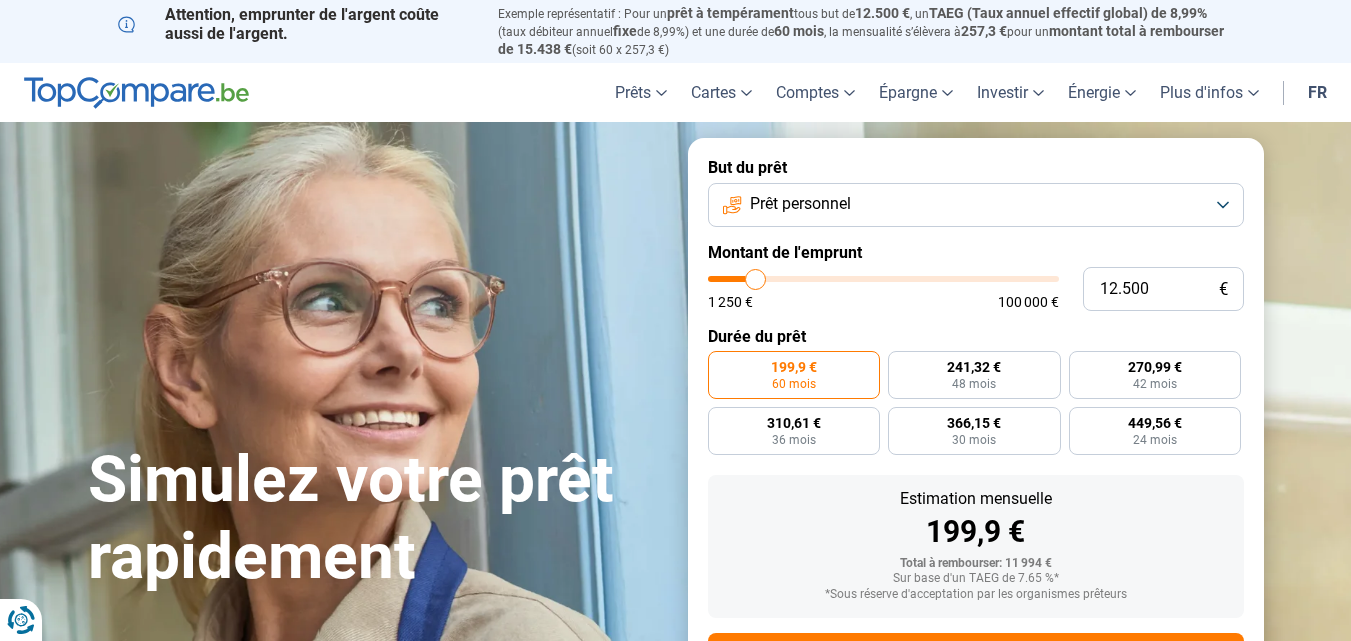 type on "12.750" 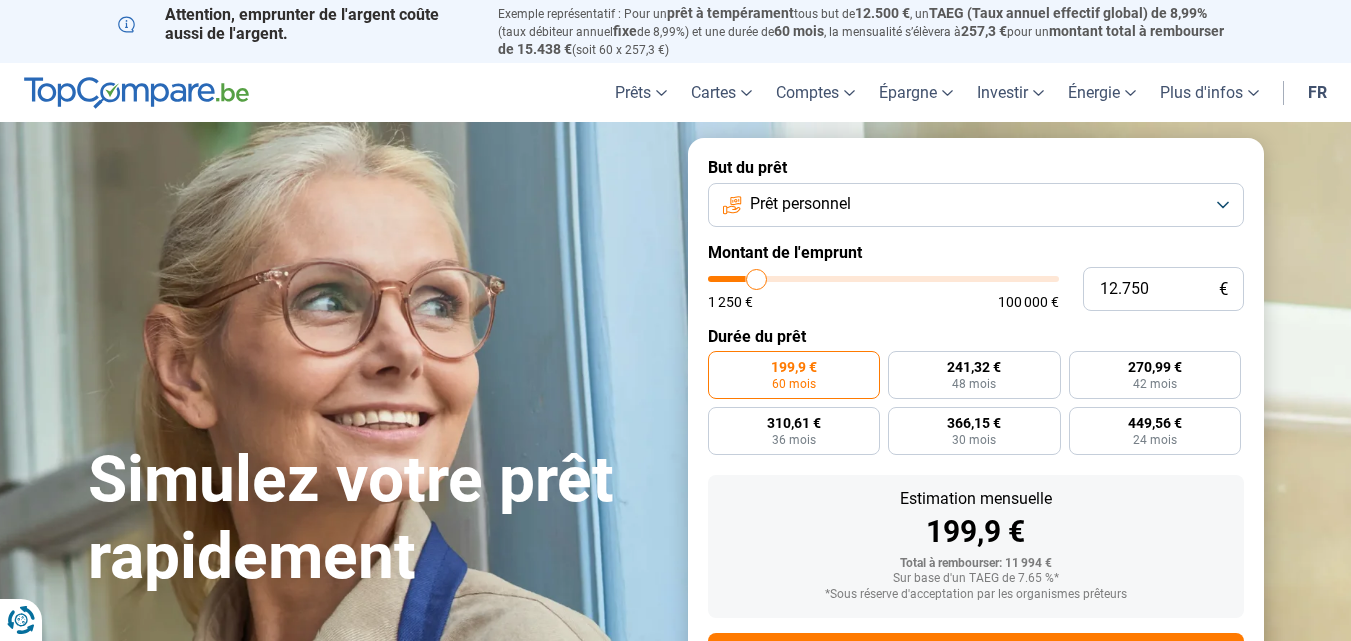 type on "13.000" 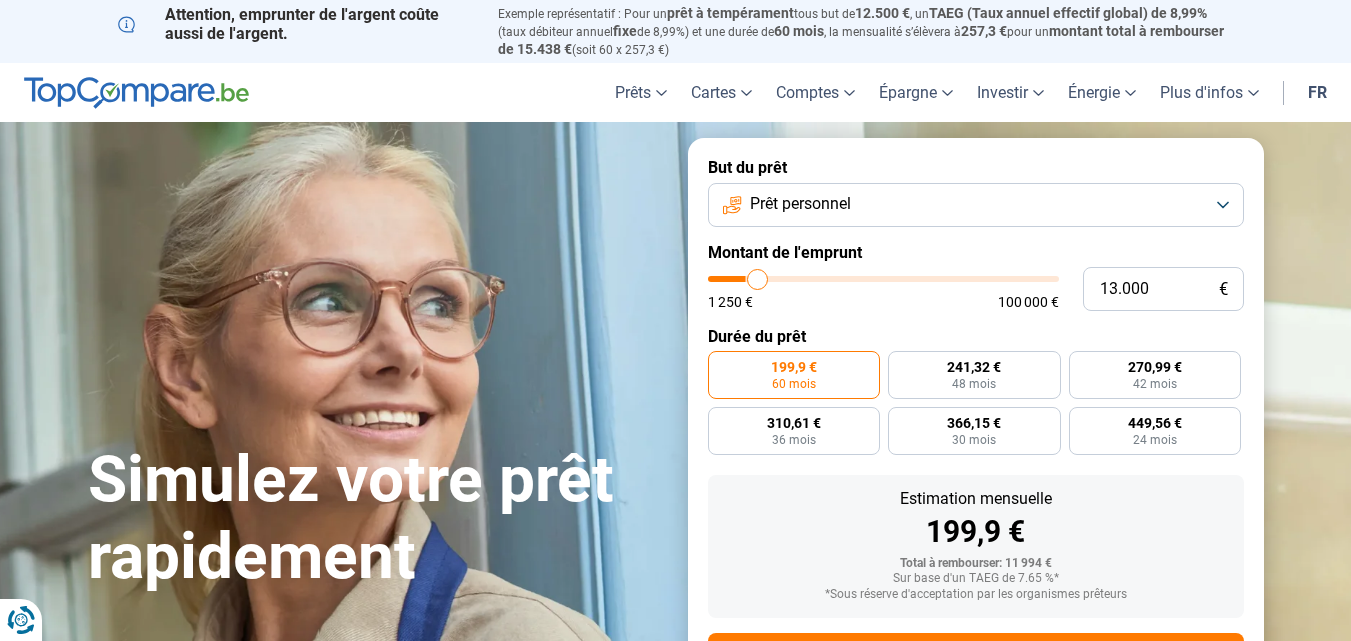 type on "13.500" 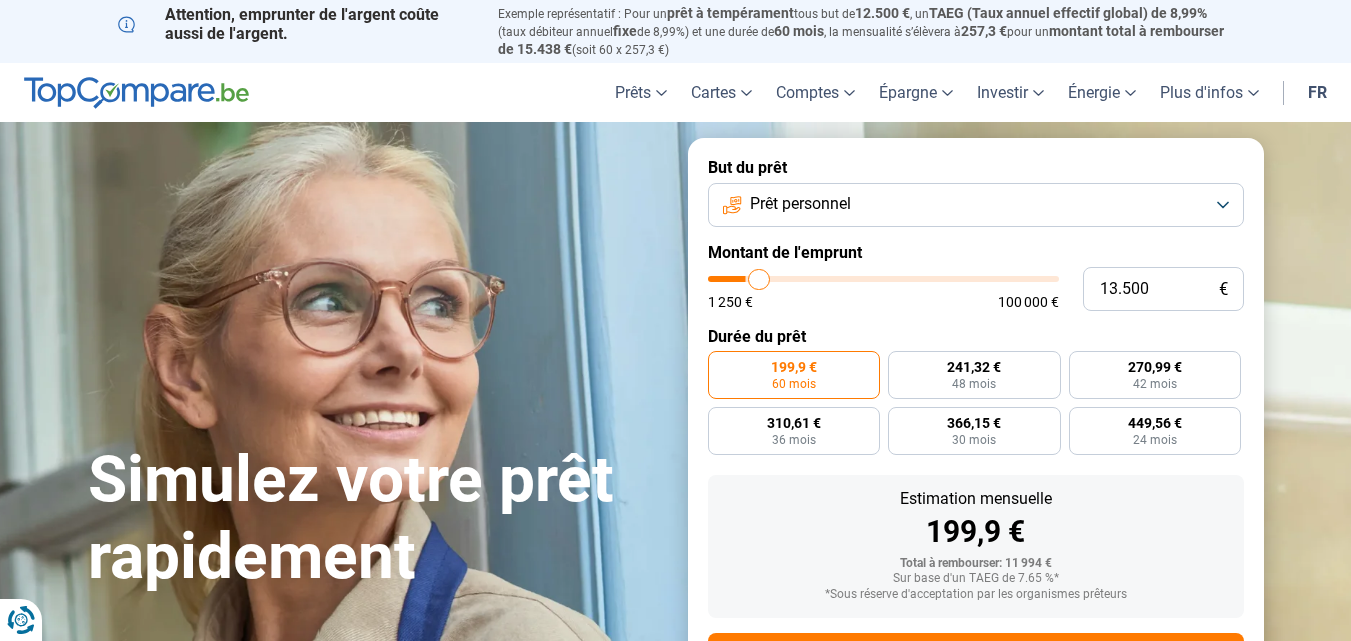 type on "14.250" 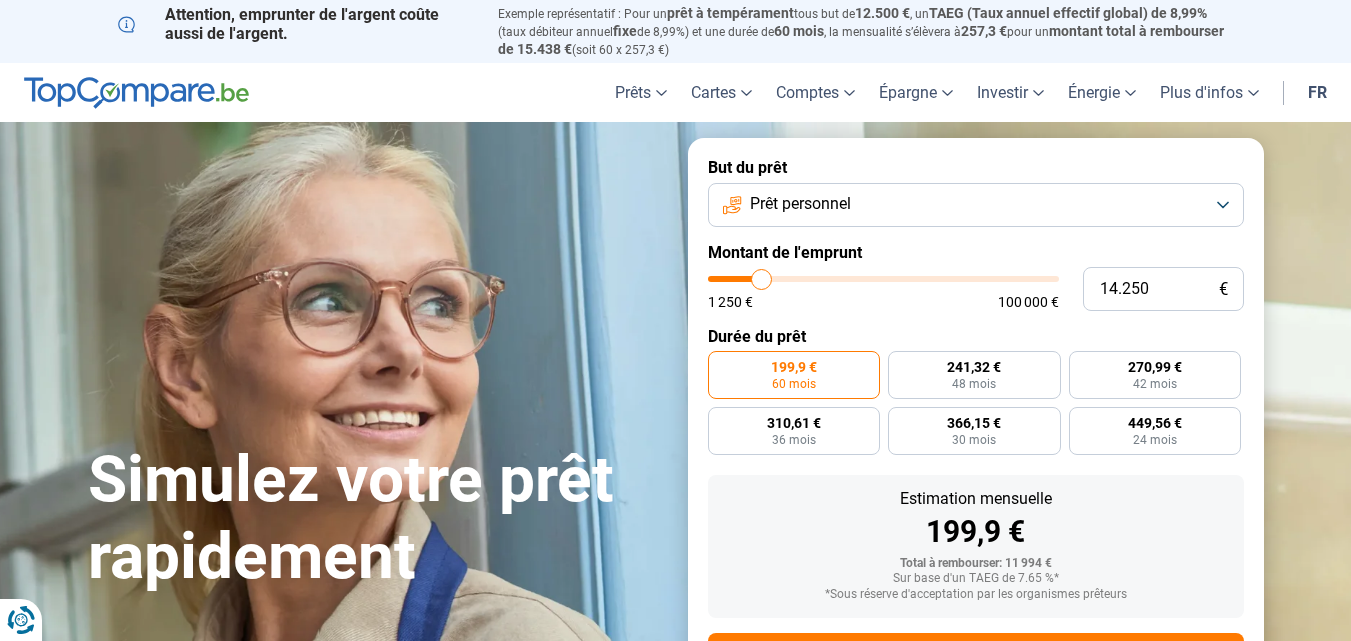 type on "14.750" 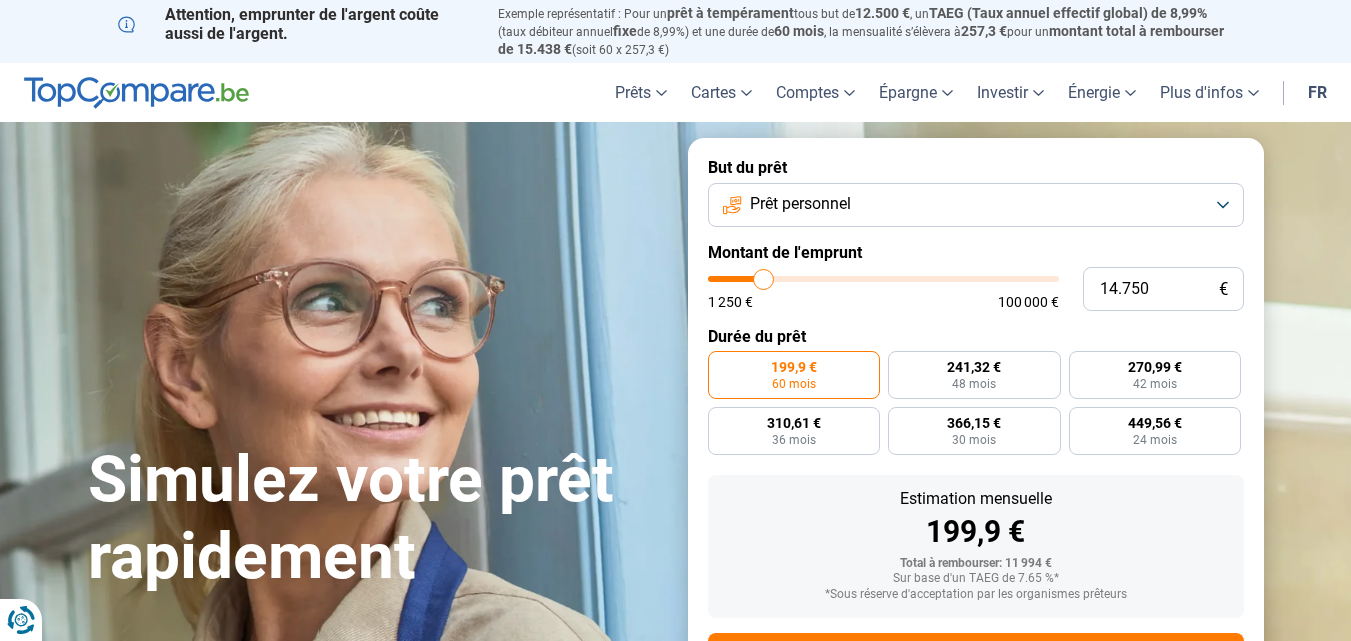 type on "15.000" 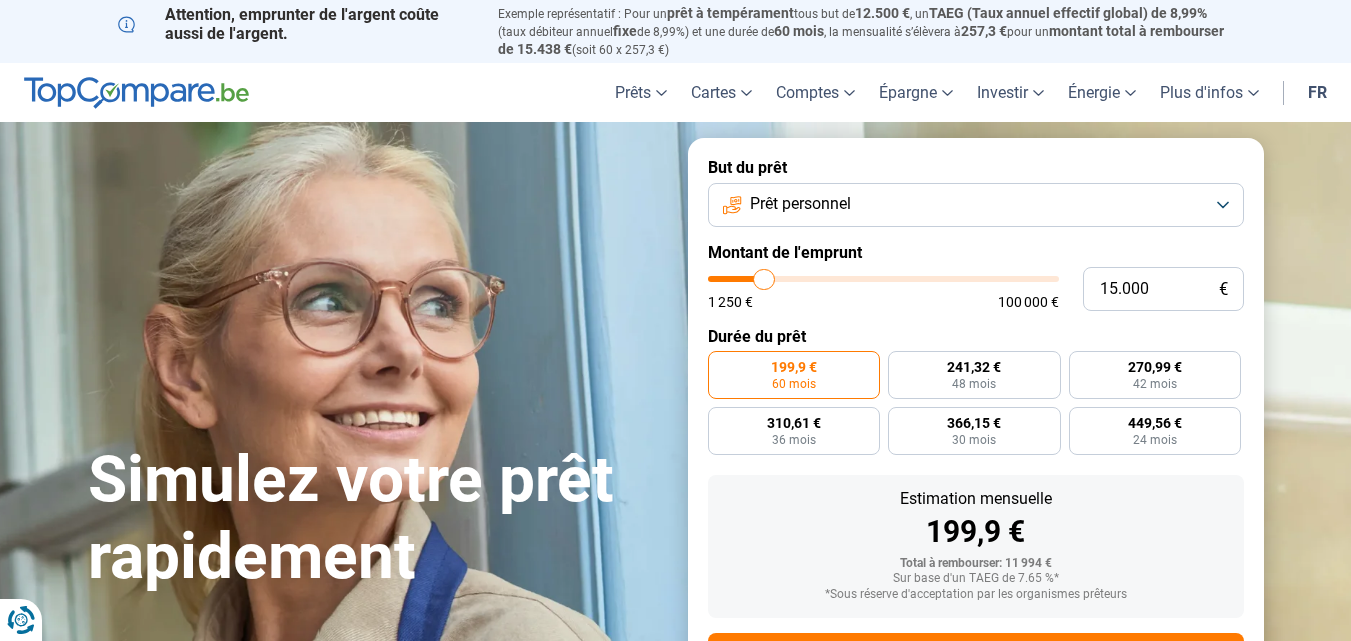 type on "15.500" 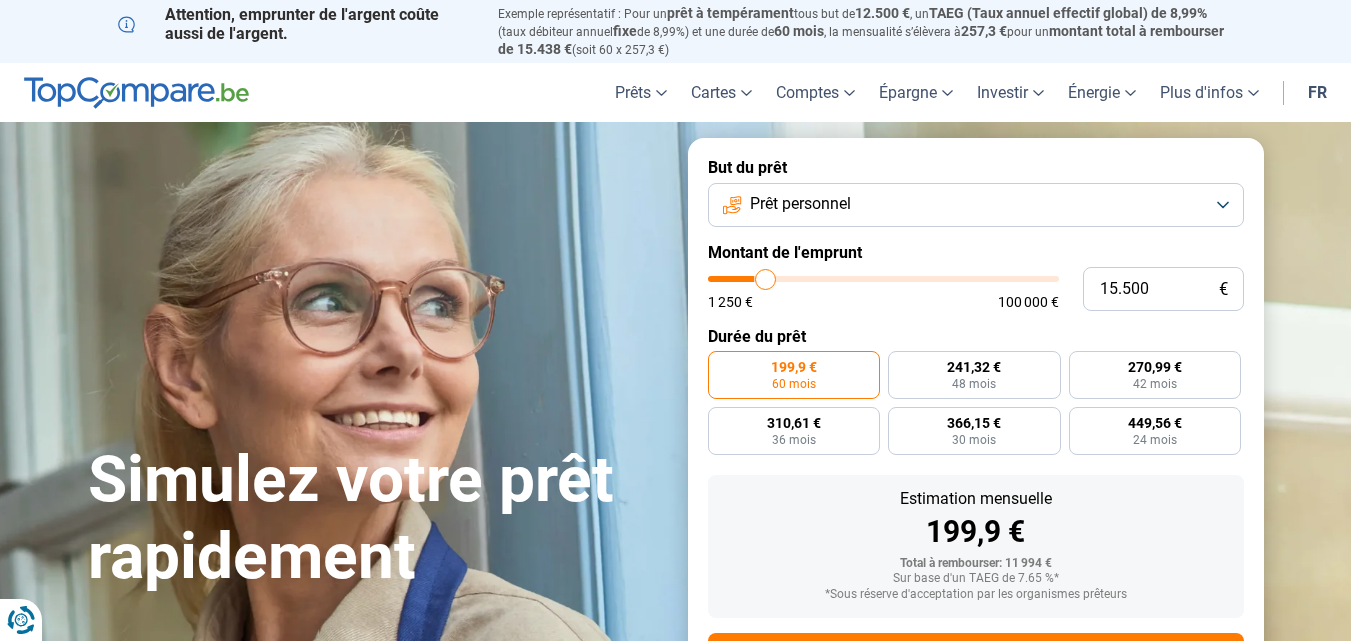 type on "16.000" 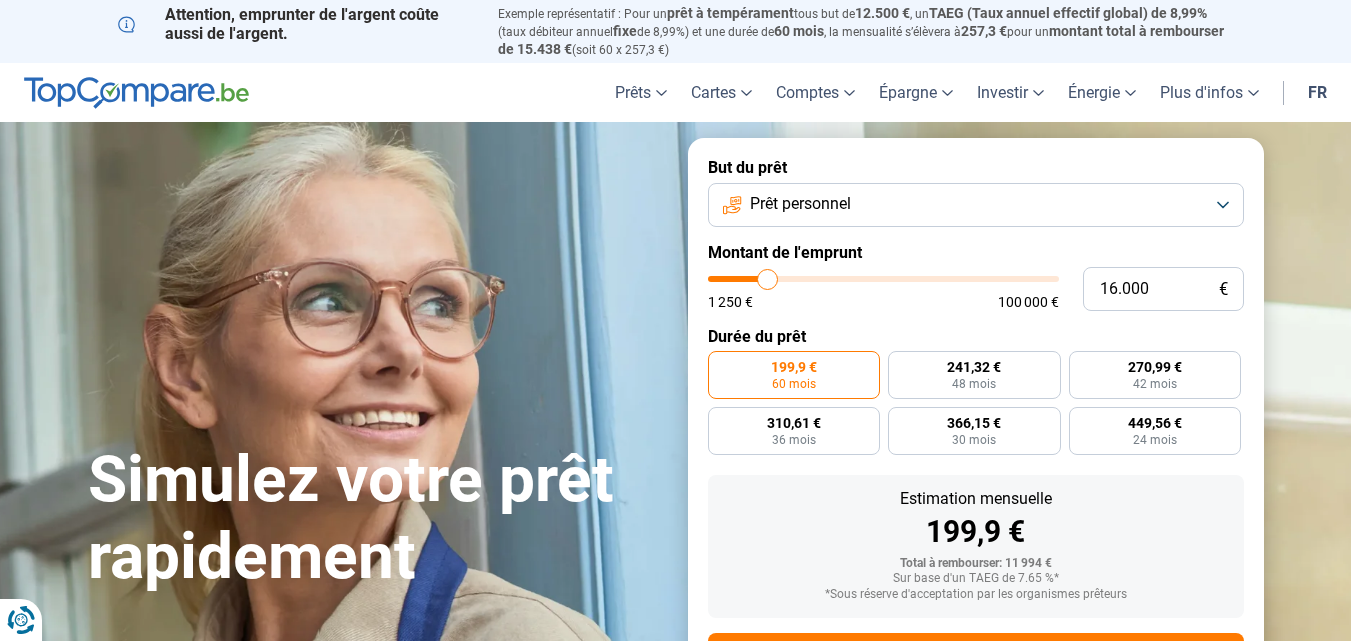 type on "16.250" 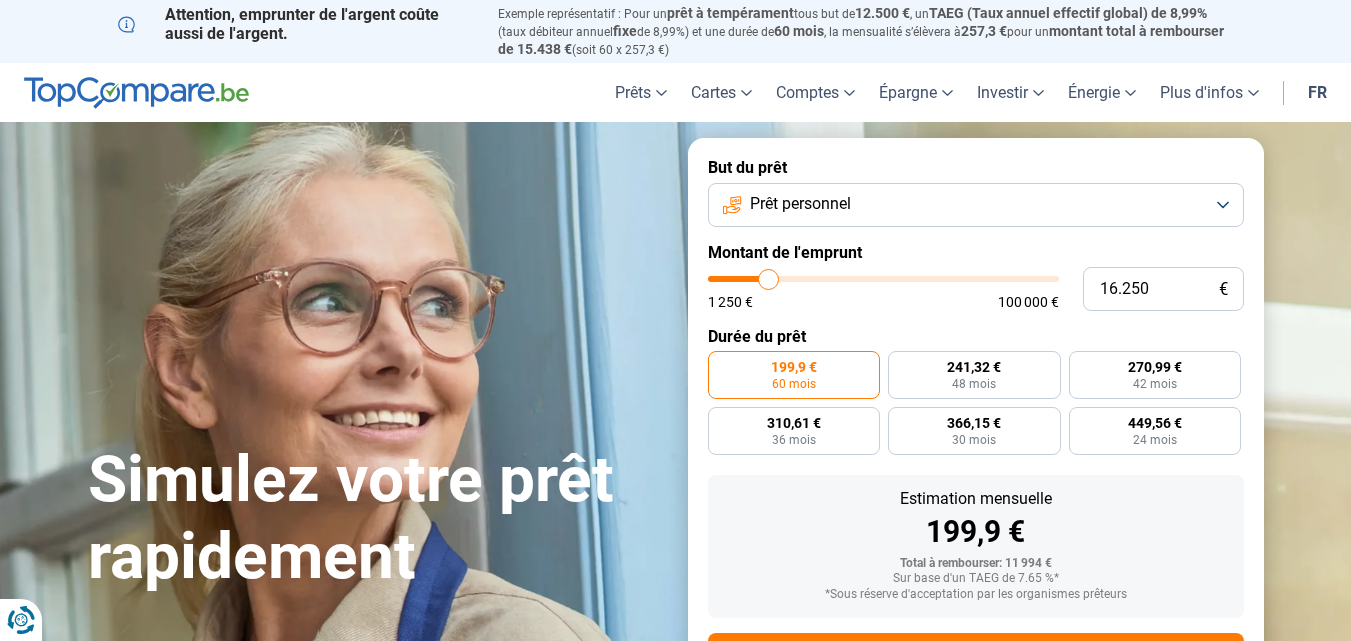 drag, startPoint x: 749, startPoint y: 277, endPoint x: 769, endPoint y: 280, distance: 20.22375 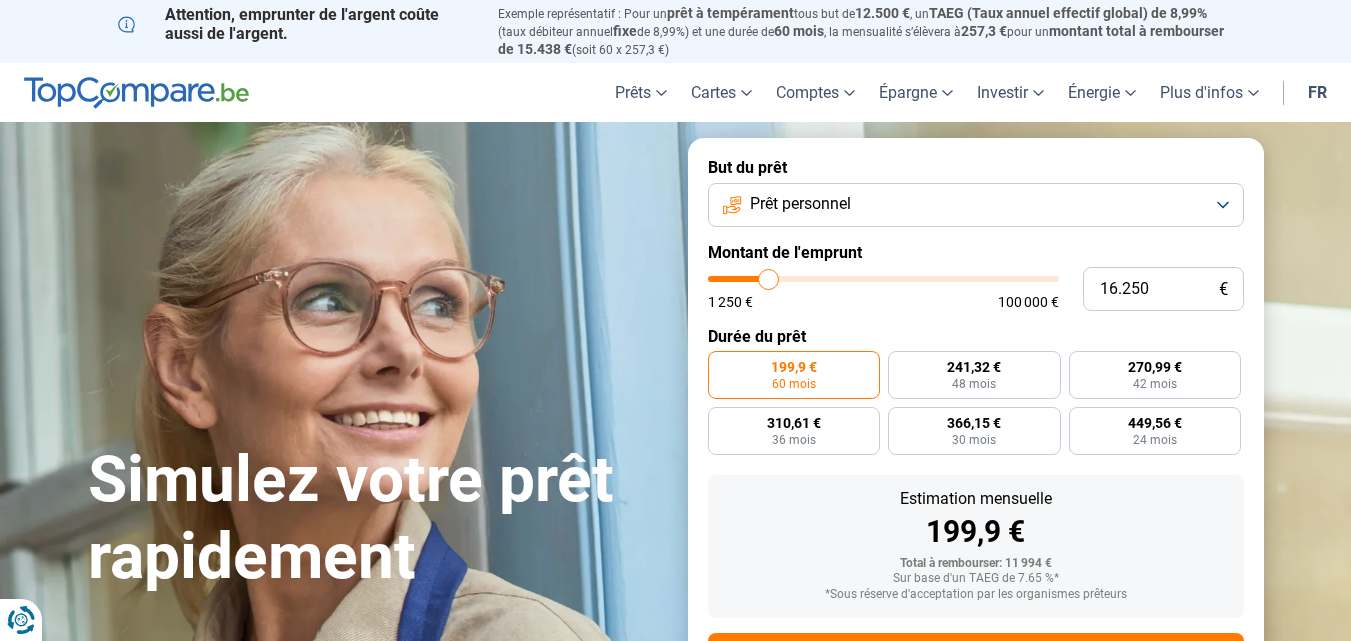 type on "16250" 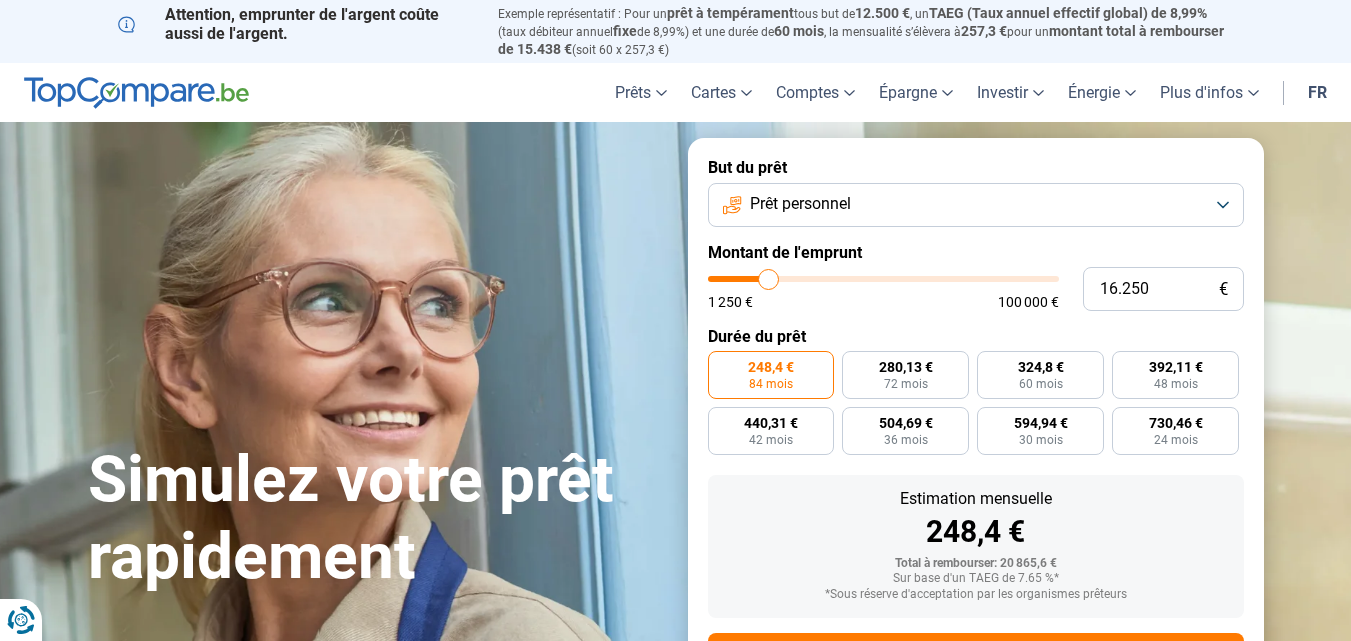scroll, scrollTop: 93, scrollLeft: 0, axis: vertical 